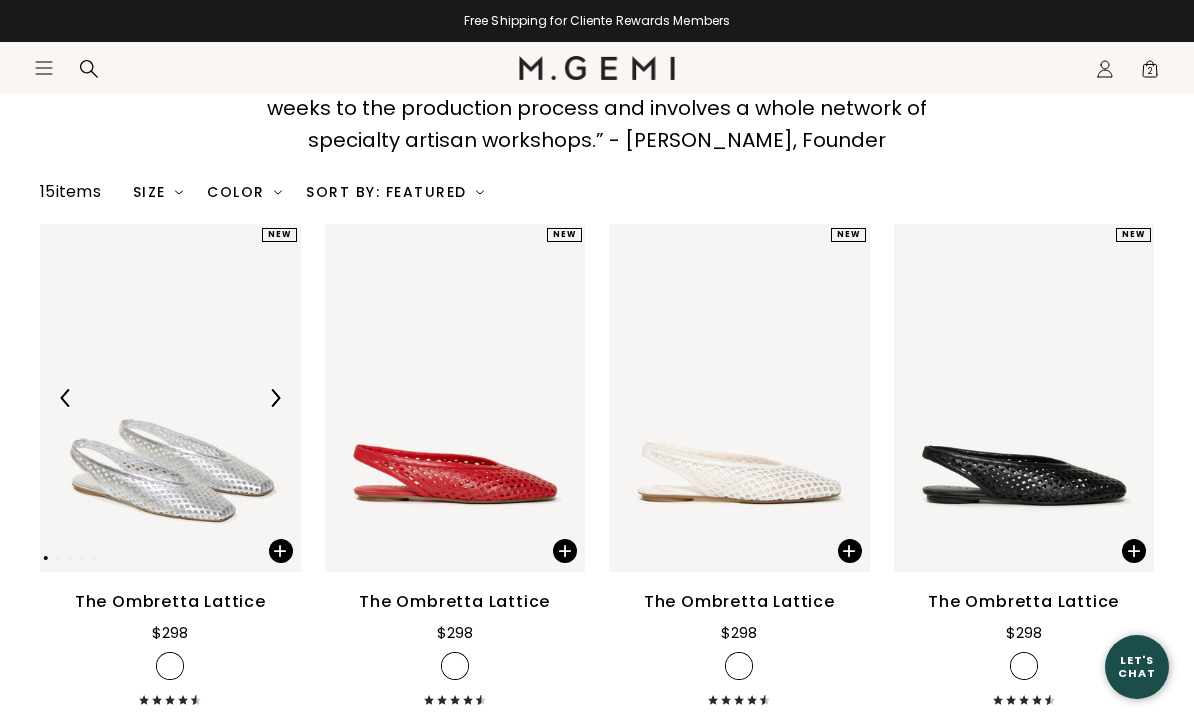 scroll, scrollTop: 238, scrollLeft: 0, axis: vertical 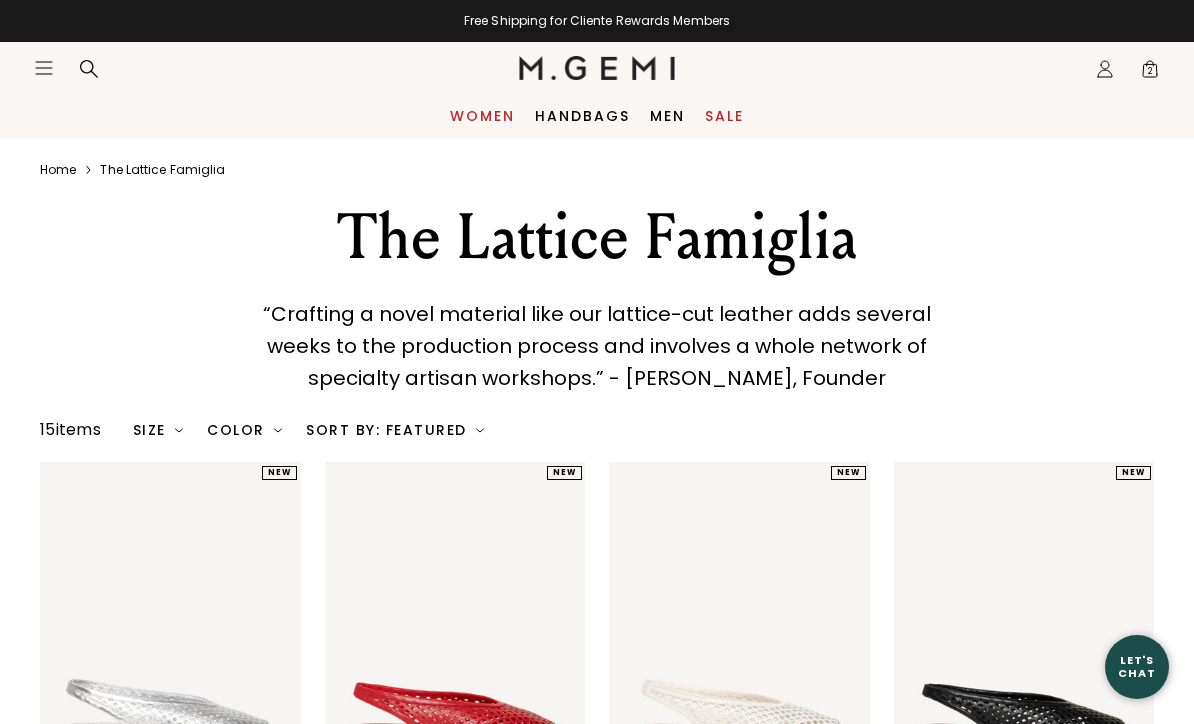 click on "Women" at bounding box center [482, 116] 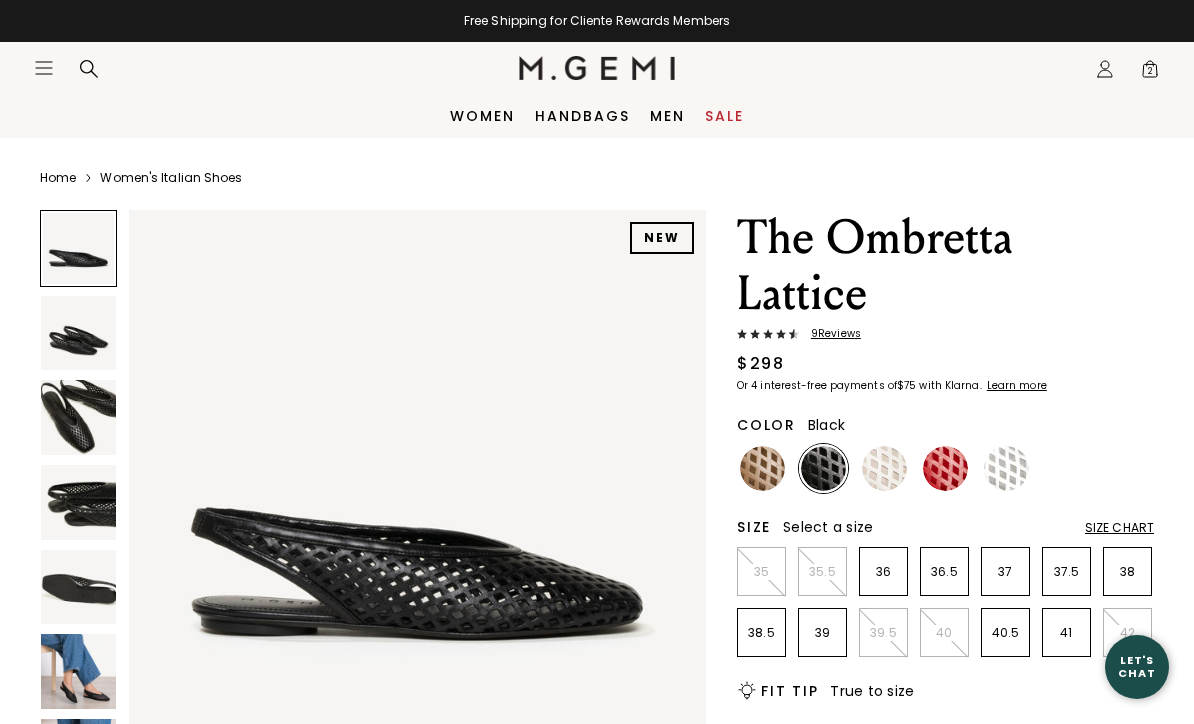 scroll, scrollTop: 0, scrollLeft: 0, axis: both 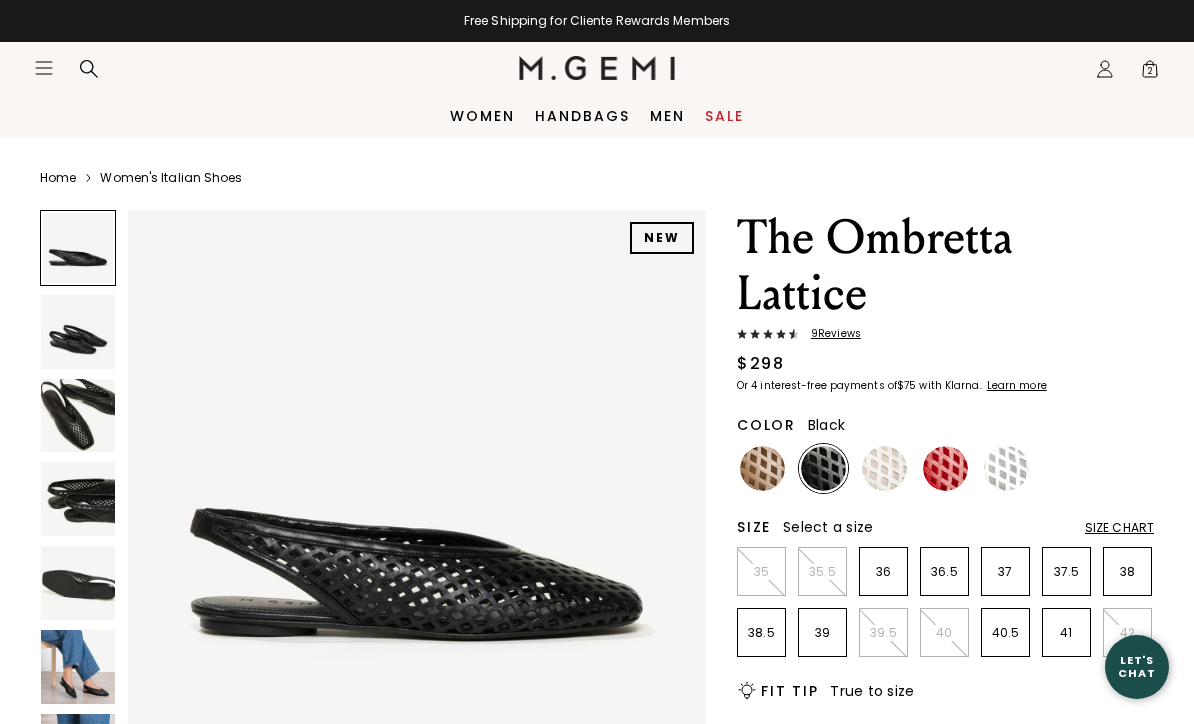 click at bounding box center (78, 667) 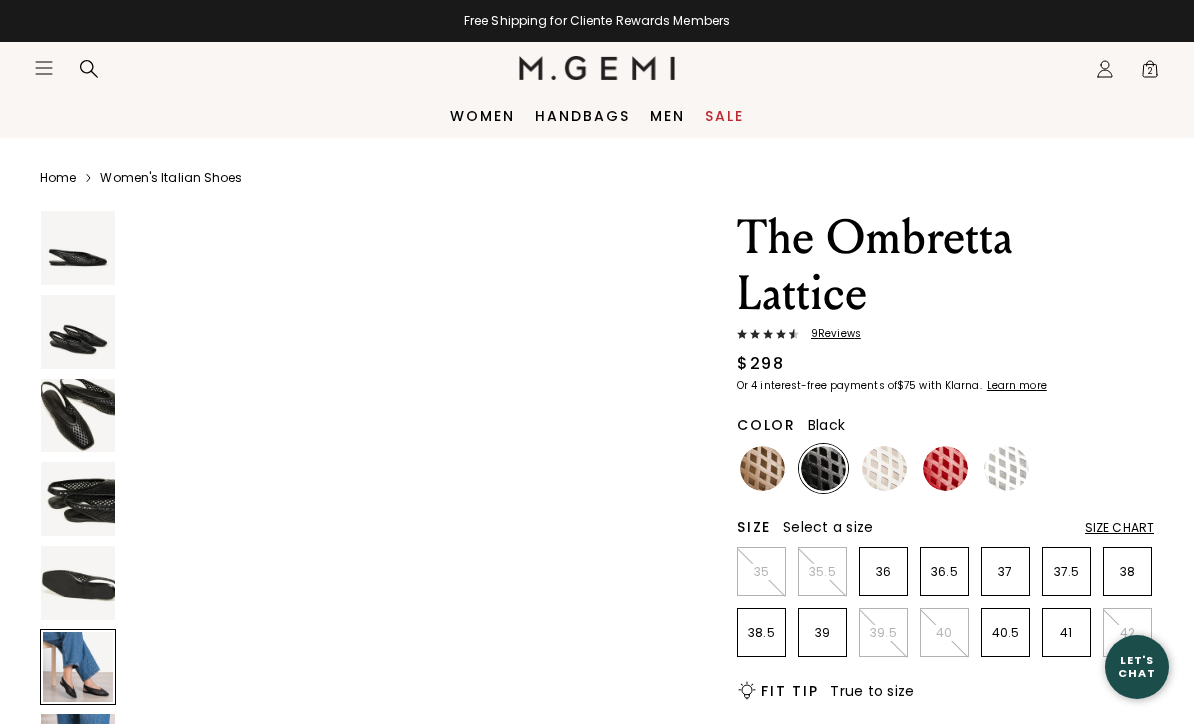 scroll, scrollTop: 2991, scrollLeft: 0, axis: vertical 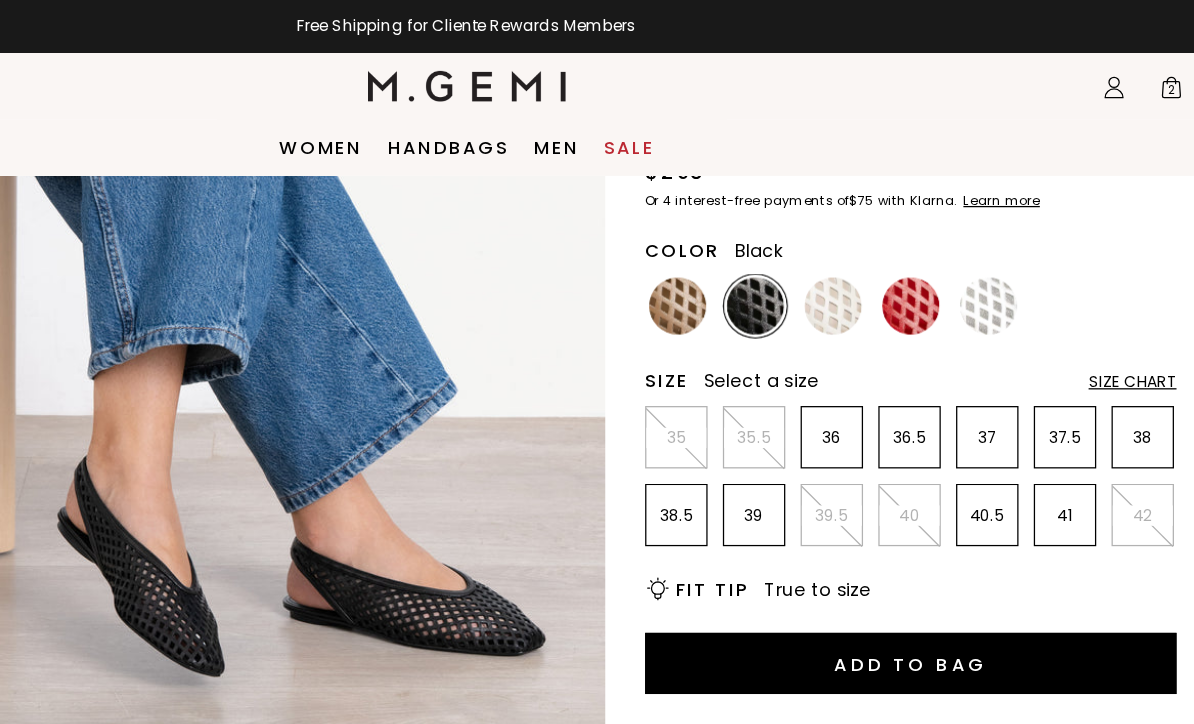 click at bounding box center (762, 240) 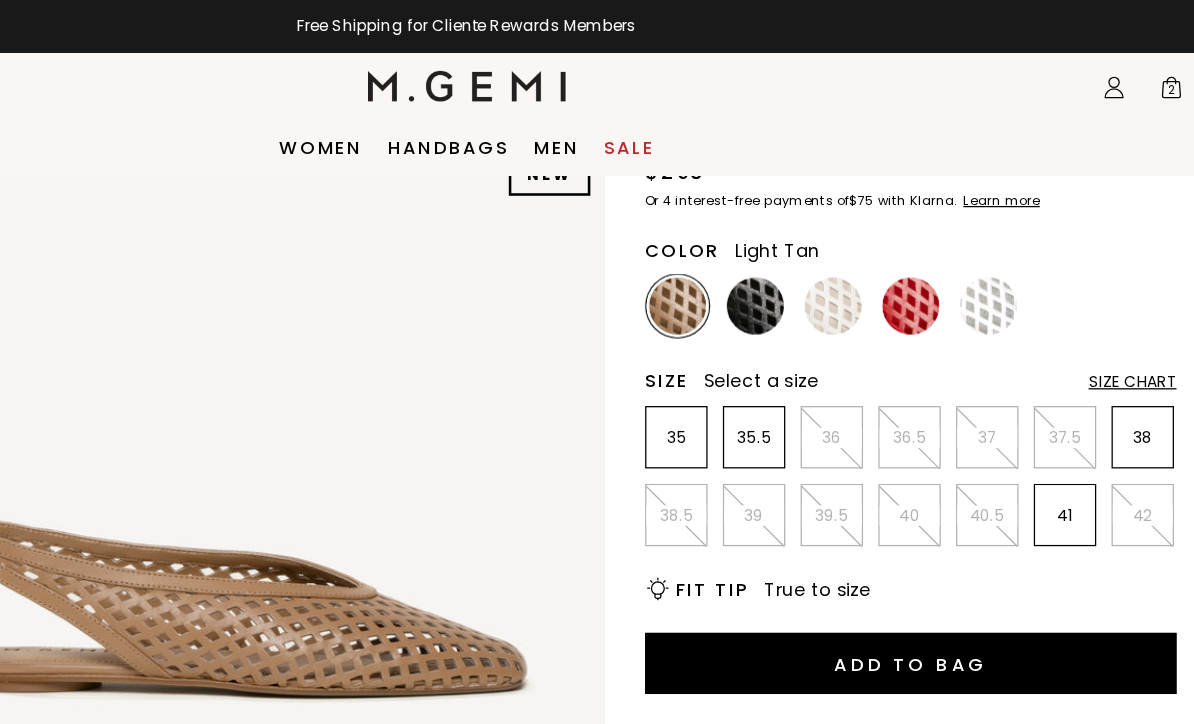 scroll, scrollTop: 0, scrollLeft: 0, axis: both 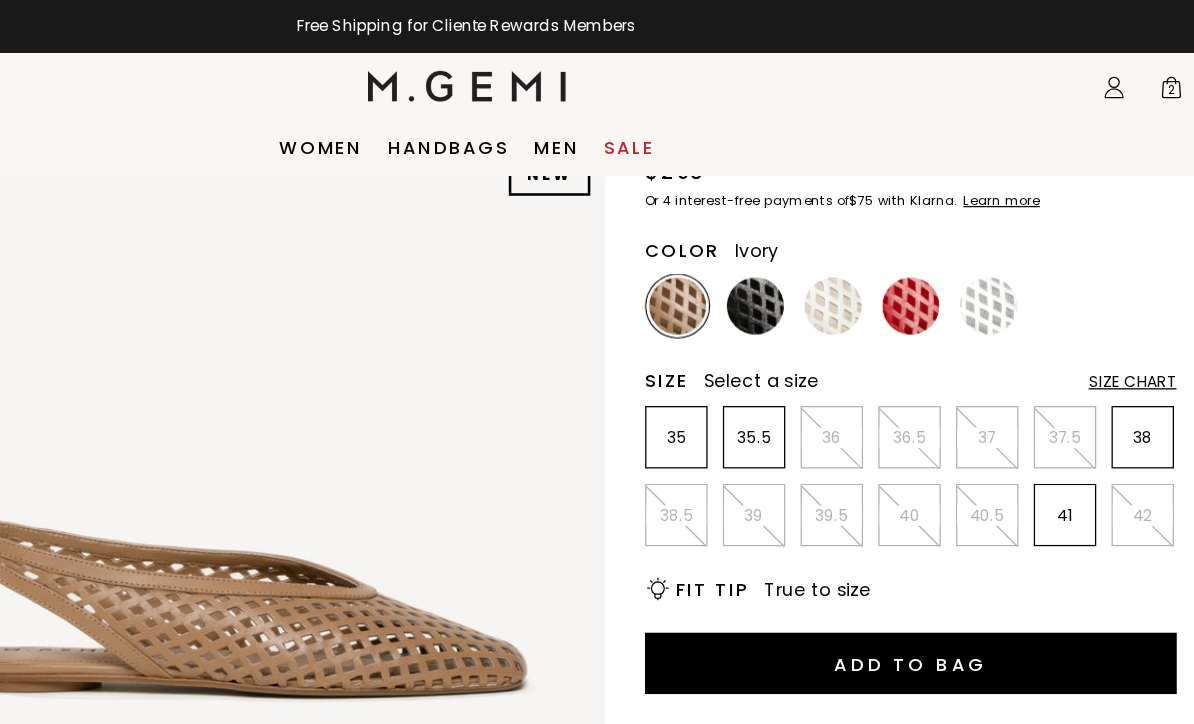 click at bounding box center [884, 240] 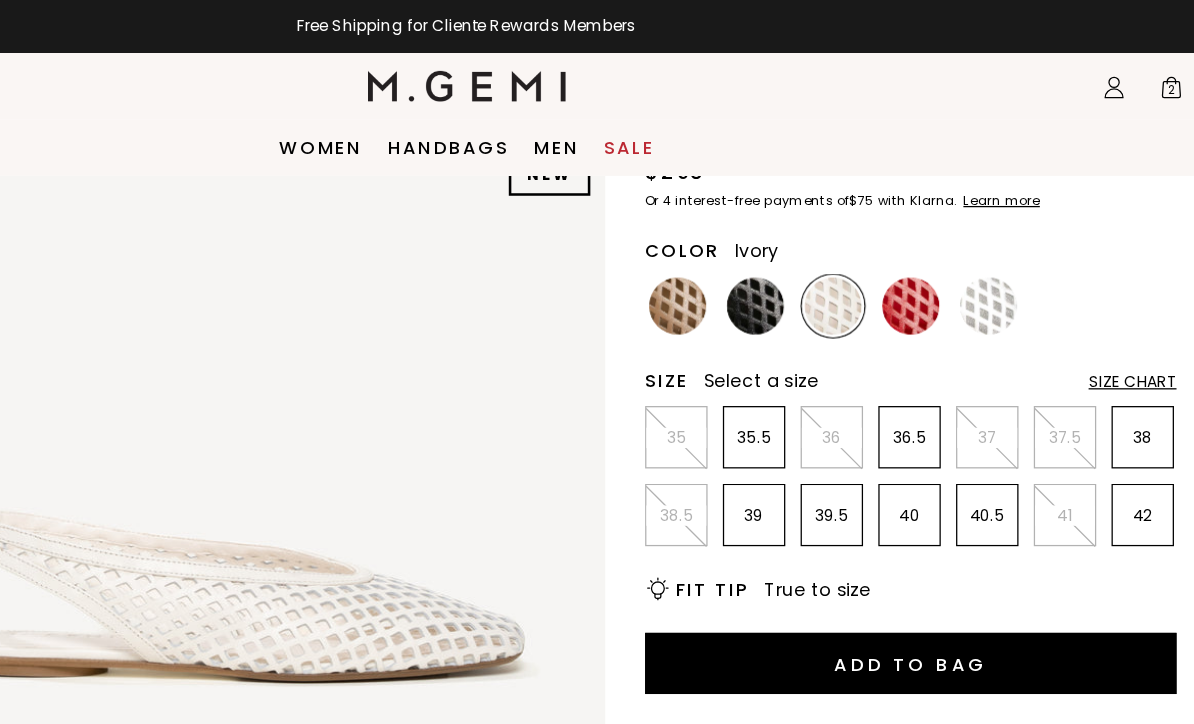 scroll, scrollTop: 0, scrollLeft: 0, axis: both 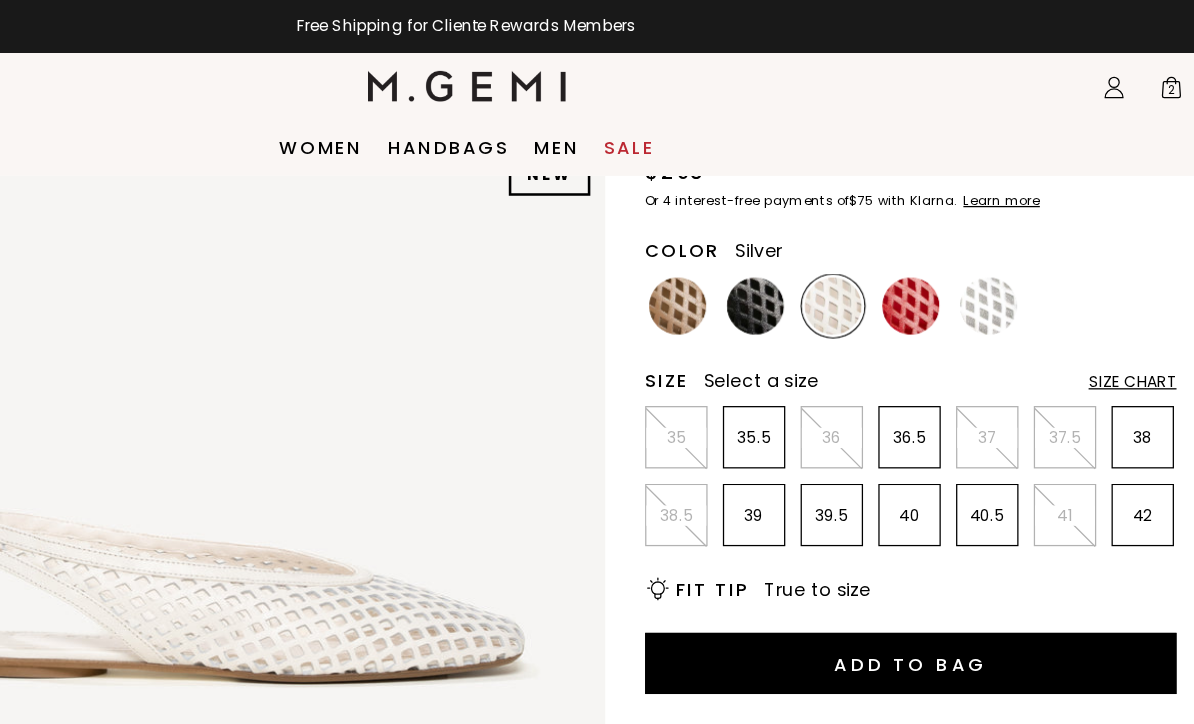 click at bounding box center [1006, 240] 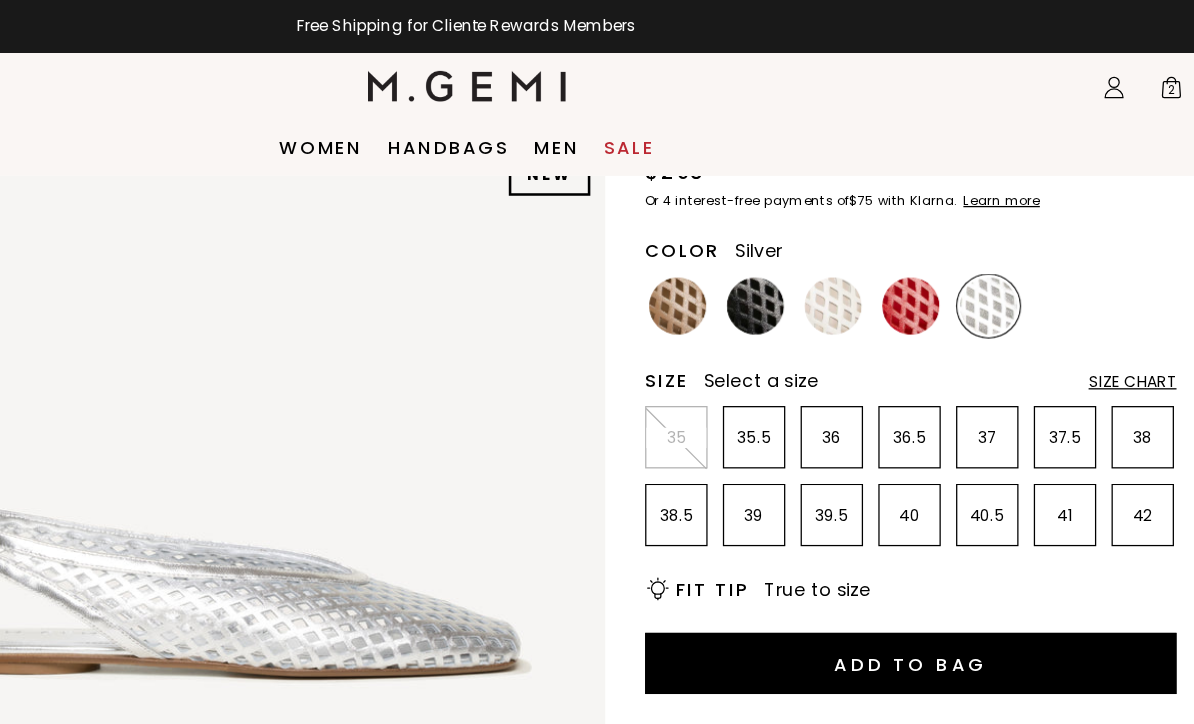 scroll, scrollTop: 0, scrollLeft: 0, axis: both 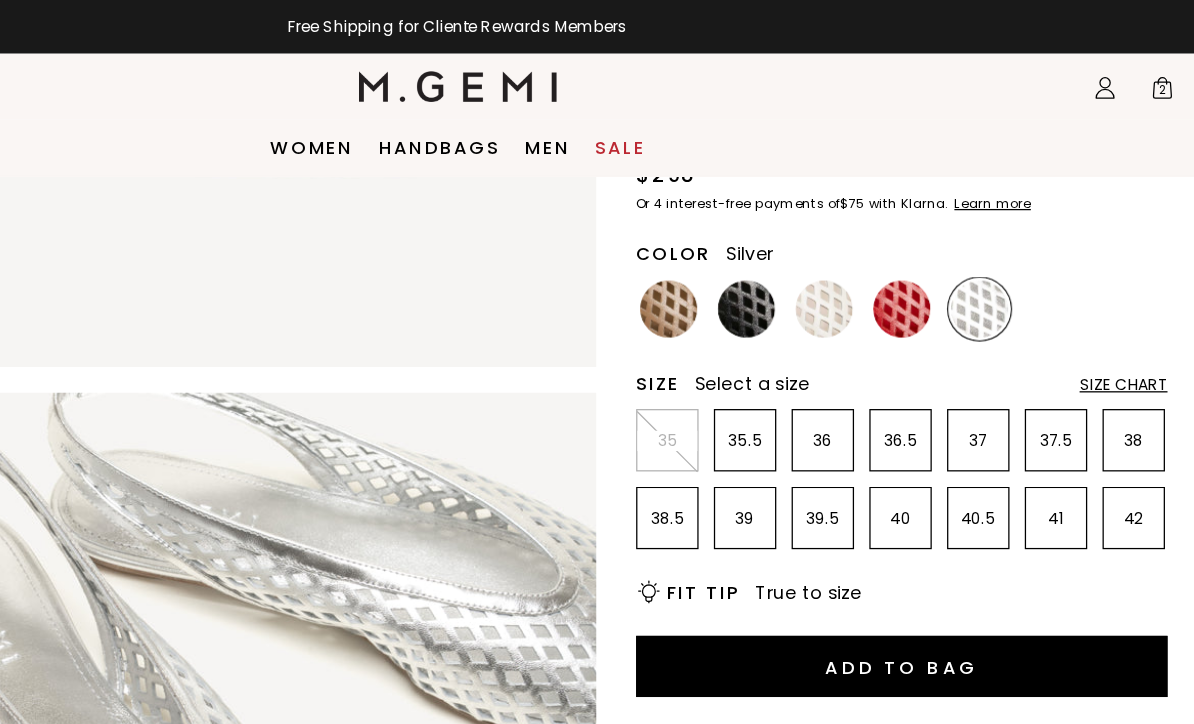 click at bounding box center [945, 242] 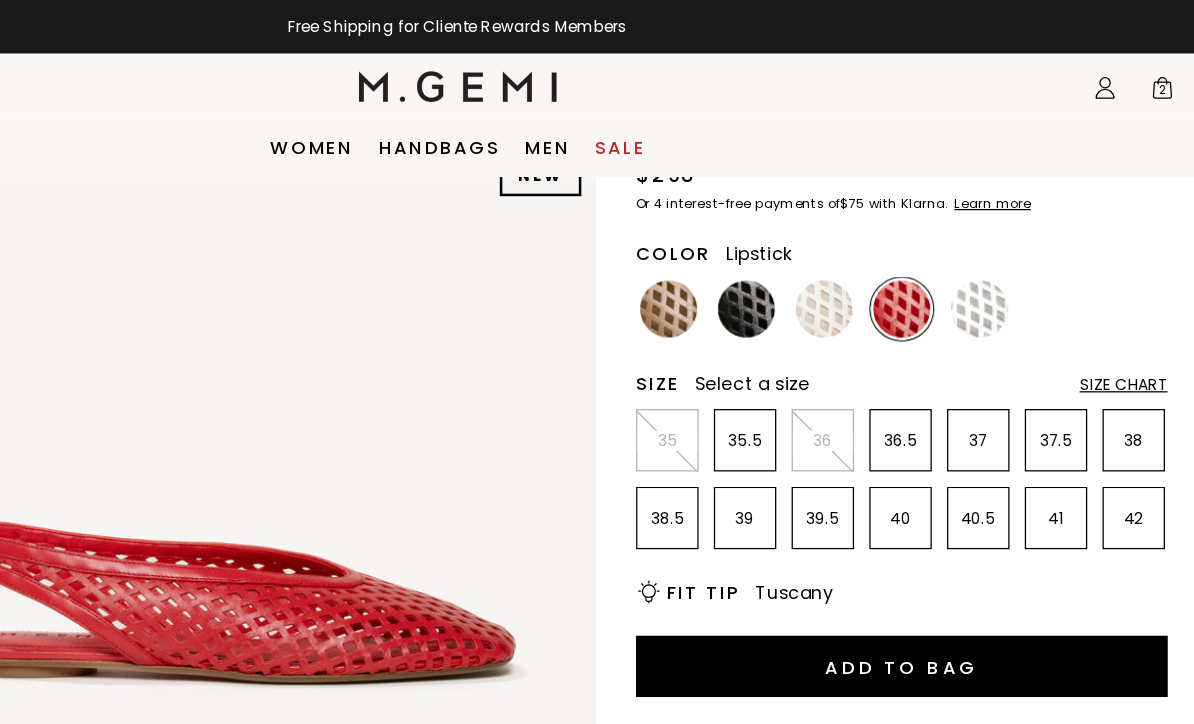 scroll, scrollTop: 0, scrollLeft: 0, axis: both 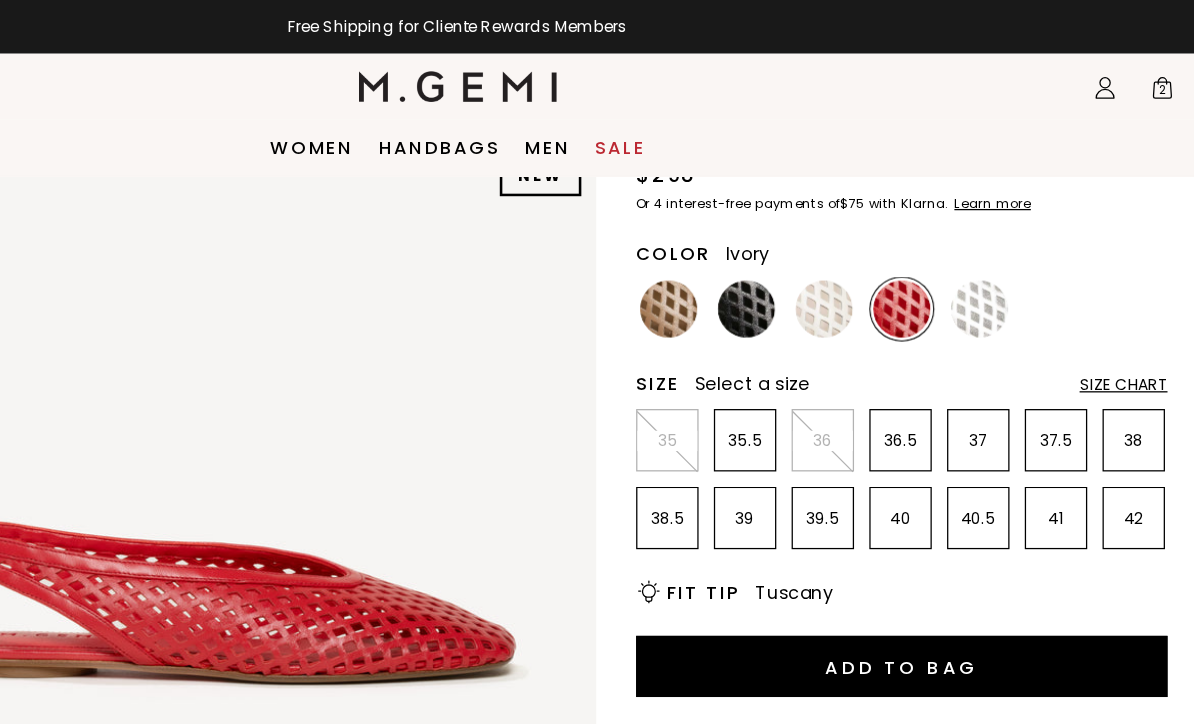 click at bounding box center (884, 242) 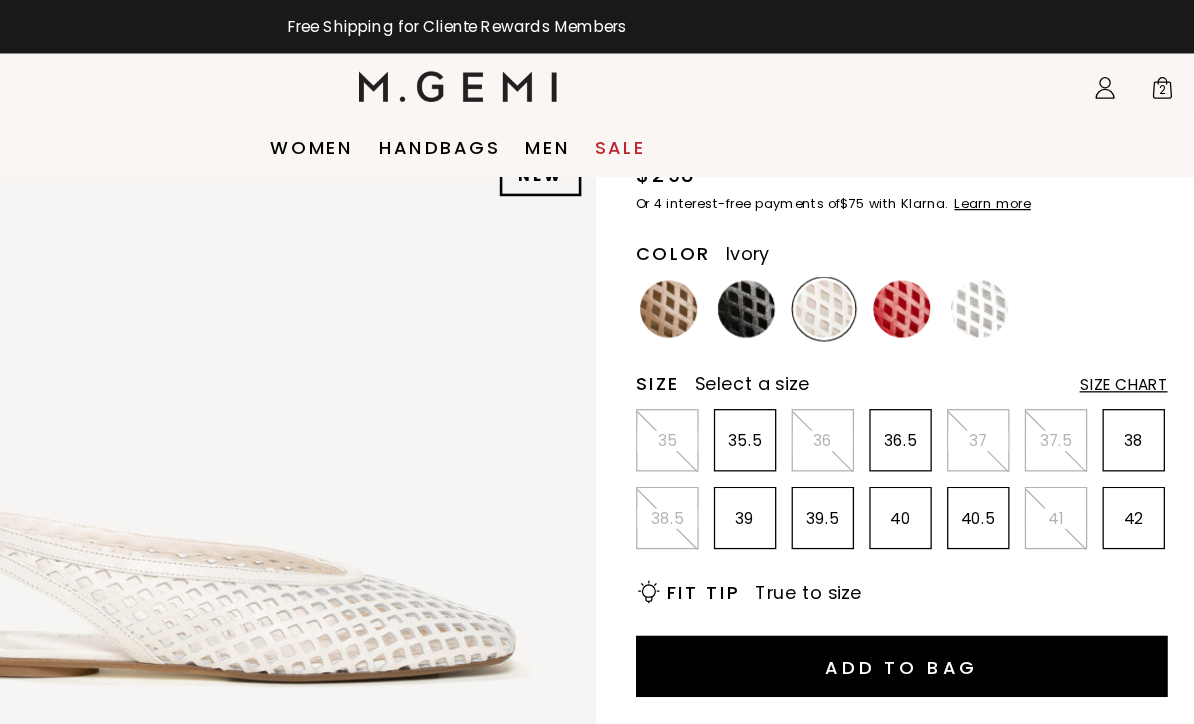 scroll, scrollTop: 0, scrollLeft: 0, axis: both 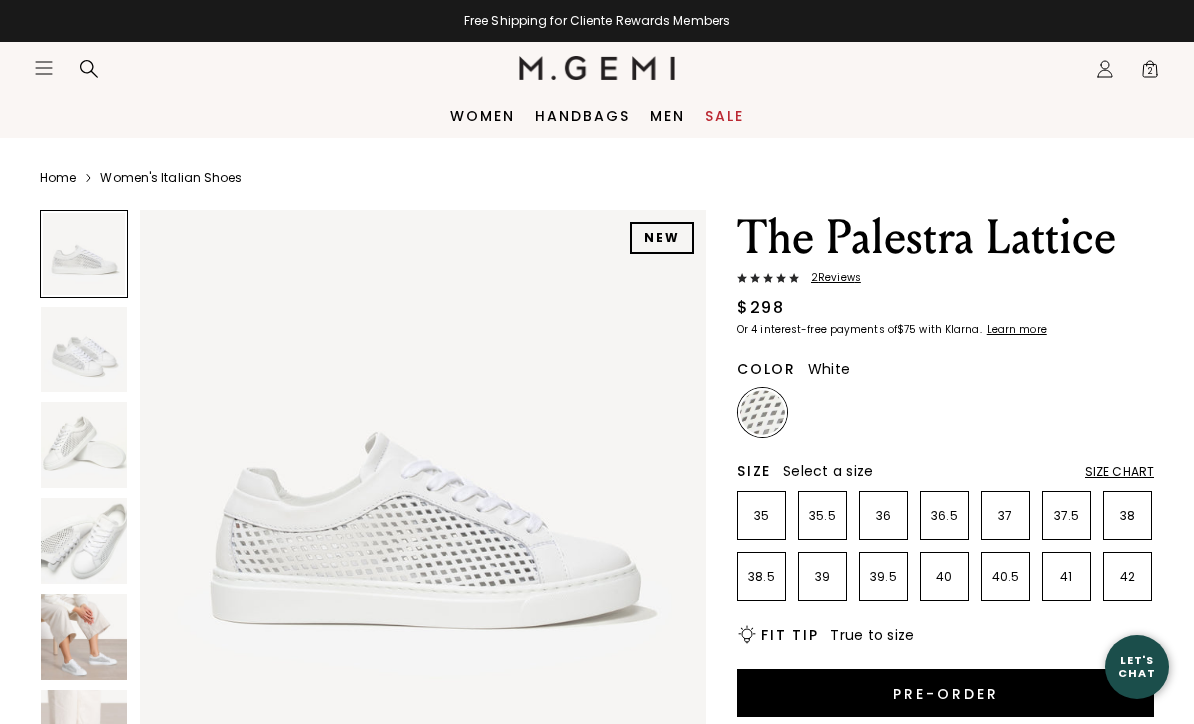 click at bounding box center (84, 350) 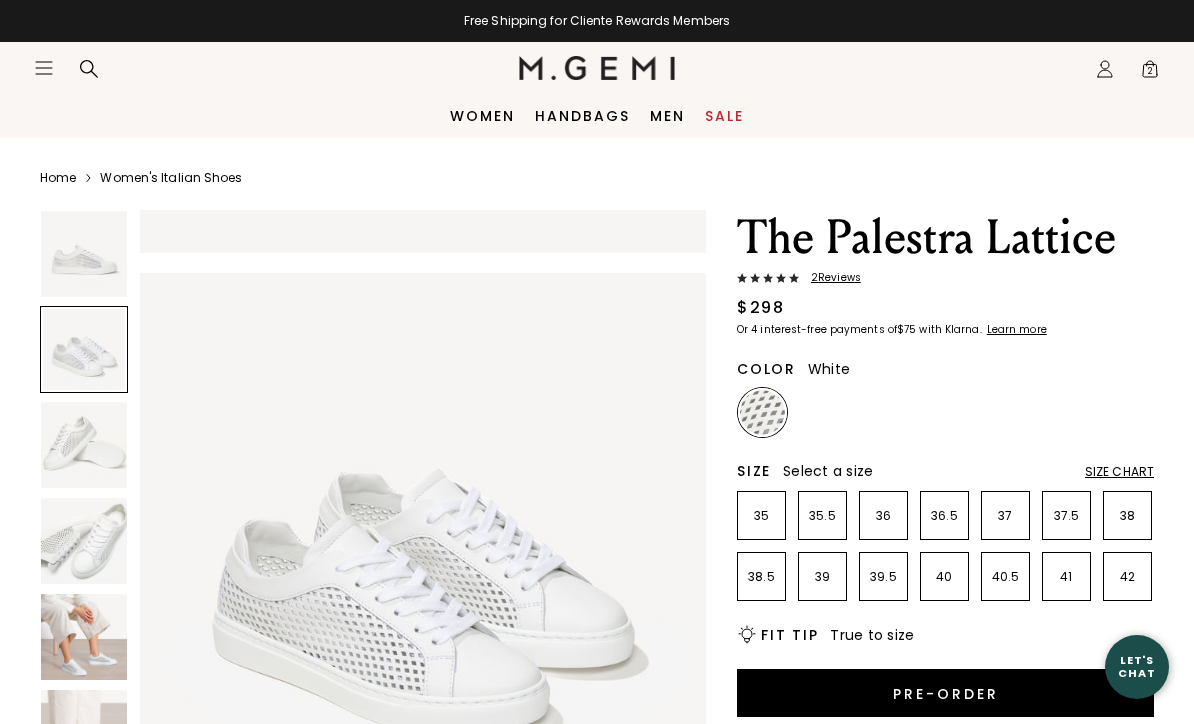 scroll, scrollTop: 586, scrollLeft: 0, axis: vertical 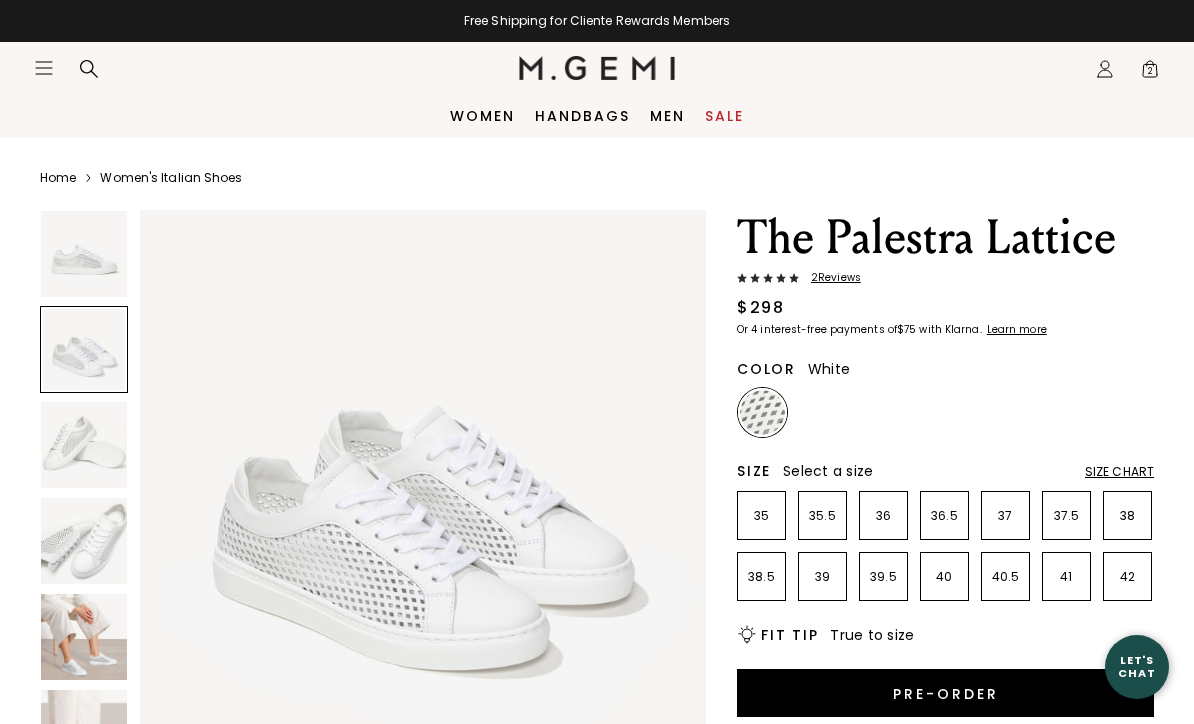 click at bounding box center (84, 445) 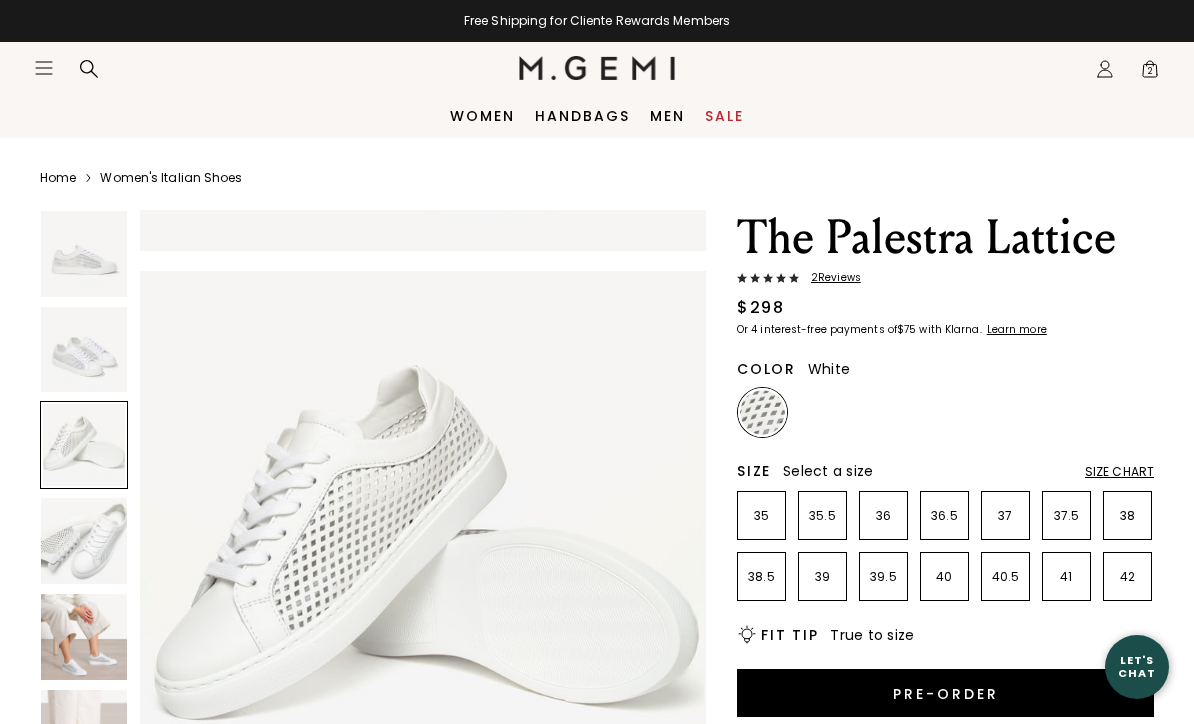 scroll, scrollTop: 1173, scrollLeft: 0, axis: vertical 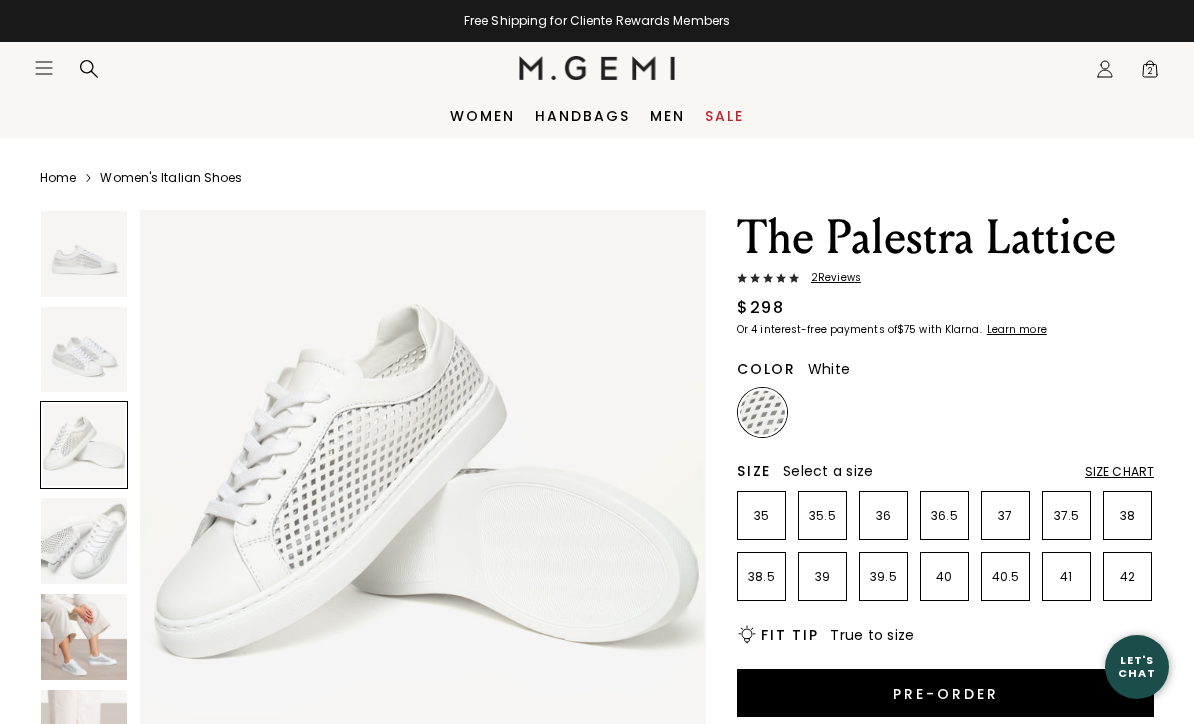 click at bounding box center (84, 541) 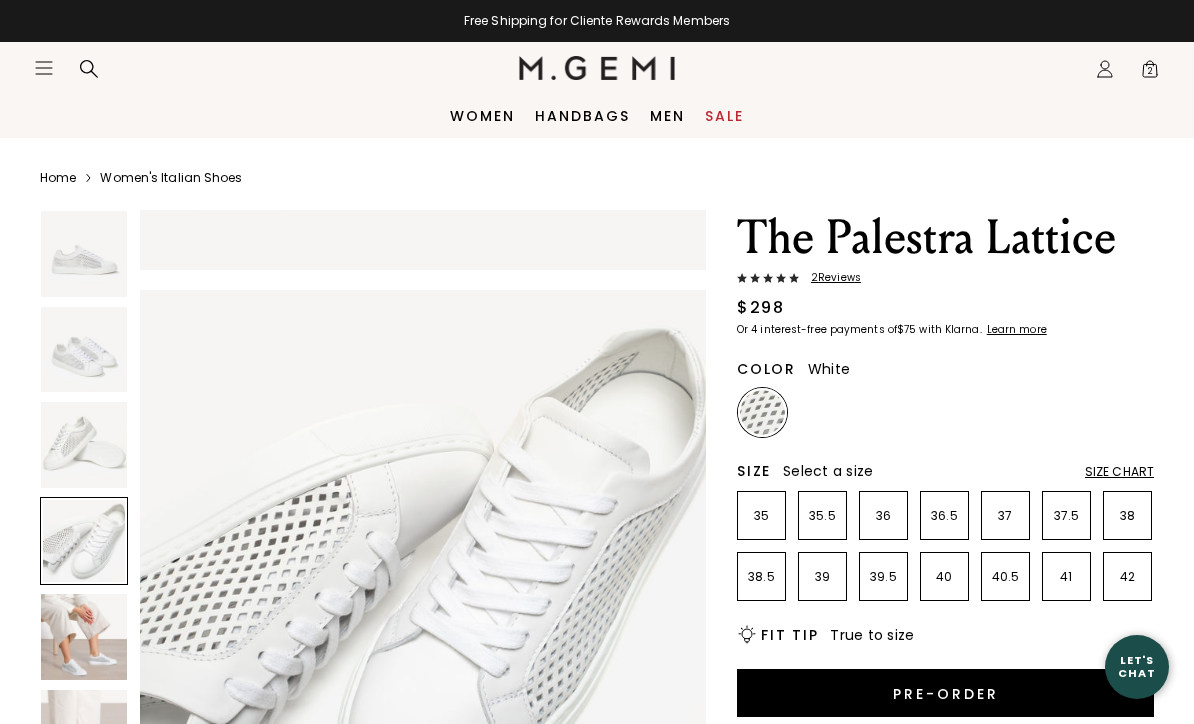 scroll, scrollTop: 1759, scrollLeft: 0, axis: vertical 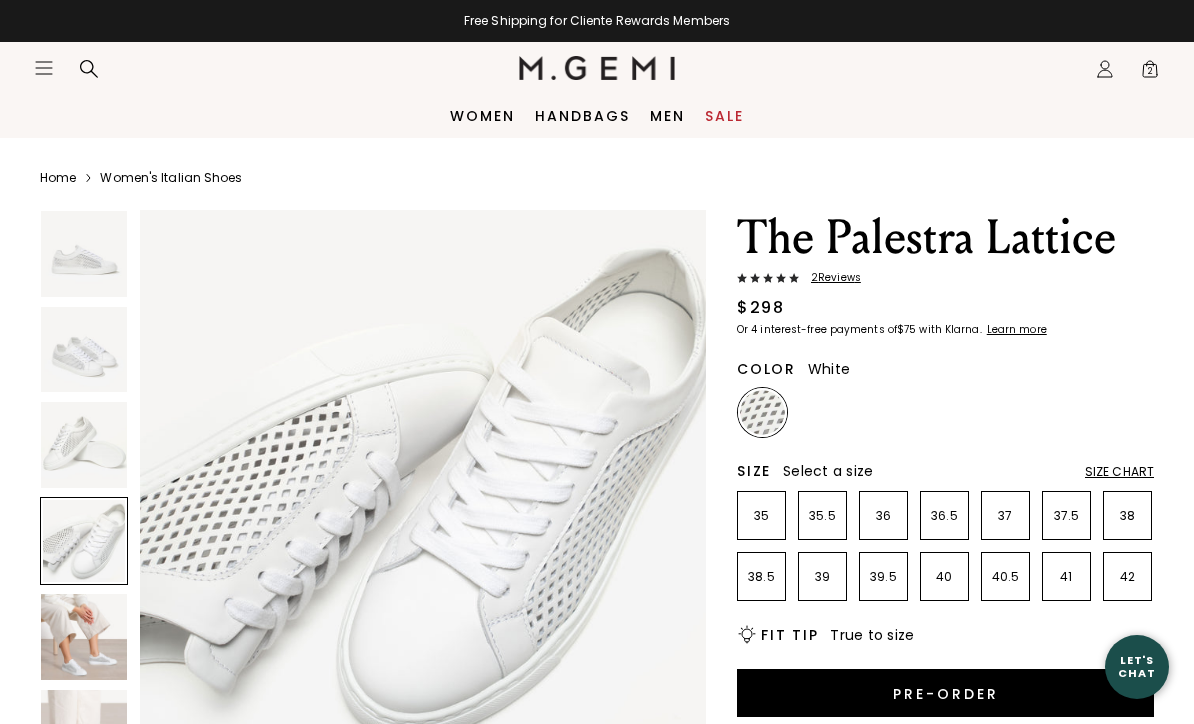 click at bounding box center (84, 637) 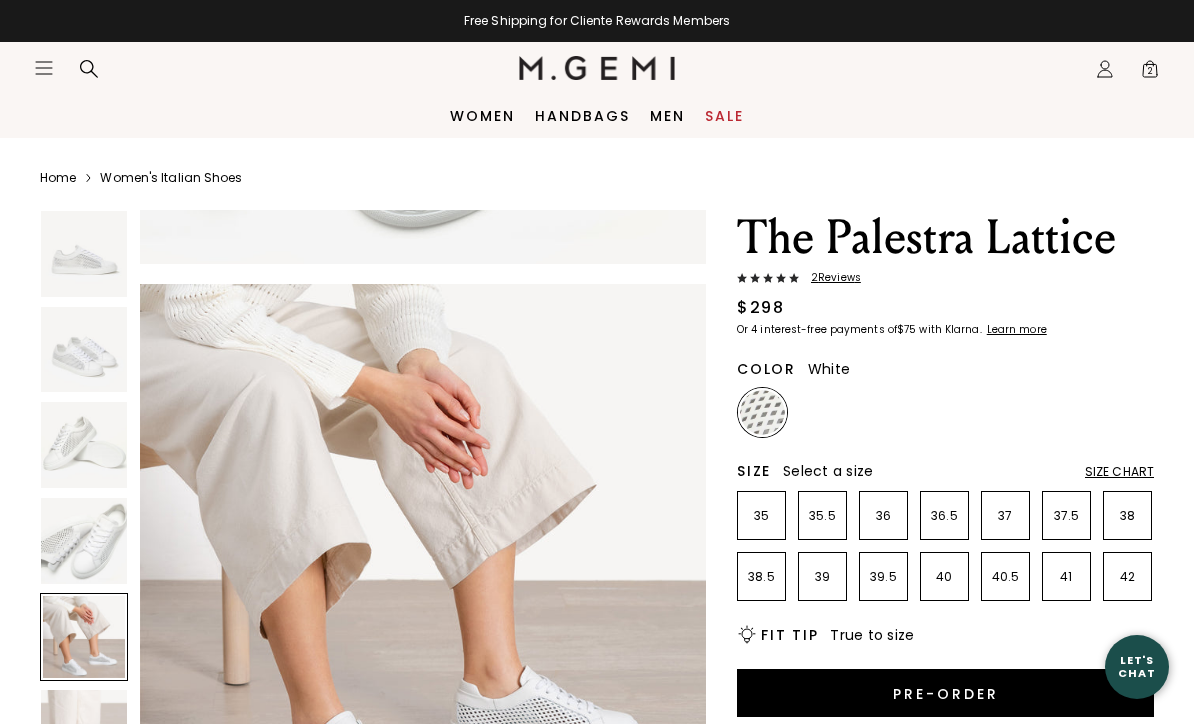 scroll, scrollTop: 2345, scrollLeft: 0, axis: vertical 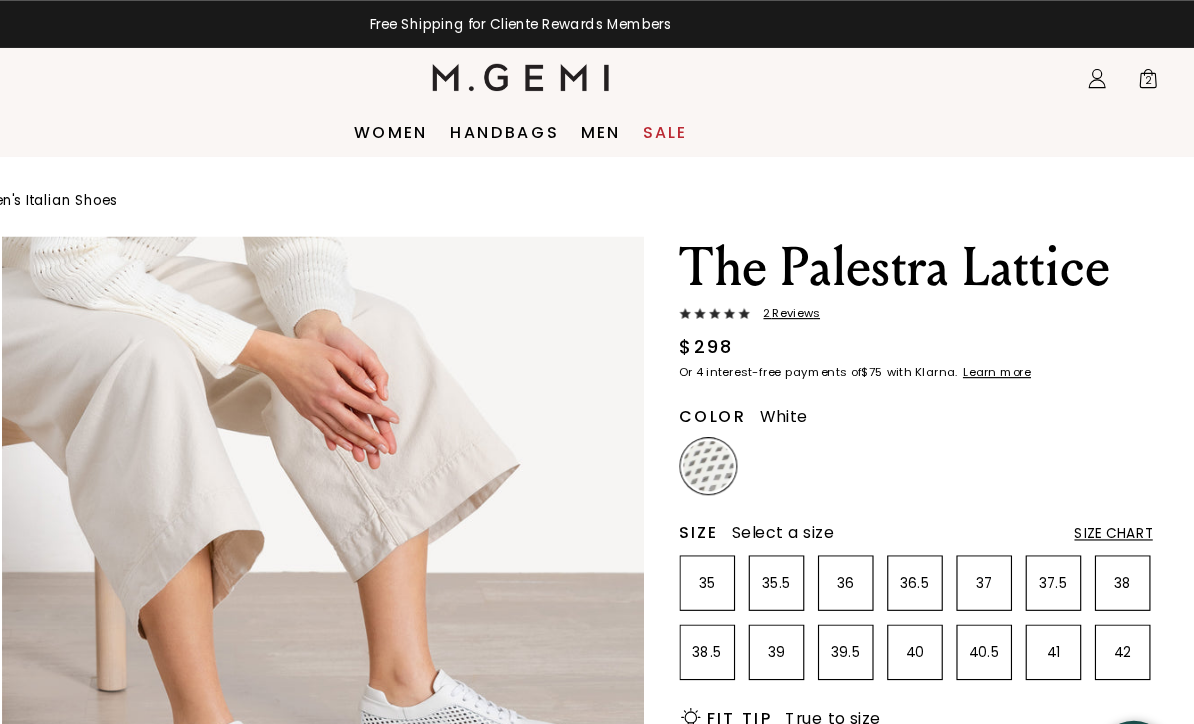 click on "Size Chart" at bounding box center (1119, 470) 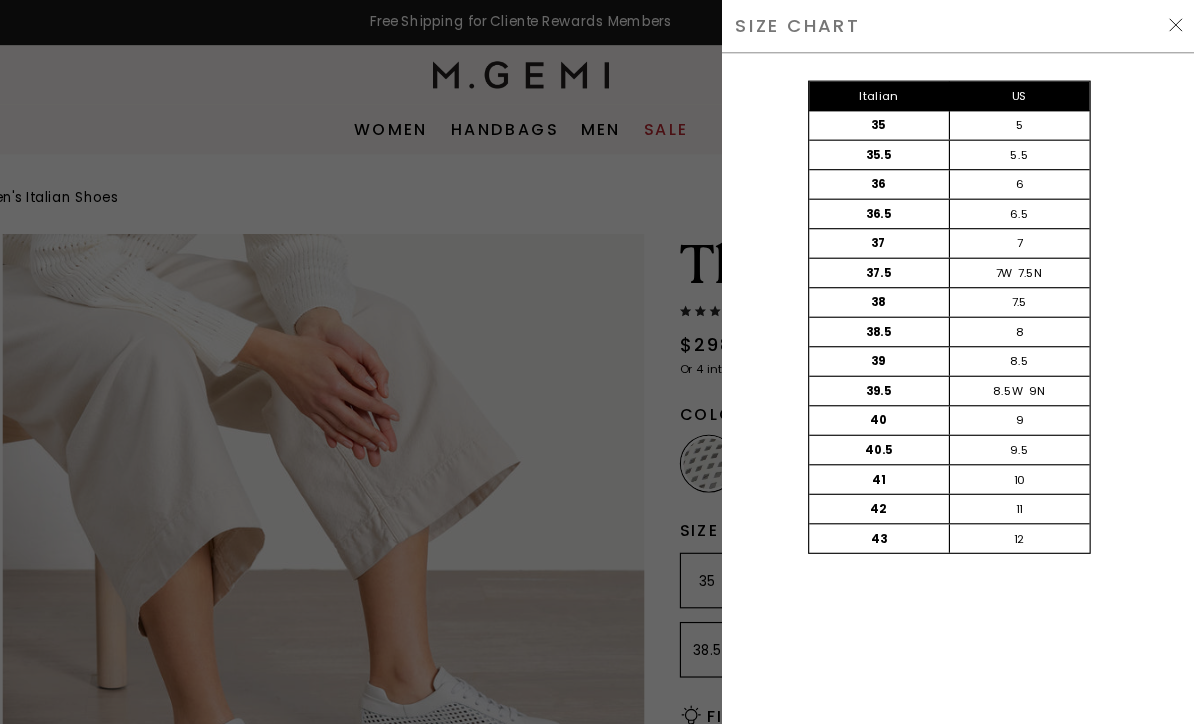 click at bounding box center (1174, 24) 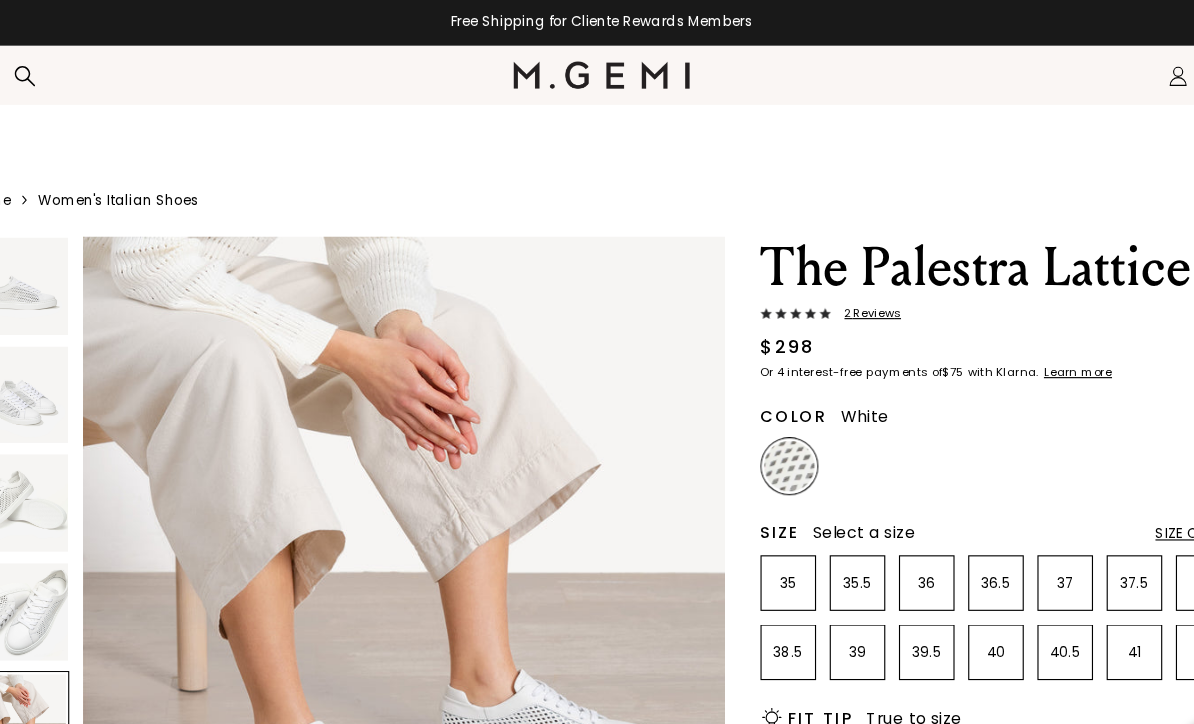 click on "38.5" at bounding box center [761, 576] 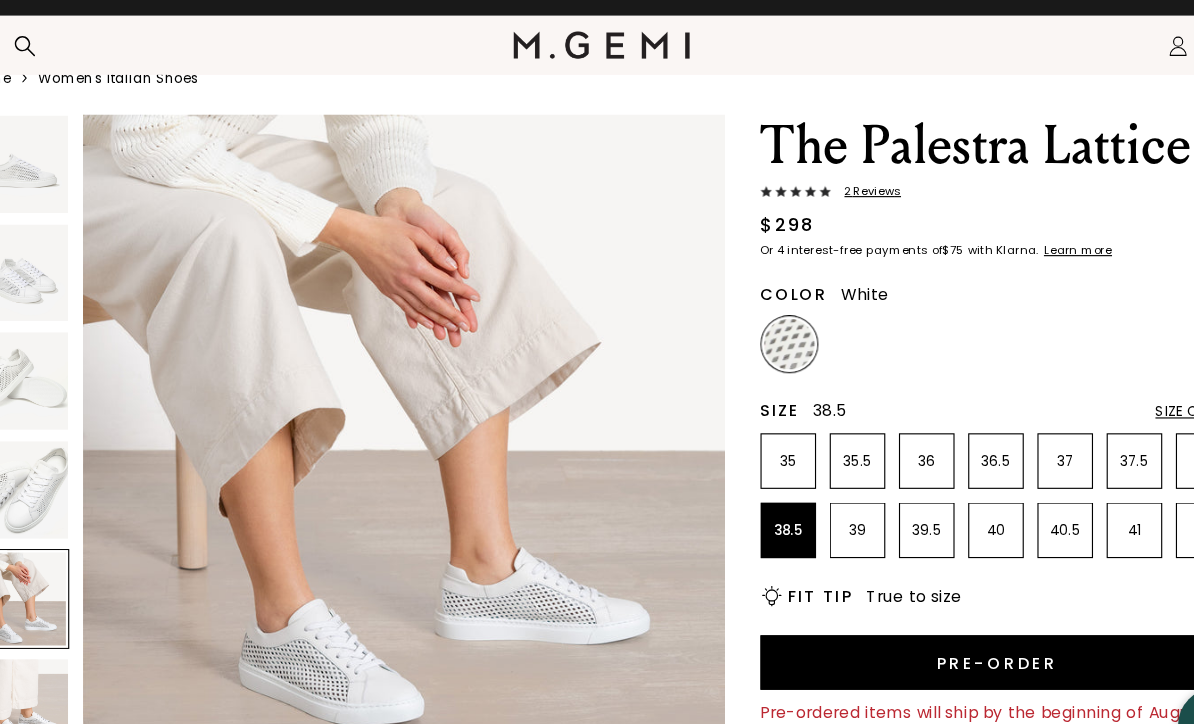 scroll, scrollTop: 85, scrollLeft: 0, axis: vertical 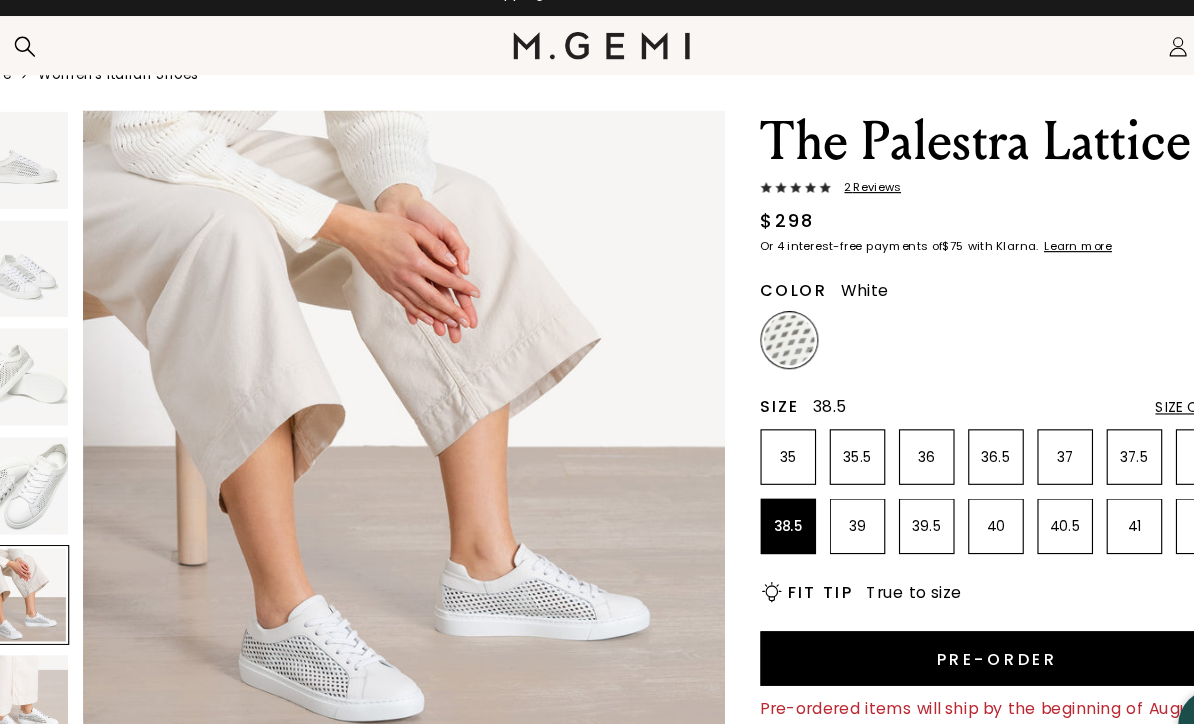 click on "Size 38.5 Size Chart 35 35.5 36 36.5 37 37.5 38 38.5 39 39.5 40 40.5 41 42 Icons/20x20/bulb@2x Fit Tip True to size" at bounding box center (945, 468) 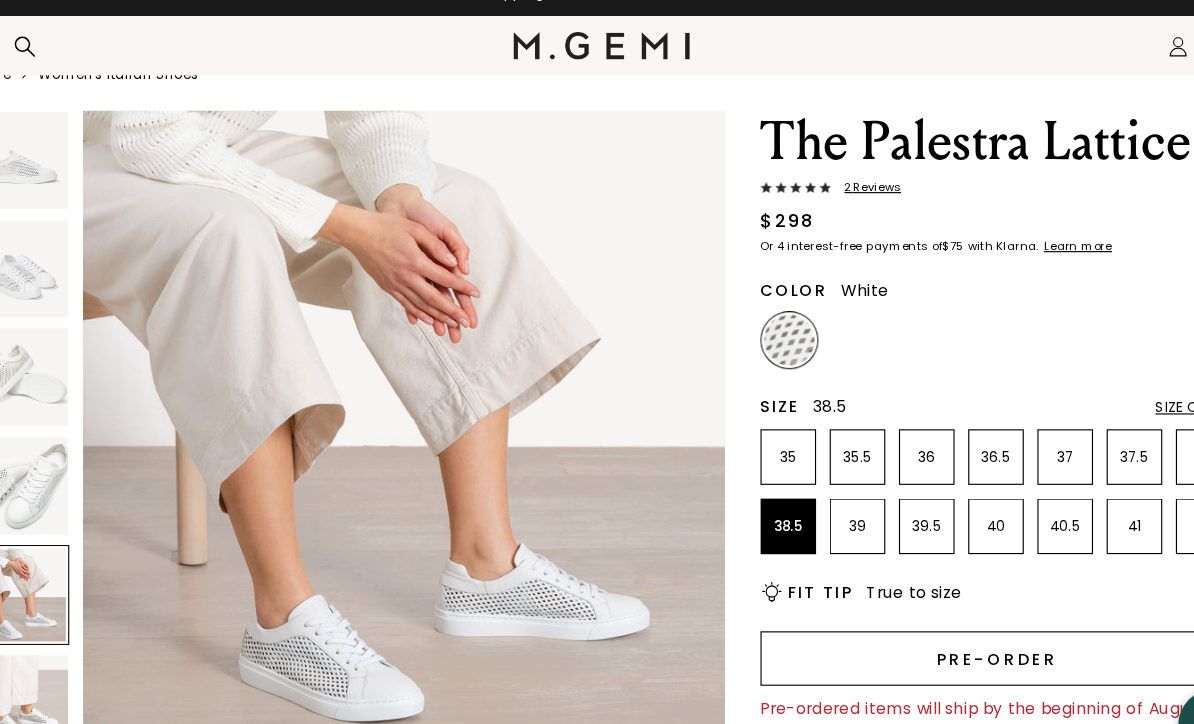 click on "Pre-order" at bounding box center (945, 608) 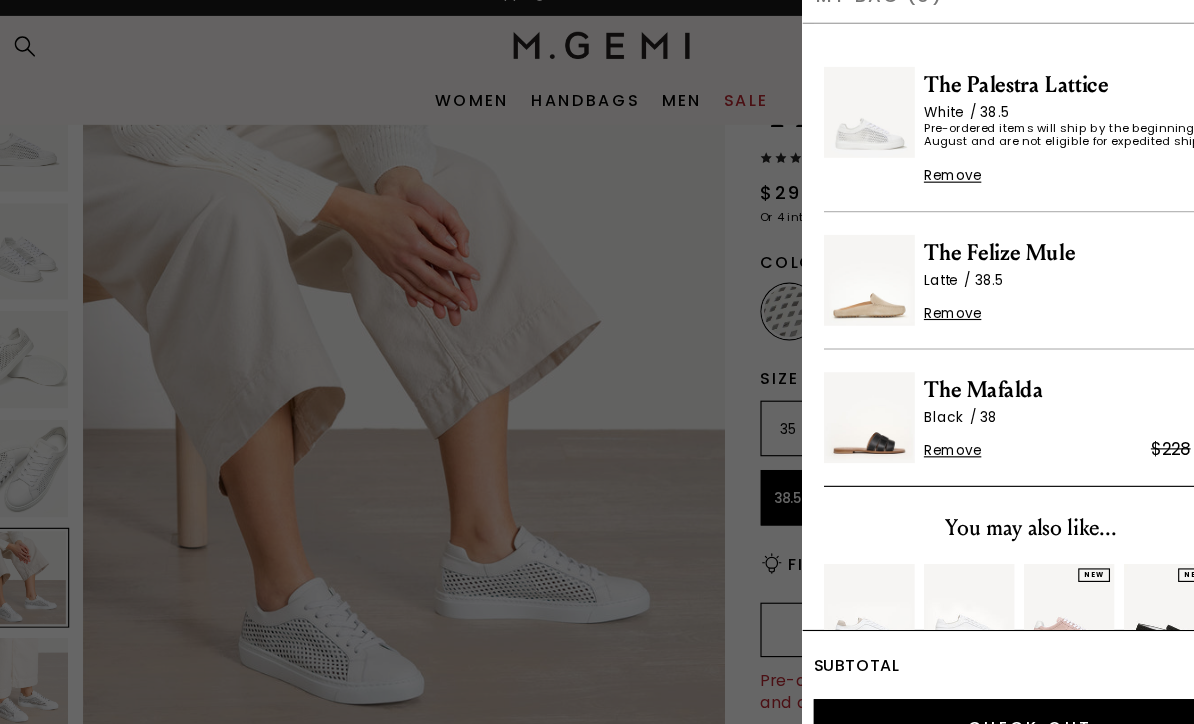 scroll, scrollTop: 0, scrollLeft: 0, axis: both 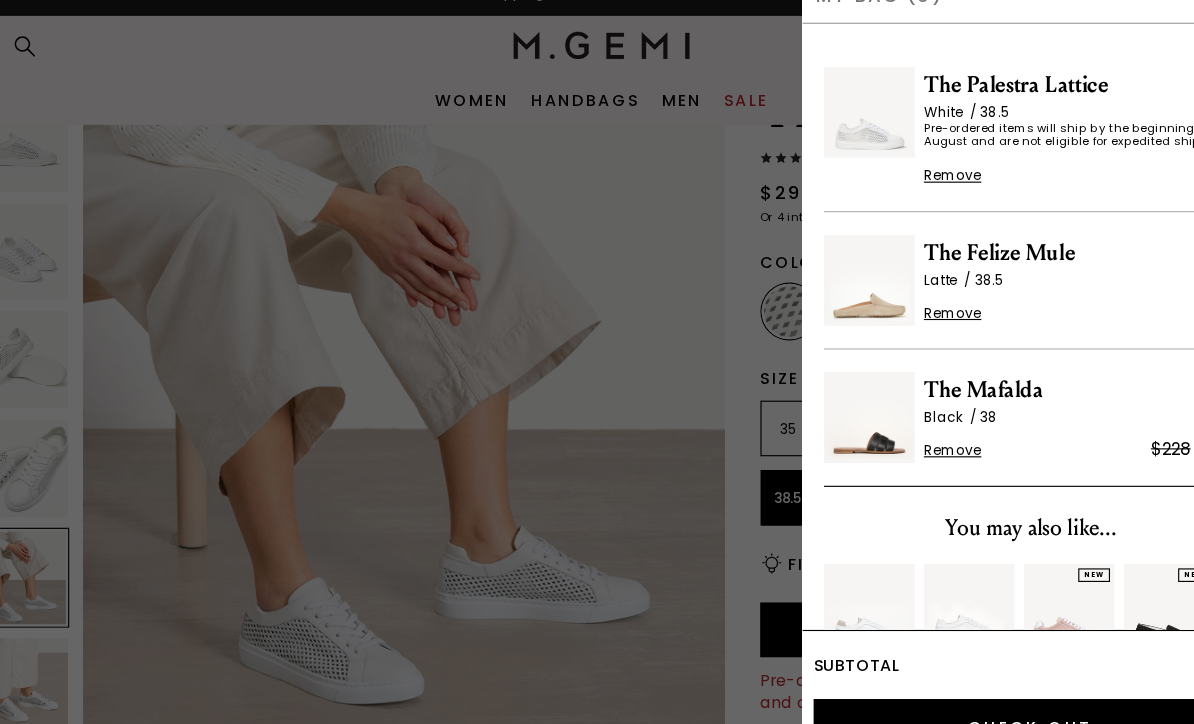click on "Remove" at bounding box center (906, 304) 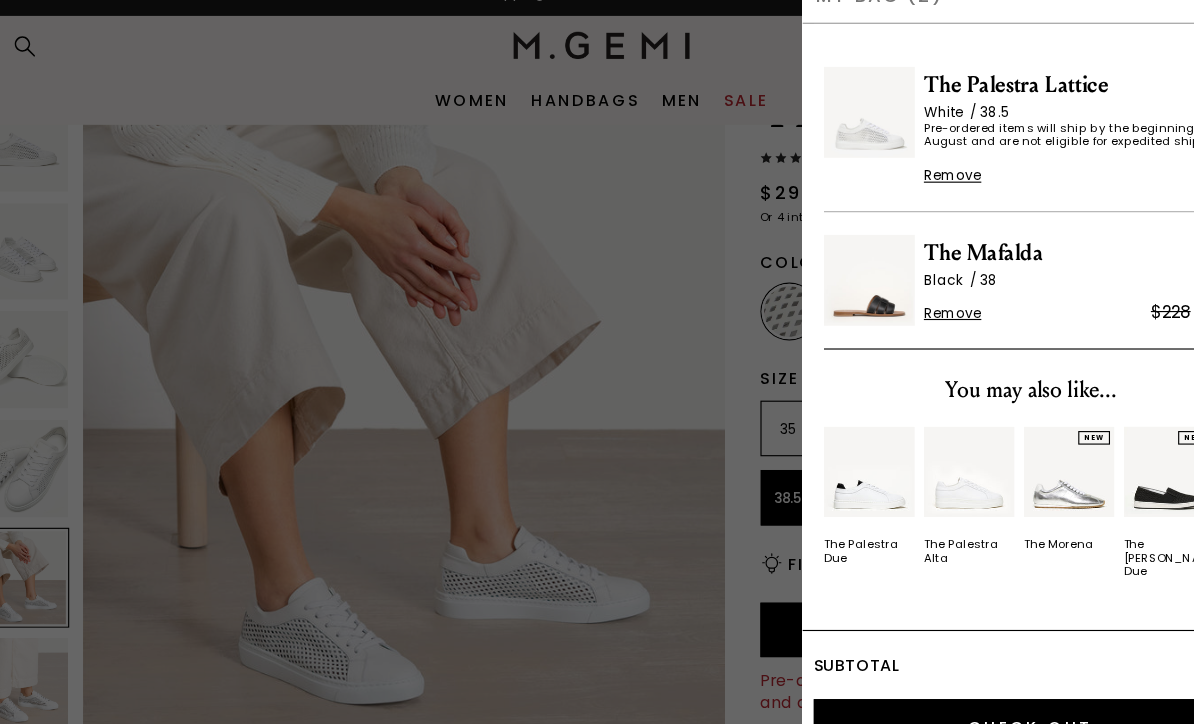 scroll, scrollTop: 0, scrollLeft: 0, axis: both 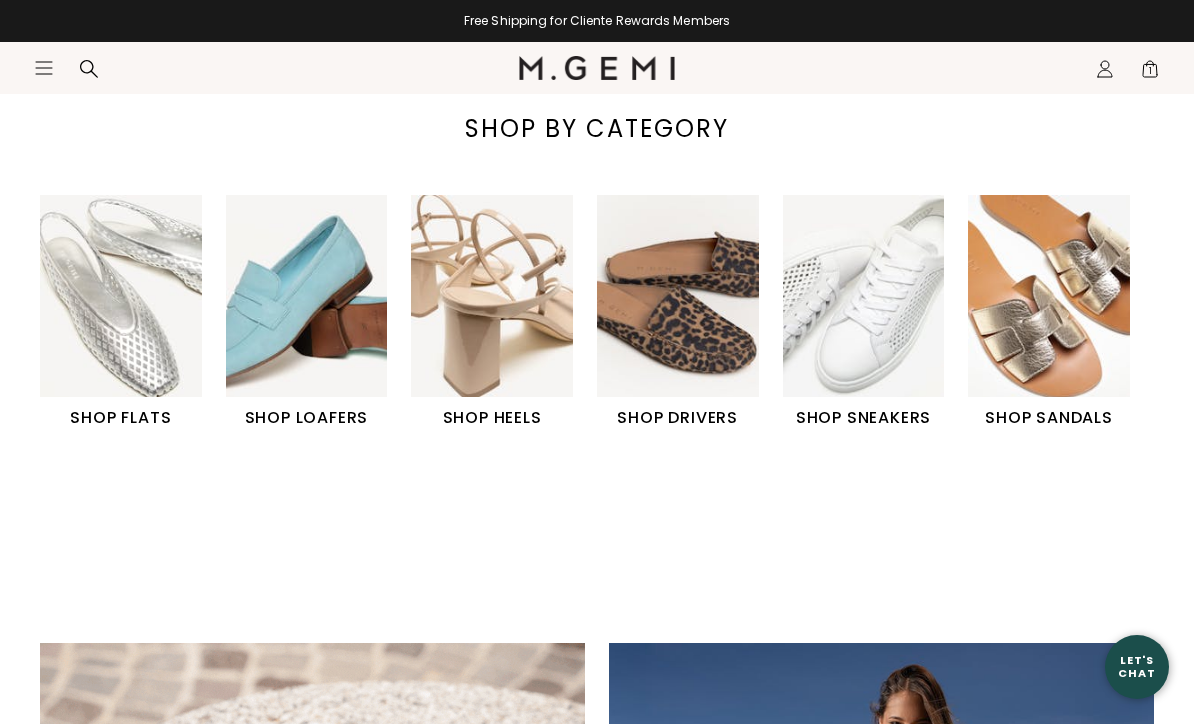 click on "SHOP SANDALS" at bounding box center (1049, 418) 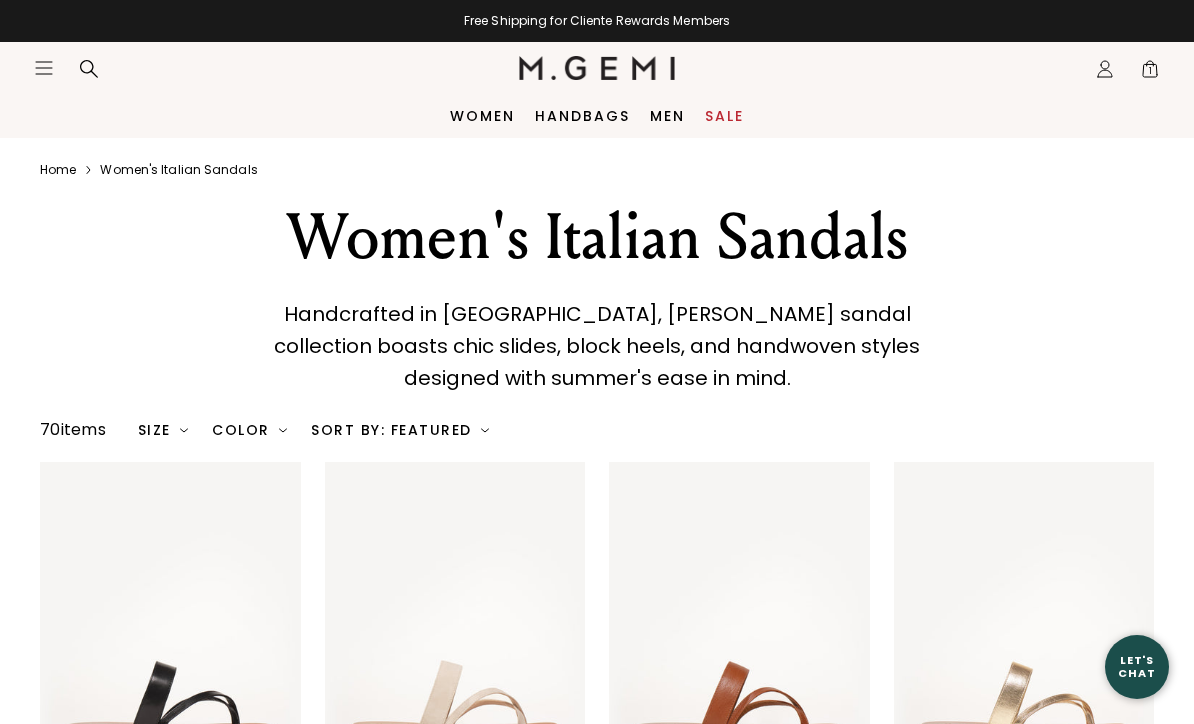 scroll, scrollTop: 110, scrollLeft: 0, axis: vertical 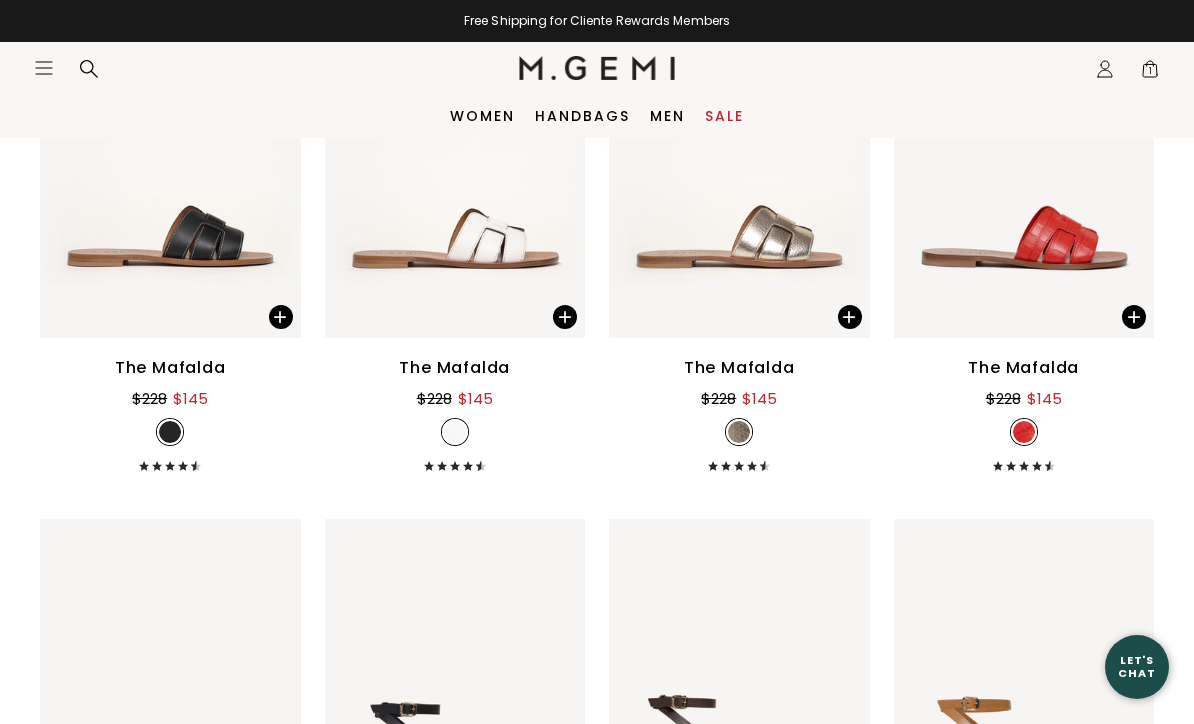 click 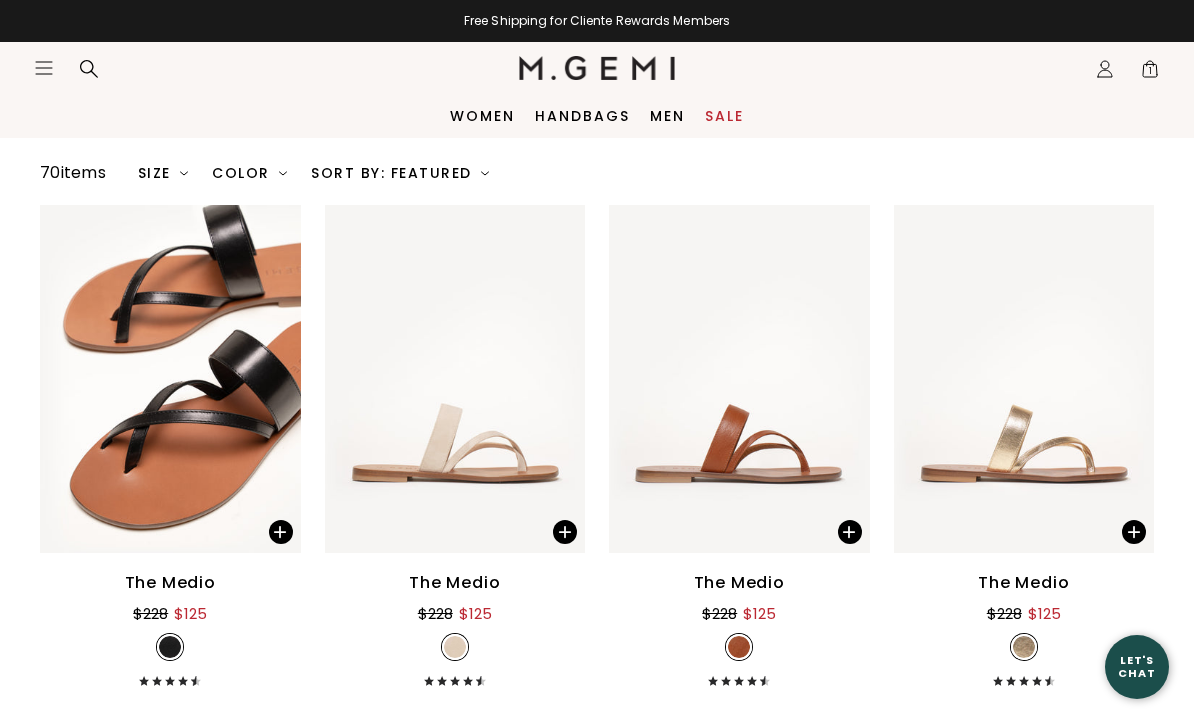 scroll, scrollTop: 0, scrollLeft: 0, axis: both 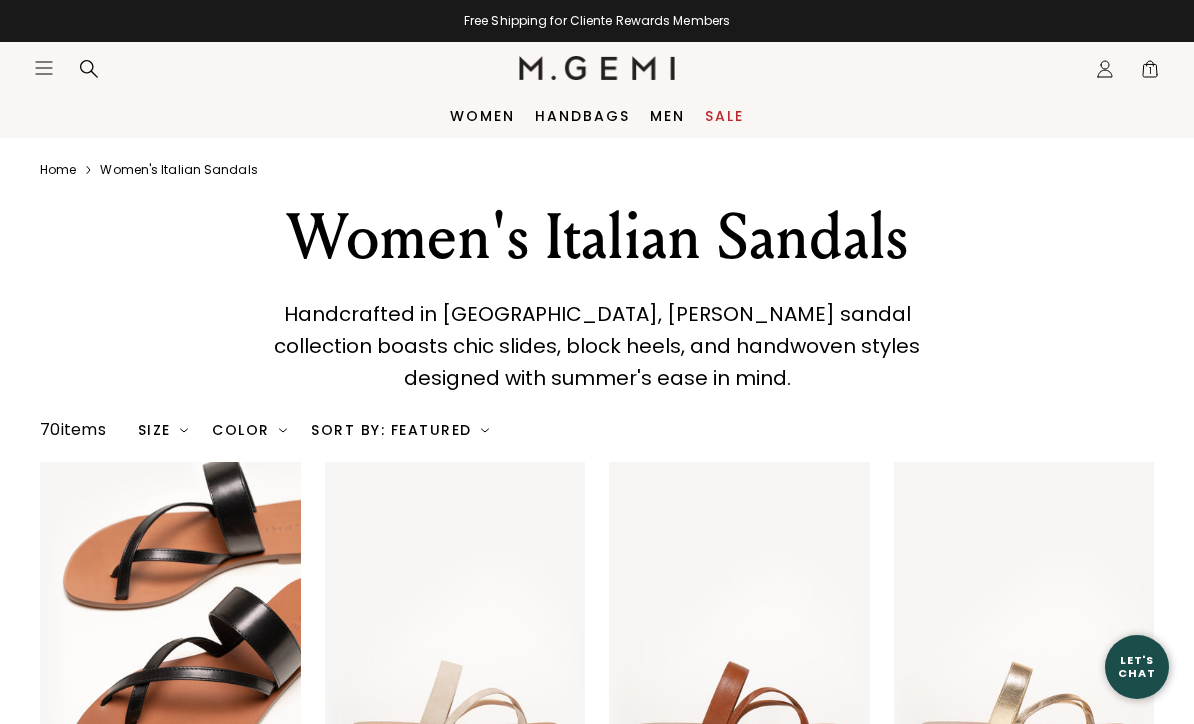 click 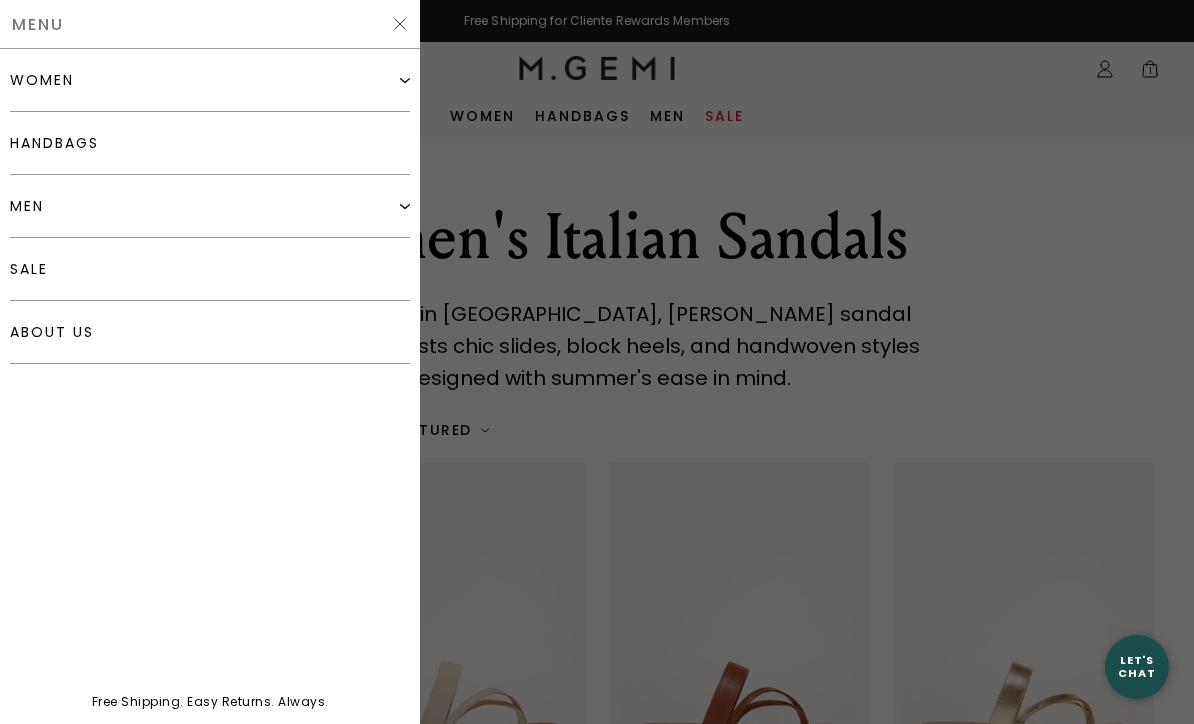 click on "women" at bounding box center [210, 80] 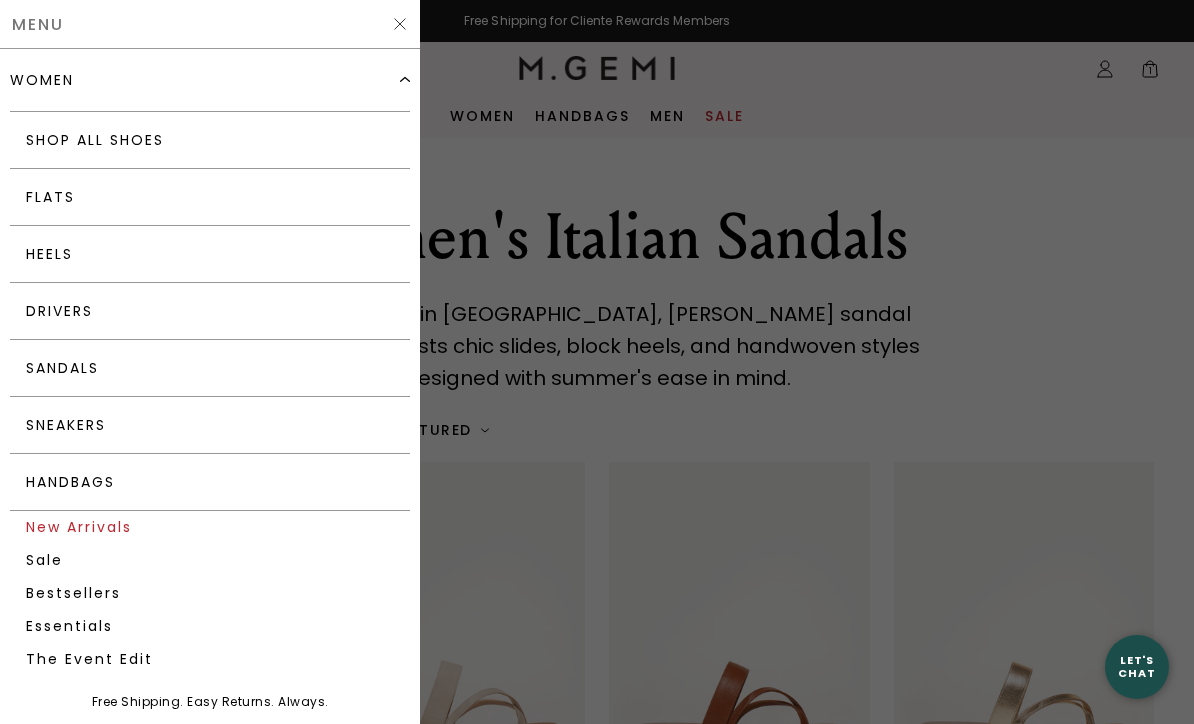 click on "New Arrivals" at bounding box center (210, 527) 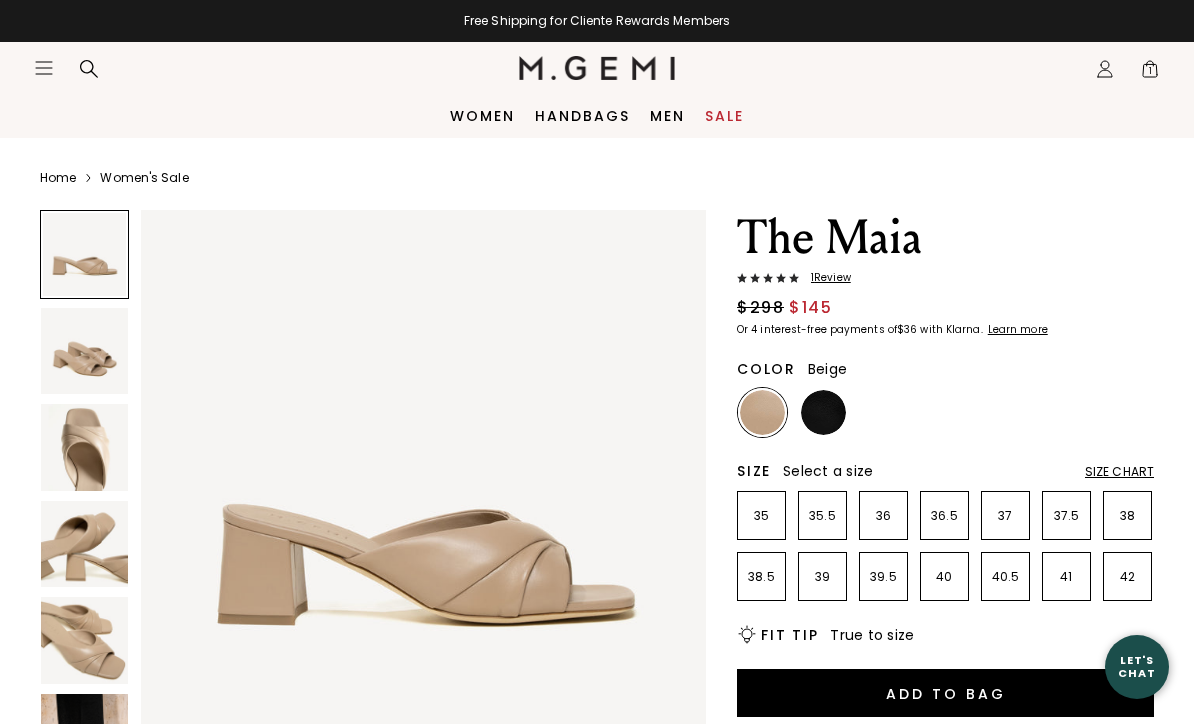scroll, scrollTop: 0, scrollLeft: 0, axis: both 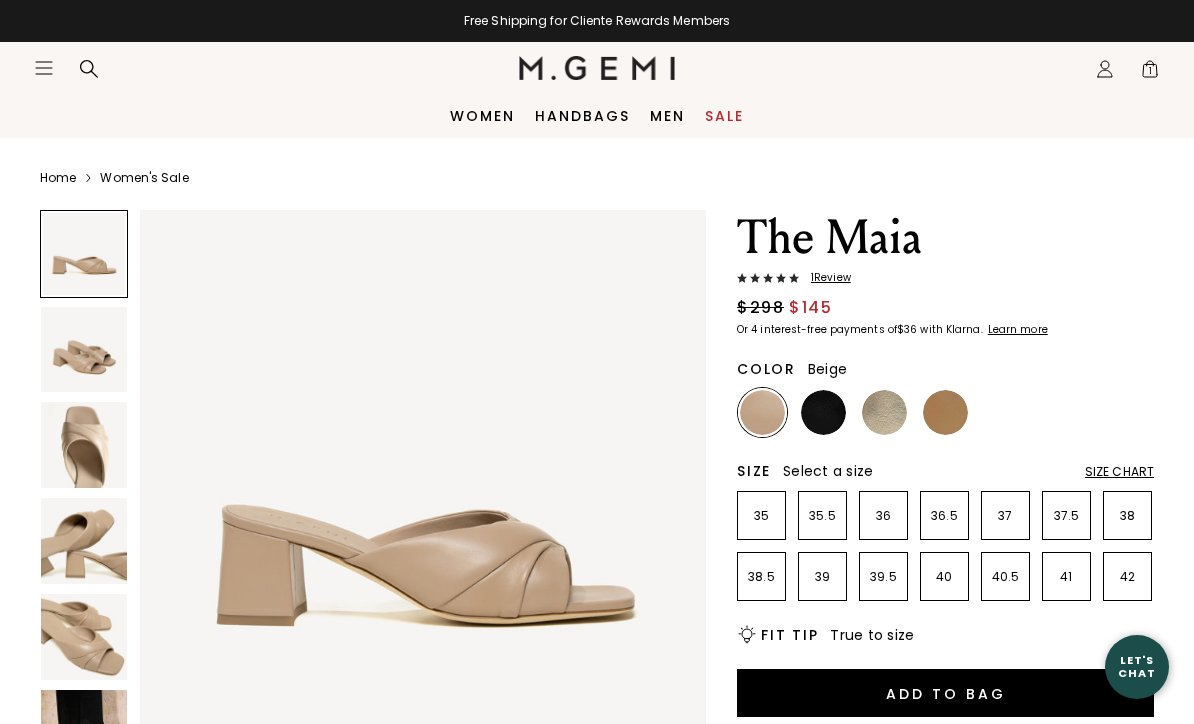 click at bounding box center [84, 350] 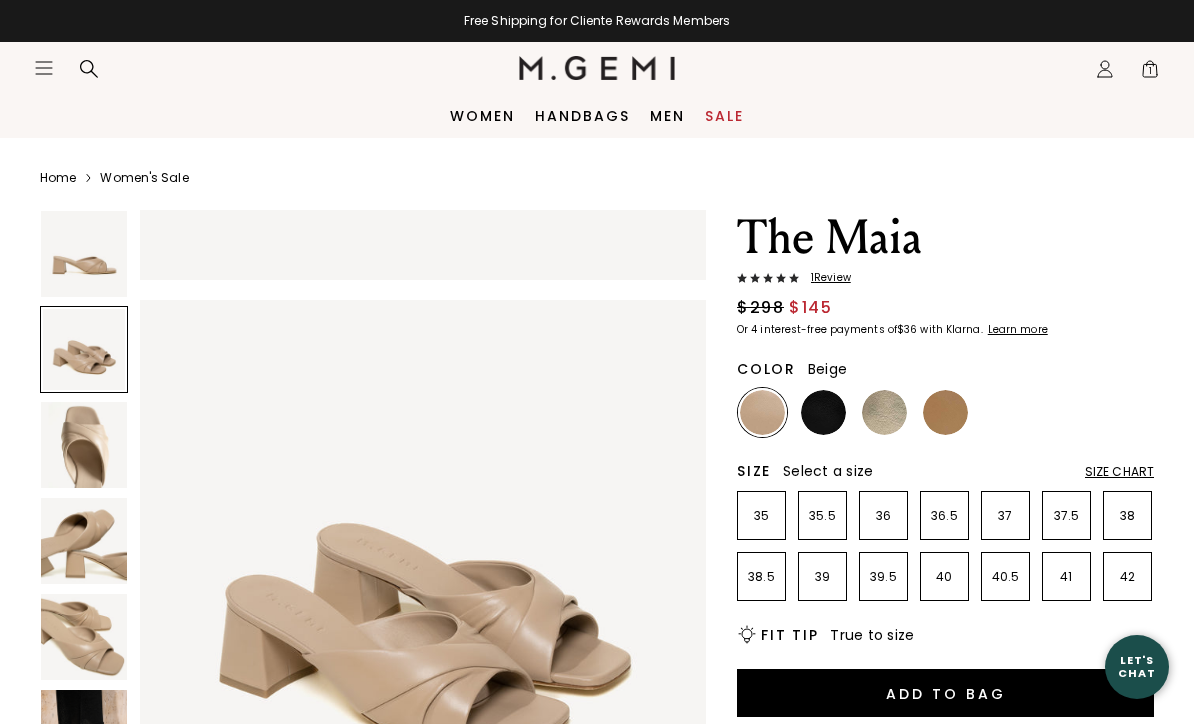scroll, scrollTop: 586, scrollLeft: 0, axis: vertical 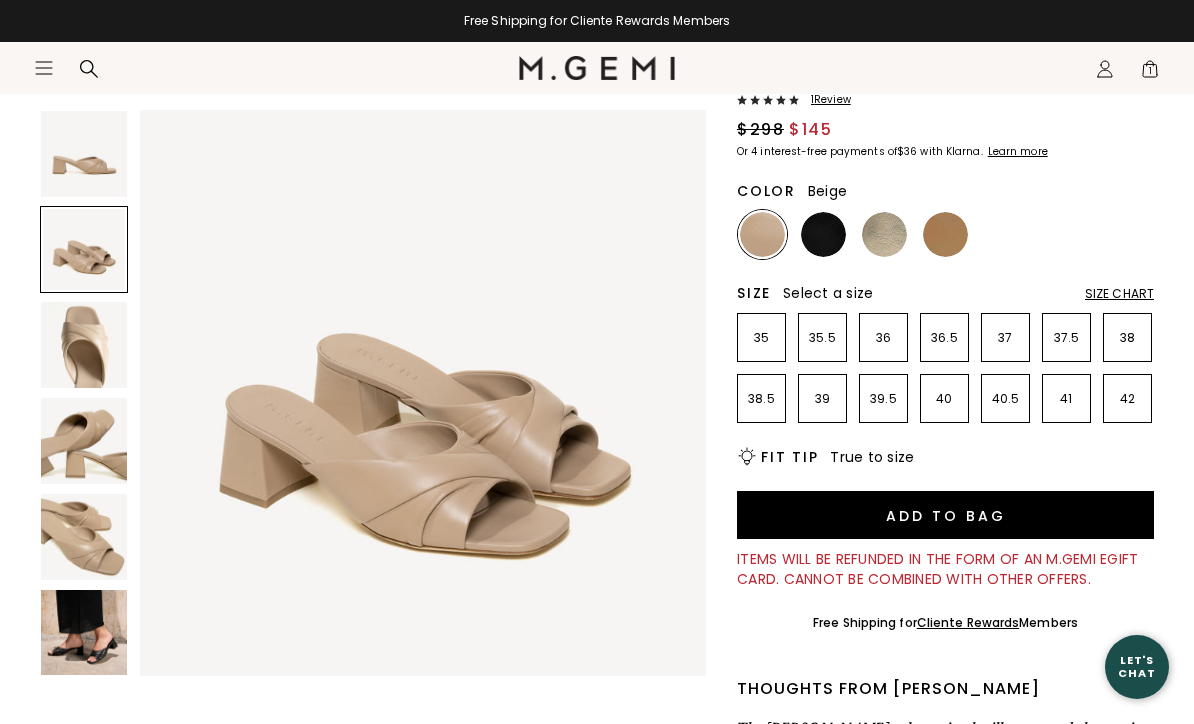 click at bounding box center [84, 633] 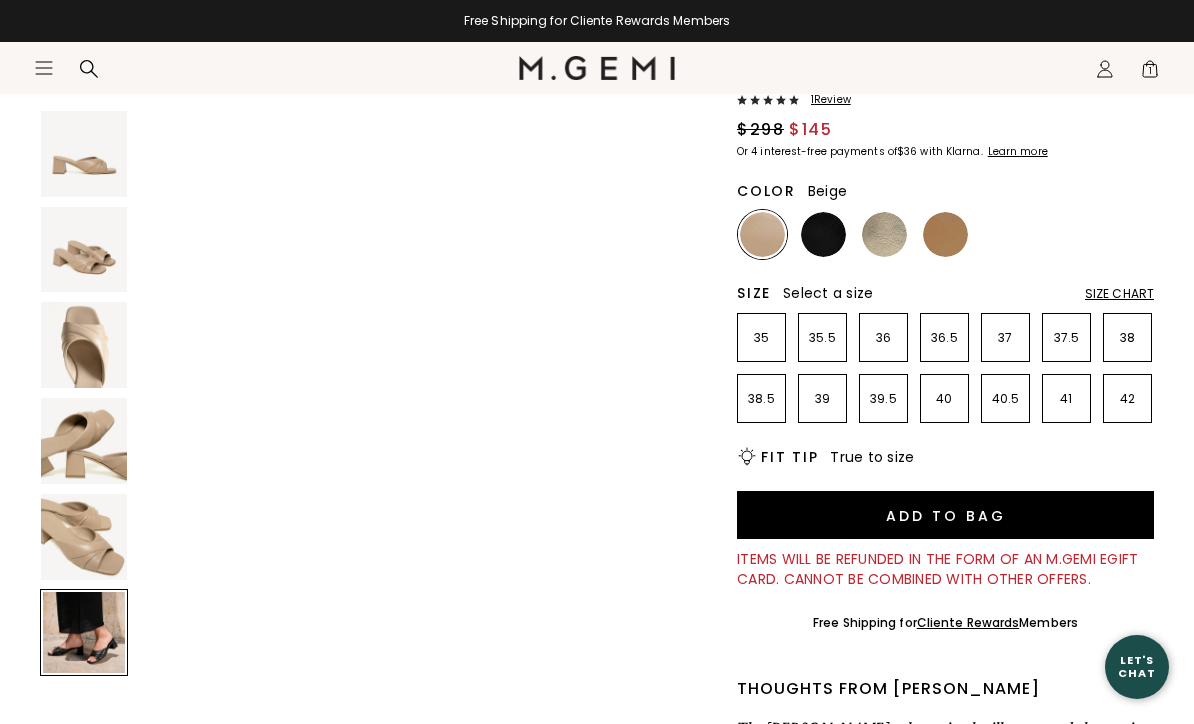 scroll, scrollTop: 2931, scrollLeft: 0, axis: vertical 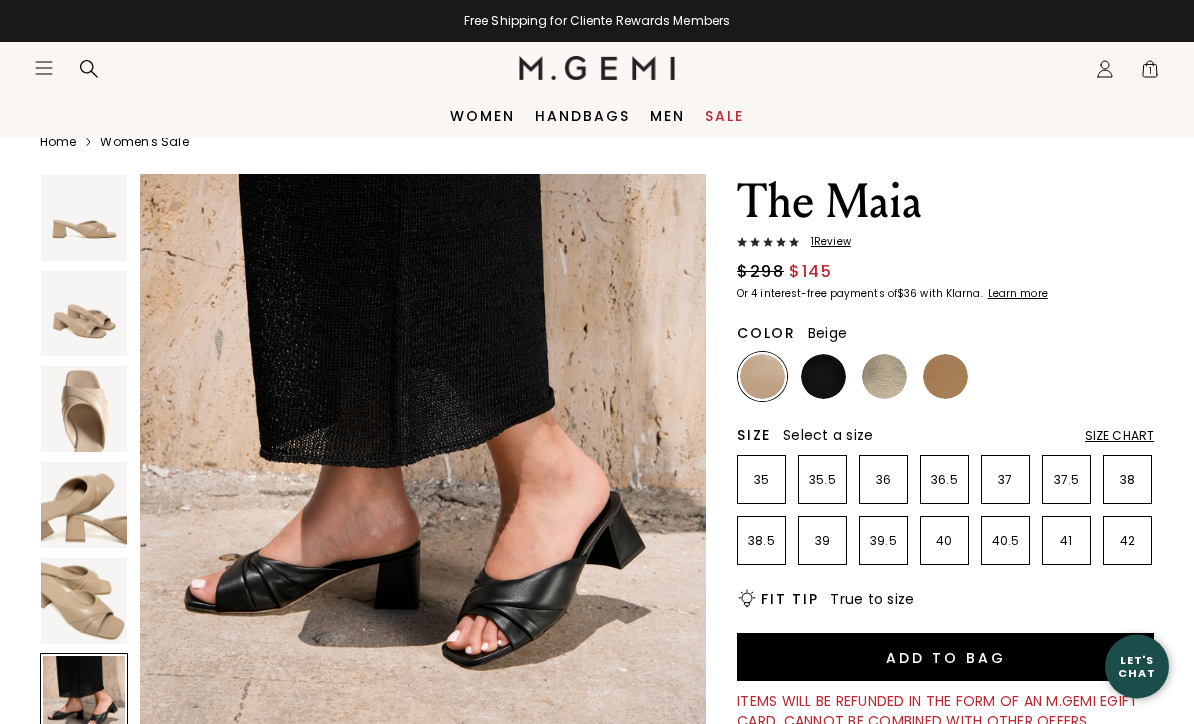 click at bounding box center (945, 377) 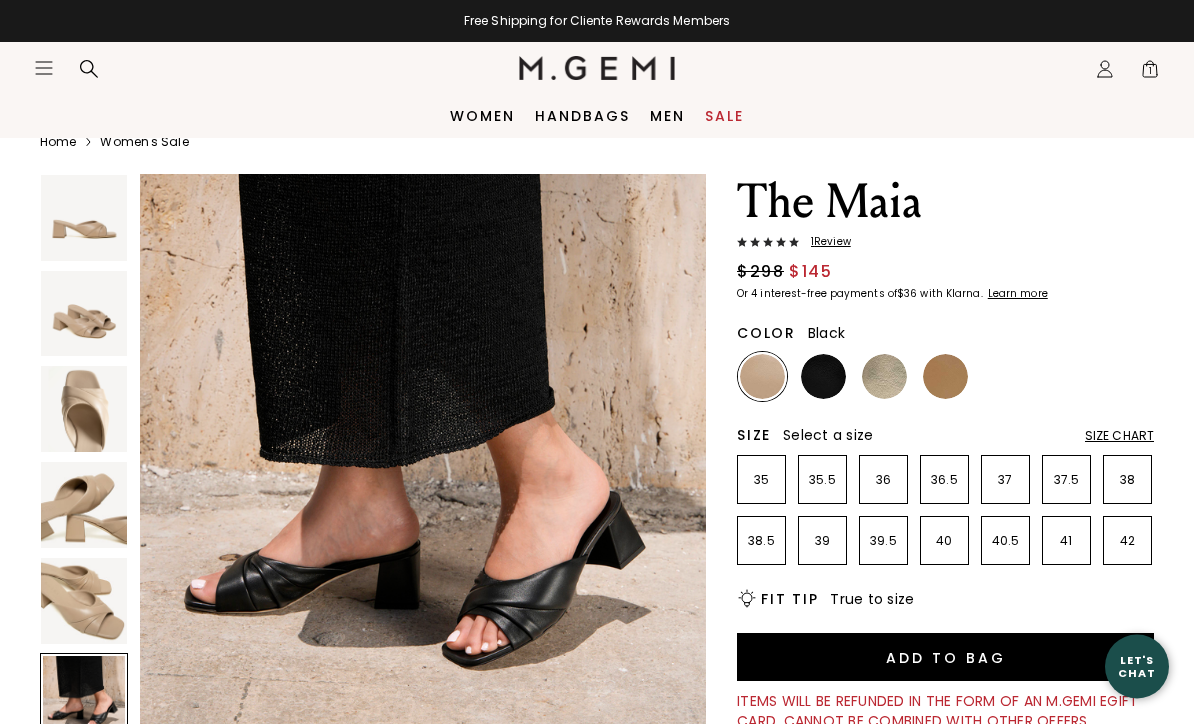 scroll, scrollTop: 36, scrollLeft: 0, axis: vertical 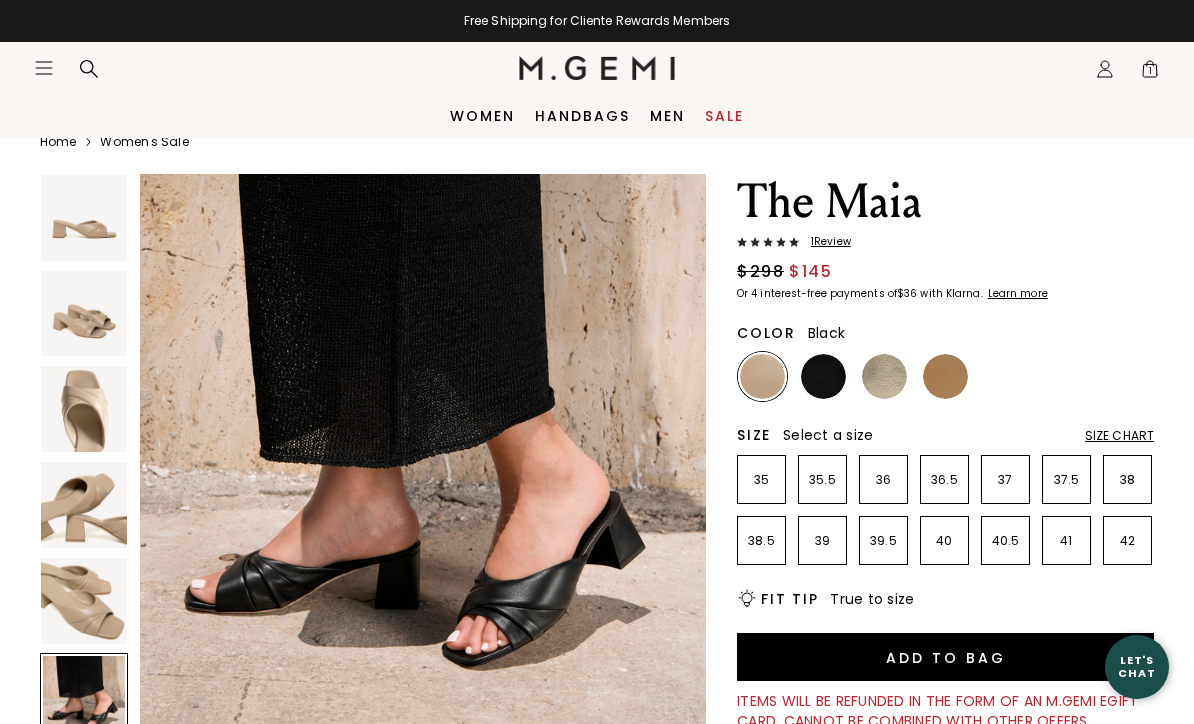 click at bounding box center (823, 376) 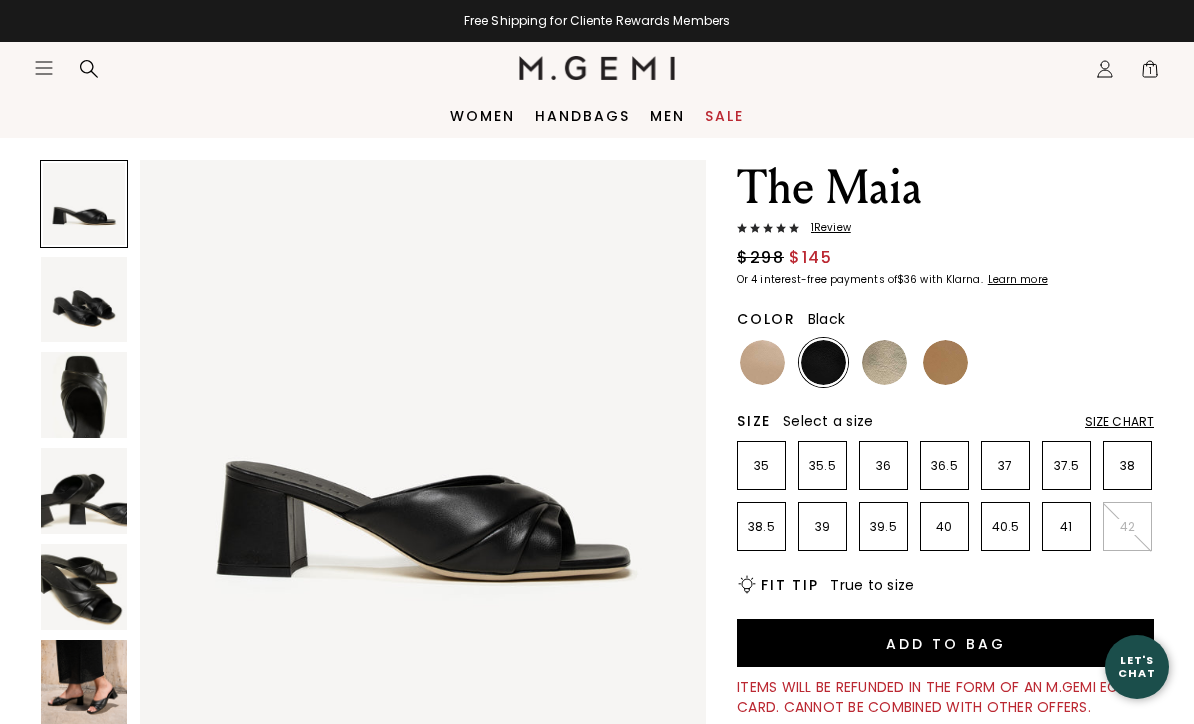 scroll, scrollTop: 39, scrollLeft: 0, axis: vertical 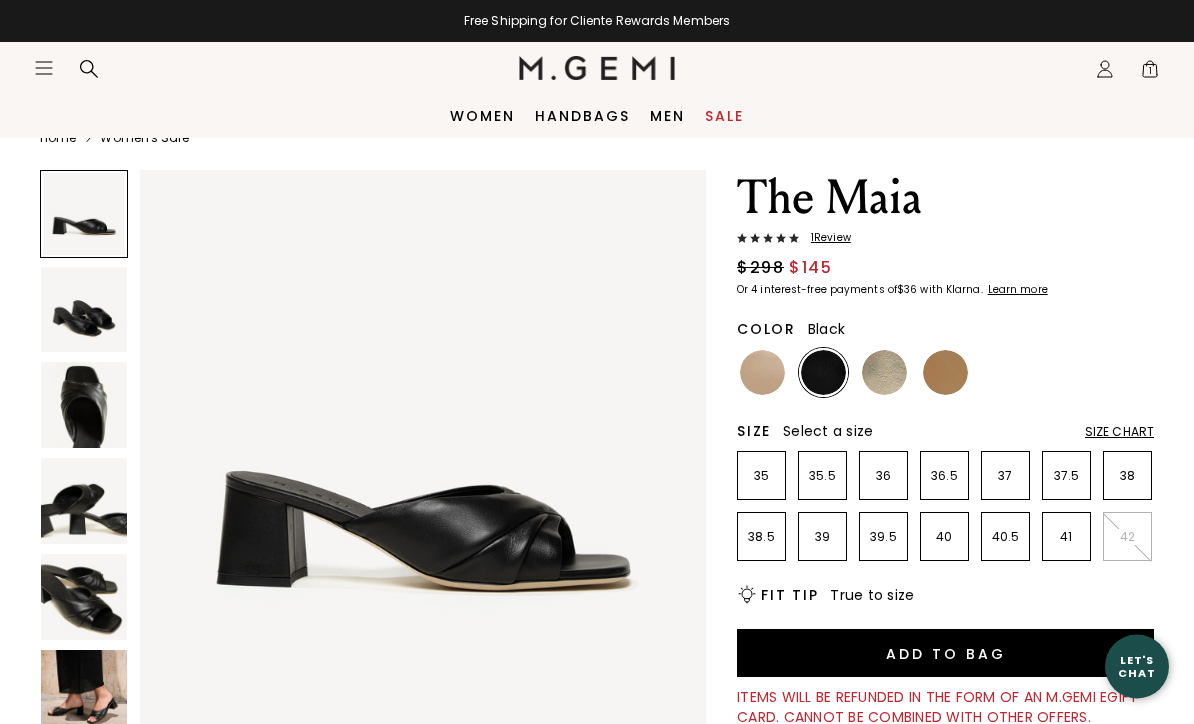 click on "Size Chart" at bounding box center (1119, 433) 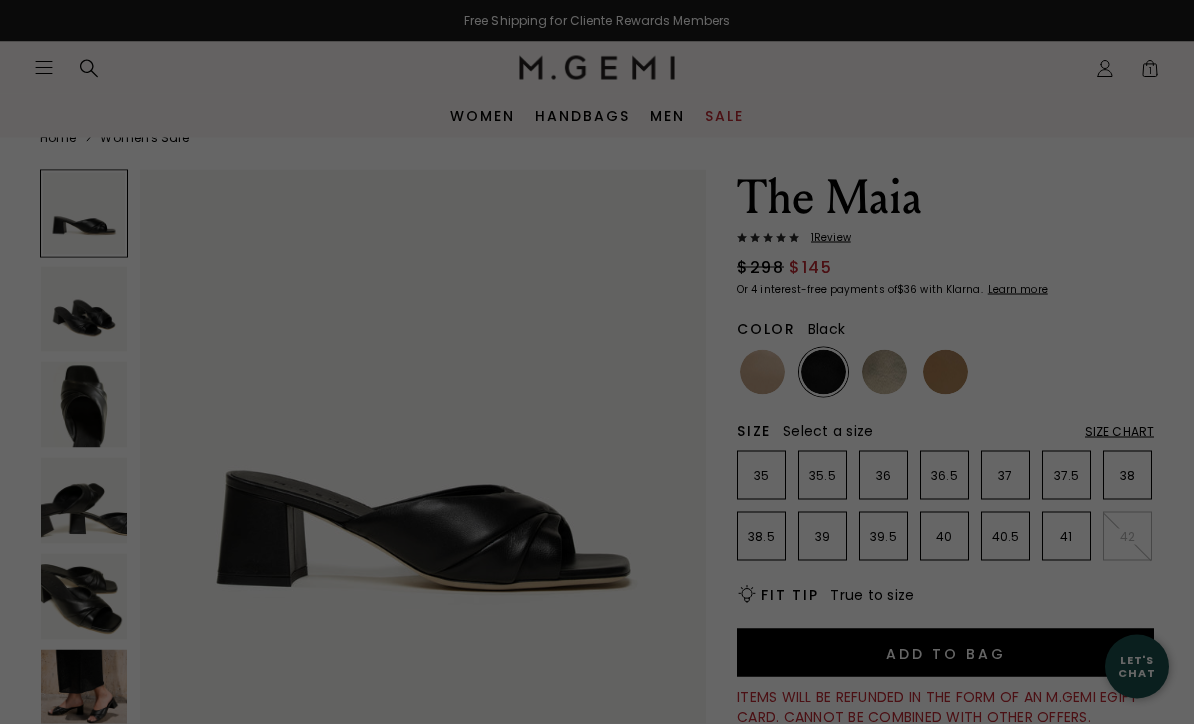 scroll, scrollTop: 40, scrollLeft: 0, axis: vertical 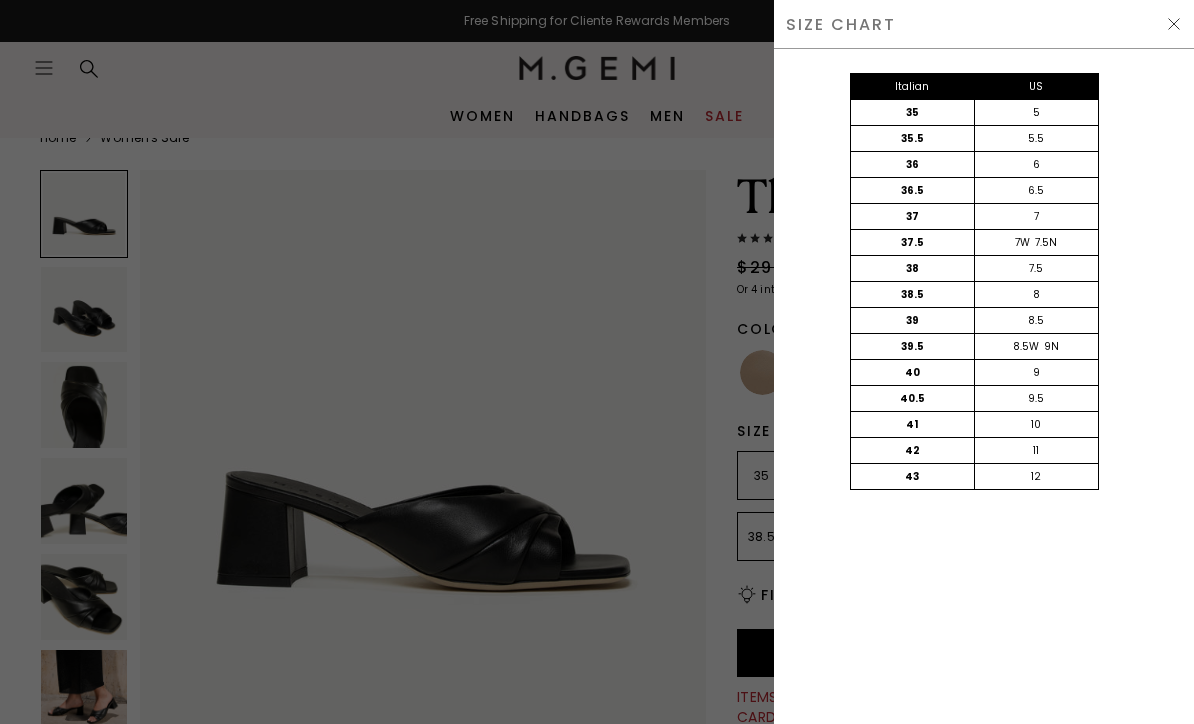 click on "SIZE CHART" at bounding box center (984, 24) 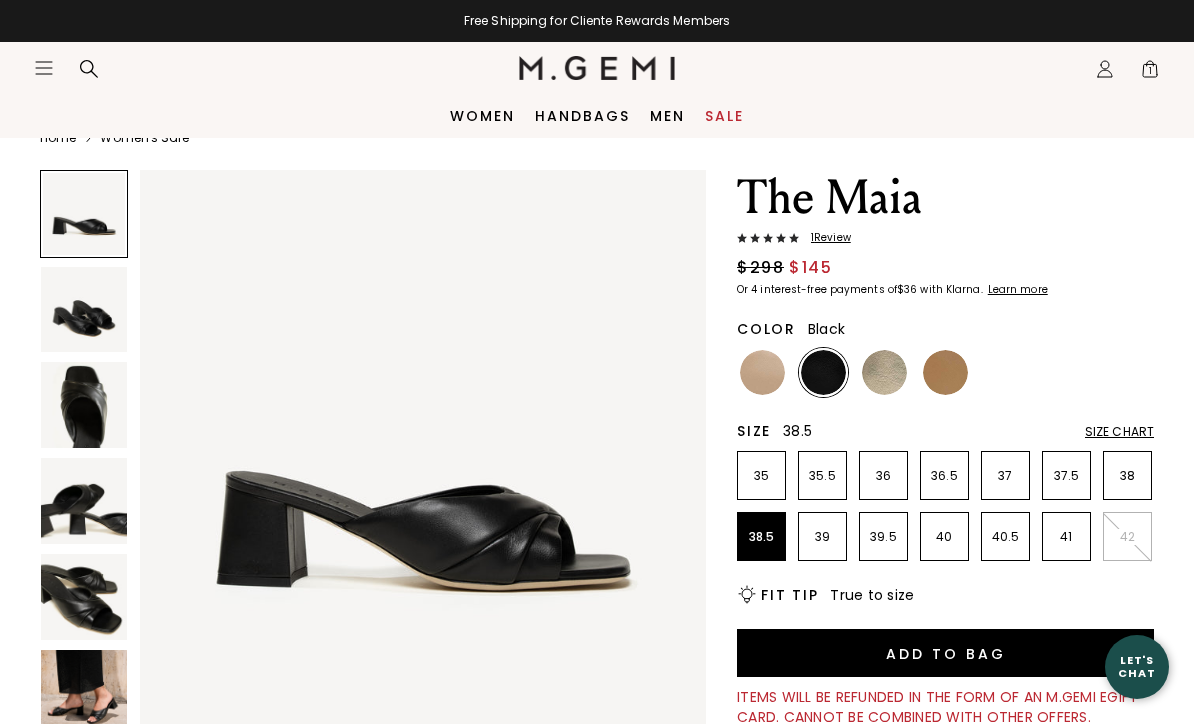 click on "38.5" at bounding box center [761, 537] 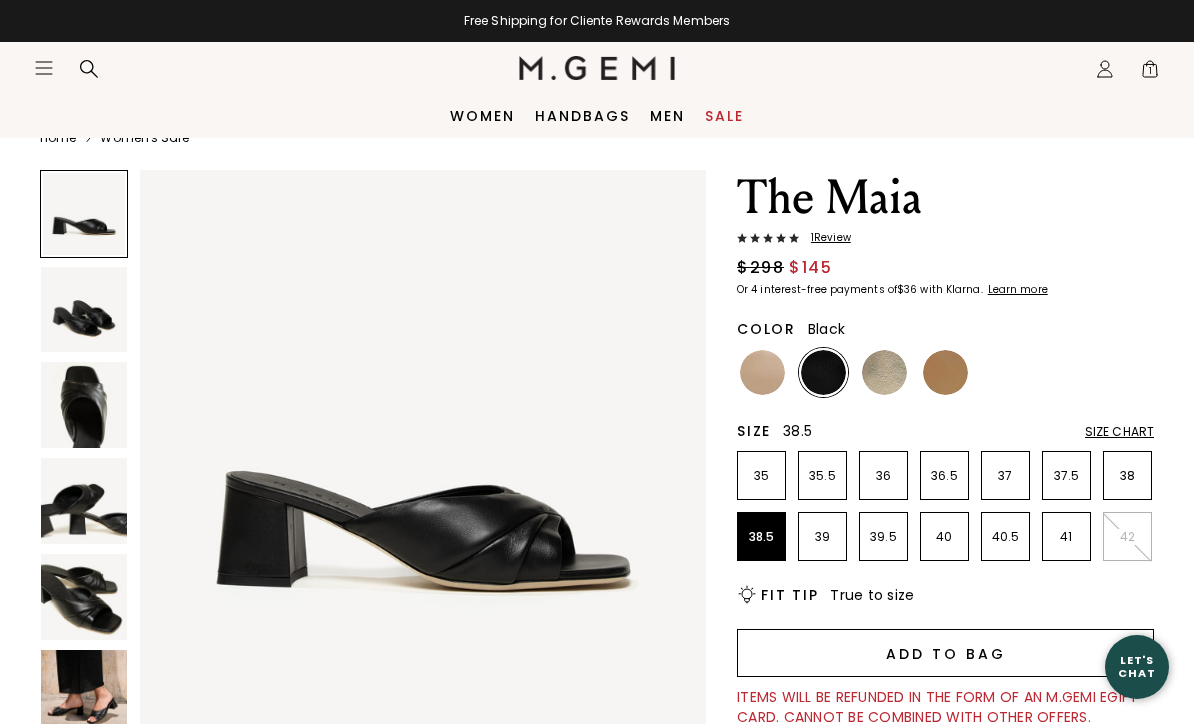 click on "Add to Bag" at bounding box center (945, 653) 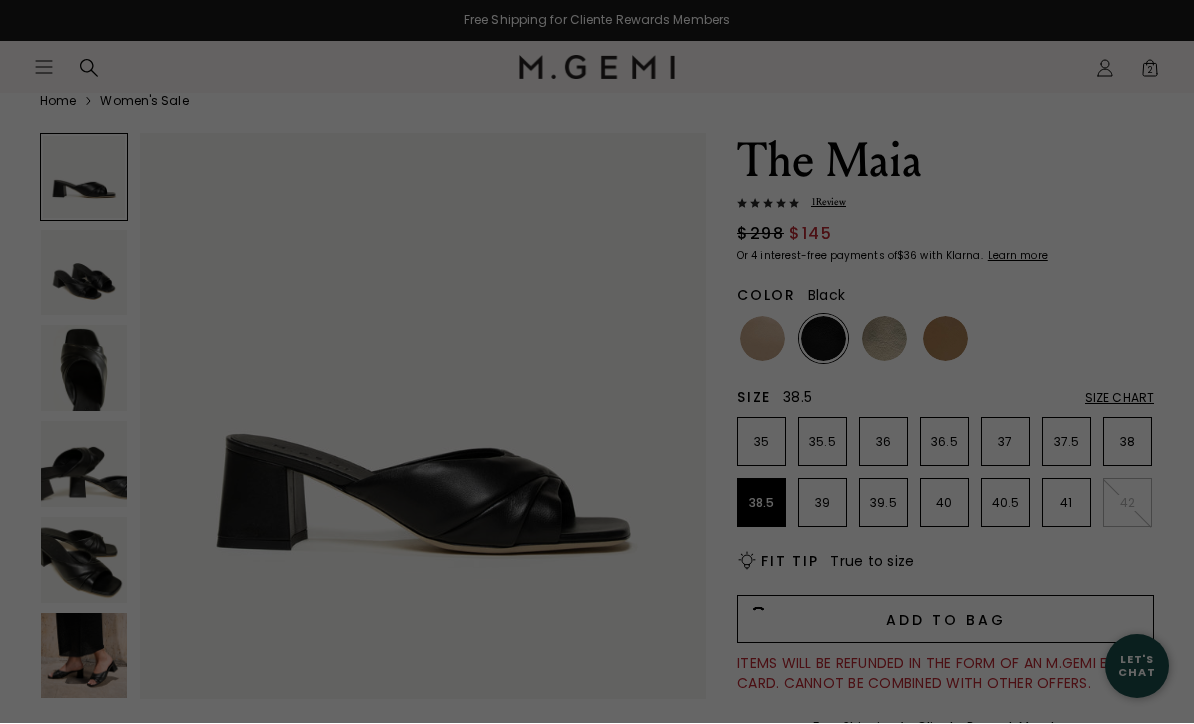 scroll, scrollTop: 0, scrollLeft: 0, axis: both 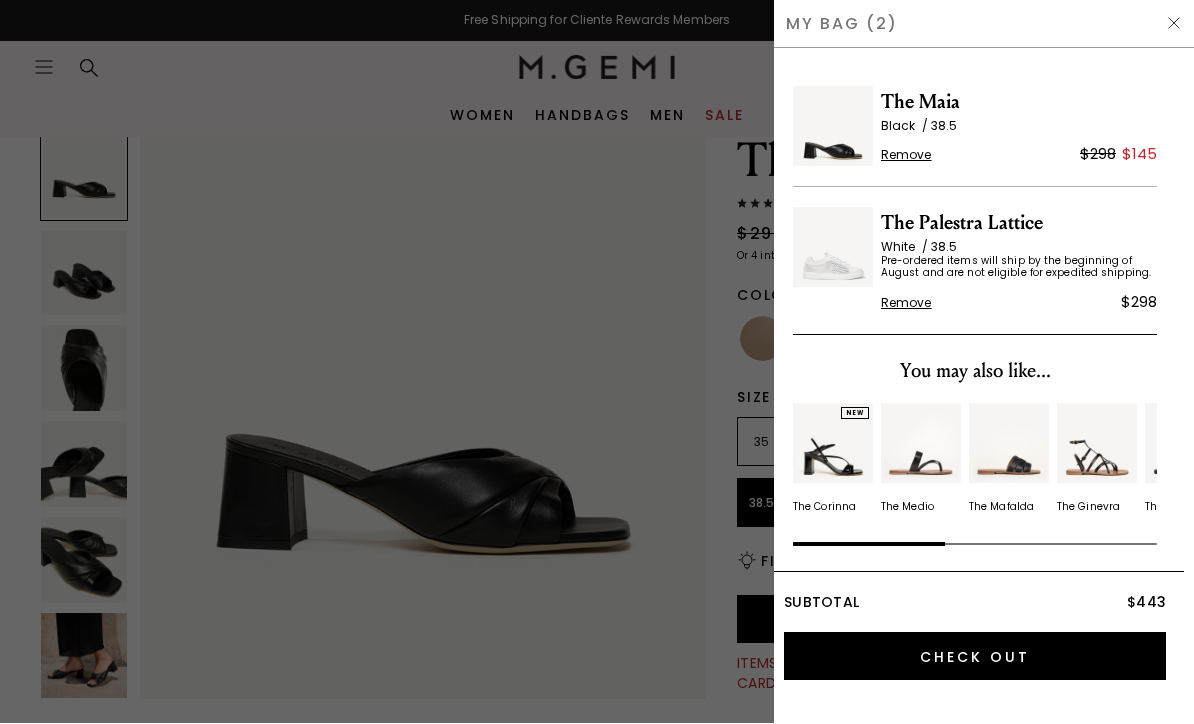 click at bounding box center (1174, 24) 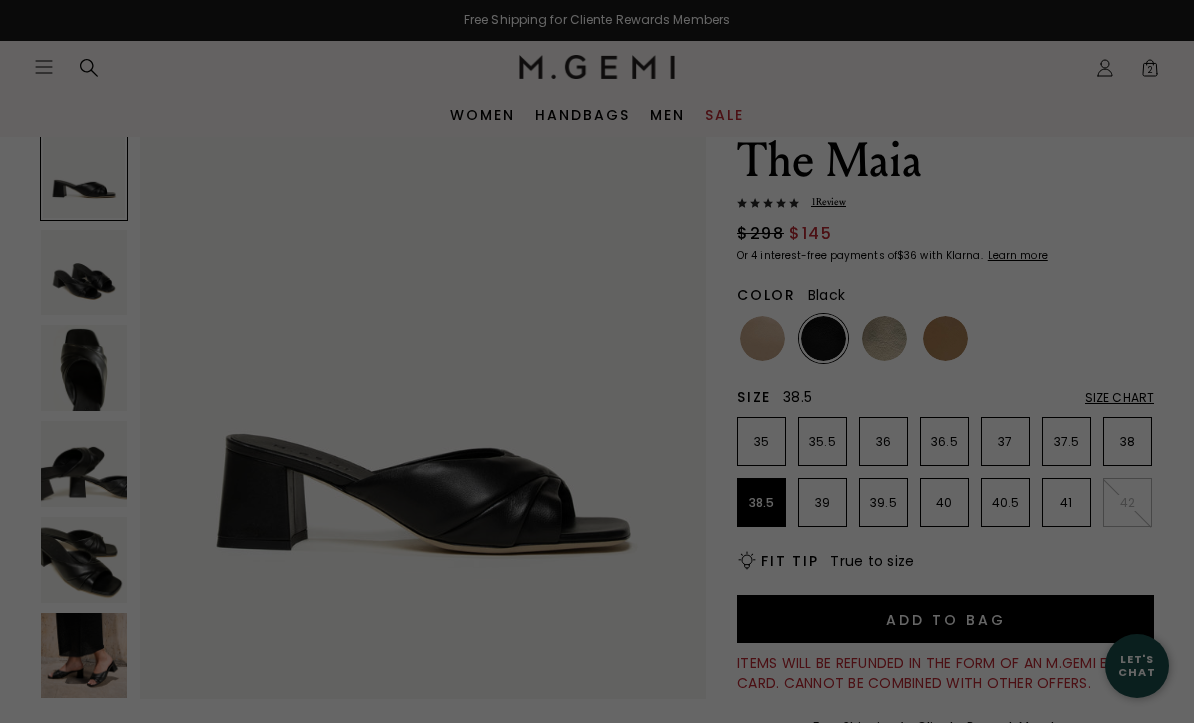 scroll, scrollTop: 76, scrollLeft: 0, axis: vertical 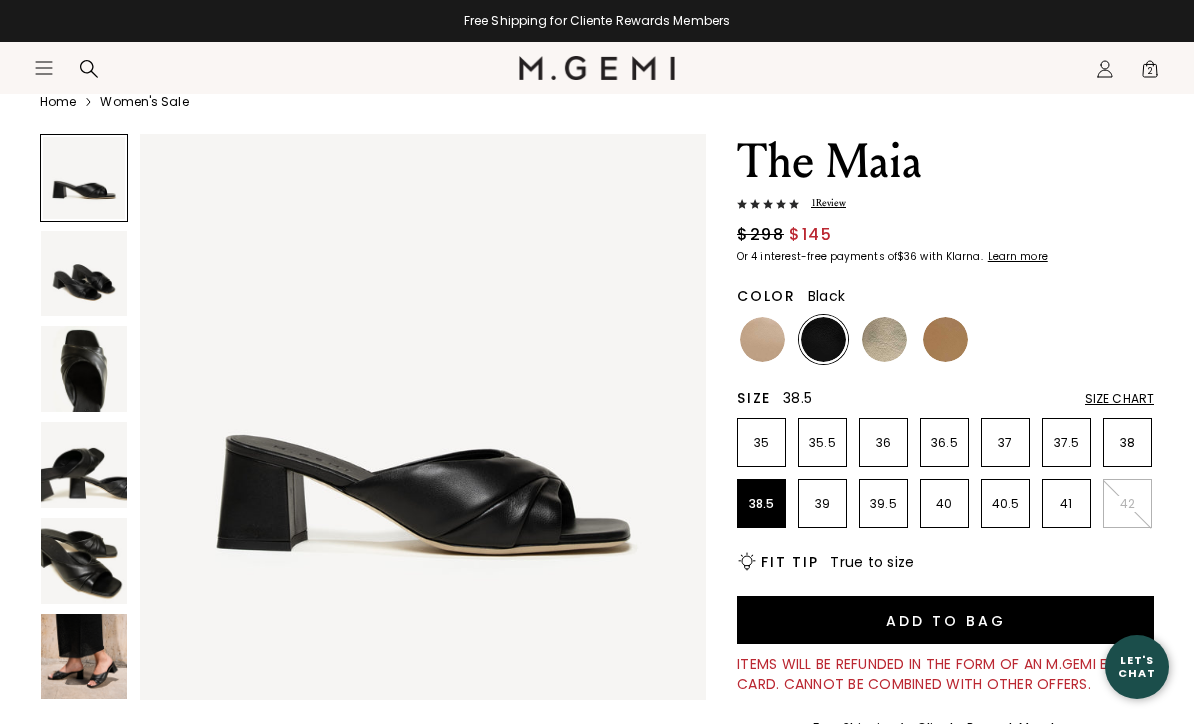click at bounding box center (84, 369) 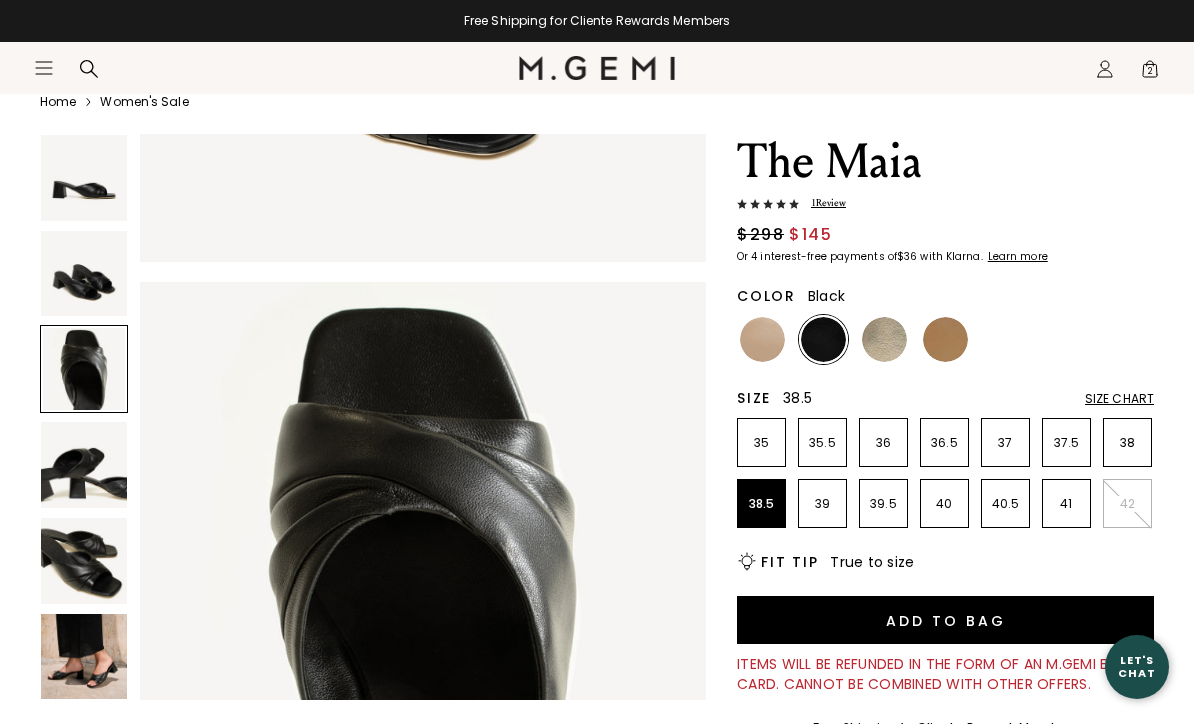 scroll, scrollTop: 1173, scrollLeft: 0, axis: vertical 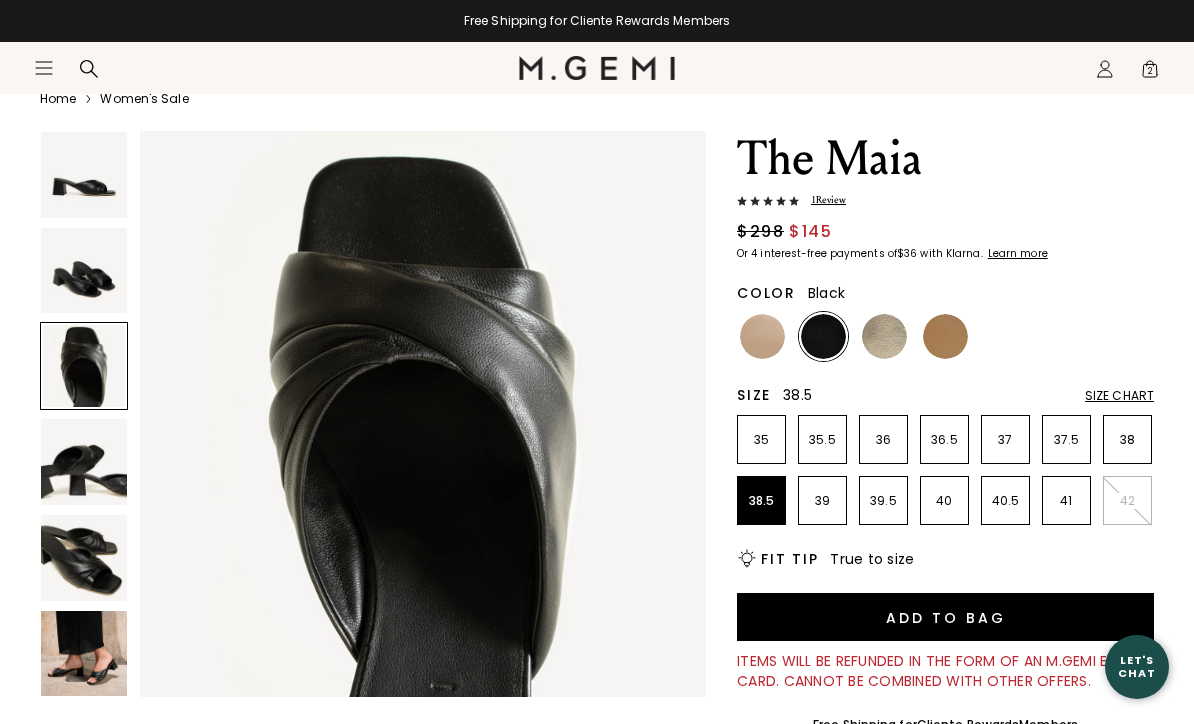 click at bounding box center [762, 336] 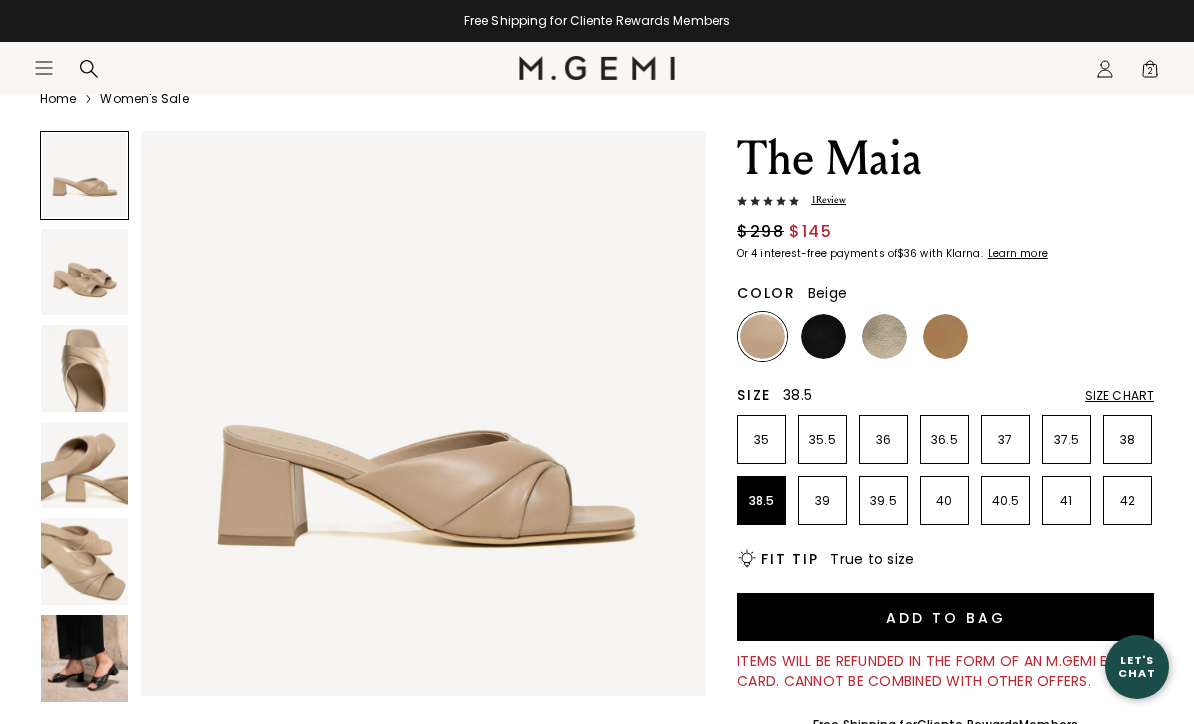 scroll, scrollTop: 0, scrollLeft: 0, axis: both 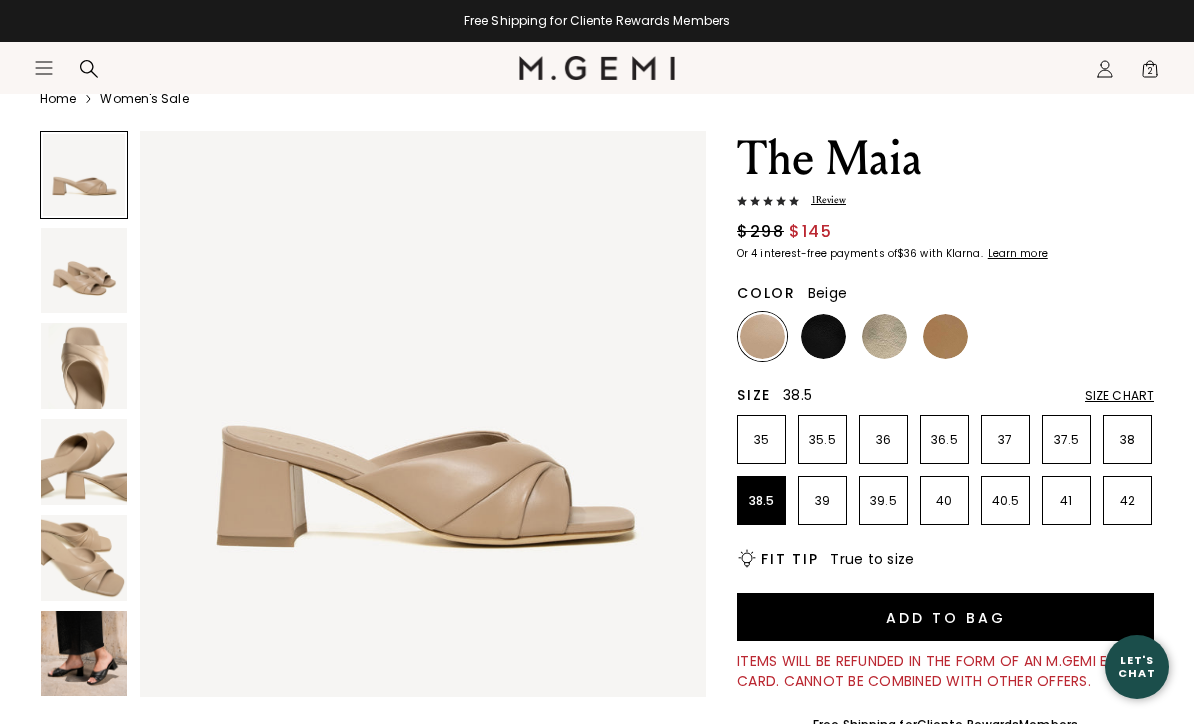 click at bounding box center [84, 366] 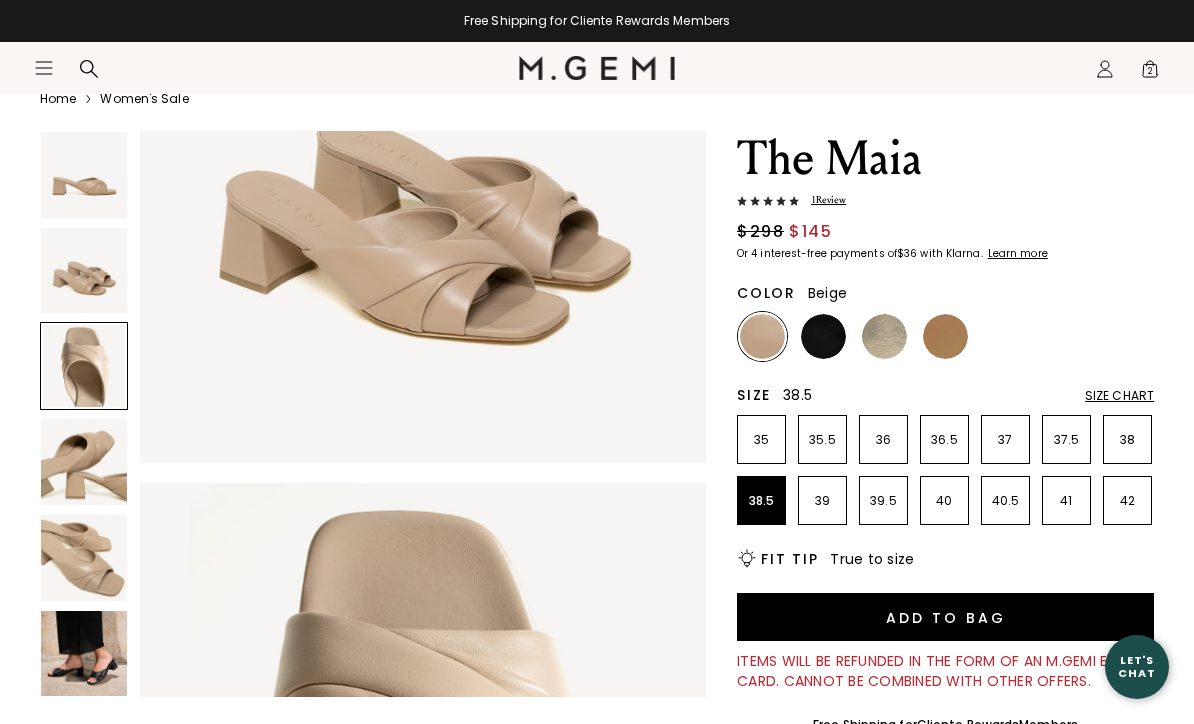 scroll, scrollTop: 1173, scrollLeft: 0, axis: vertical 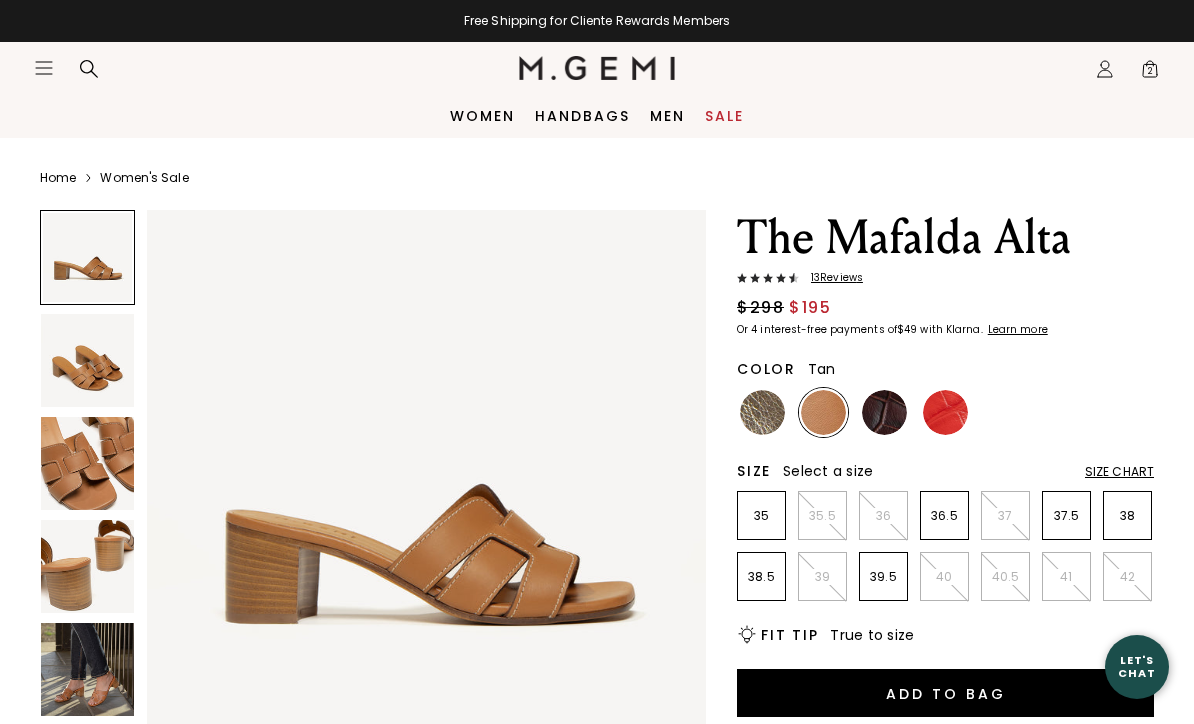 click at bounding box center [87, 463] 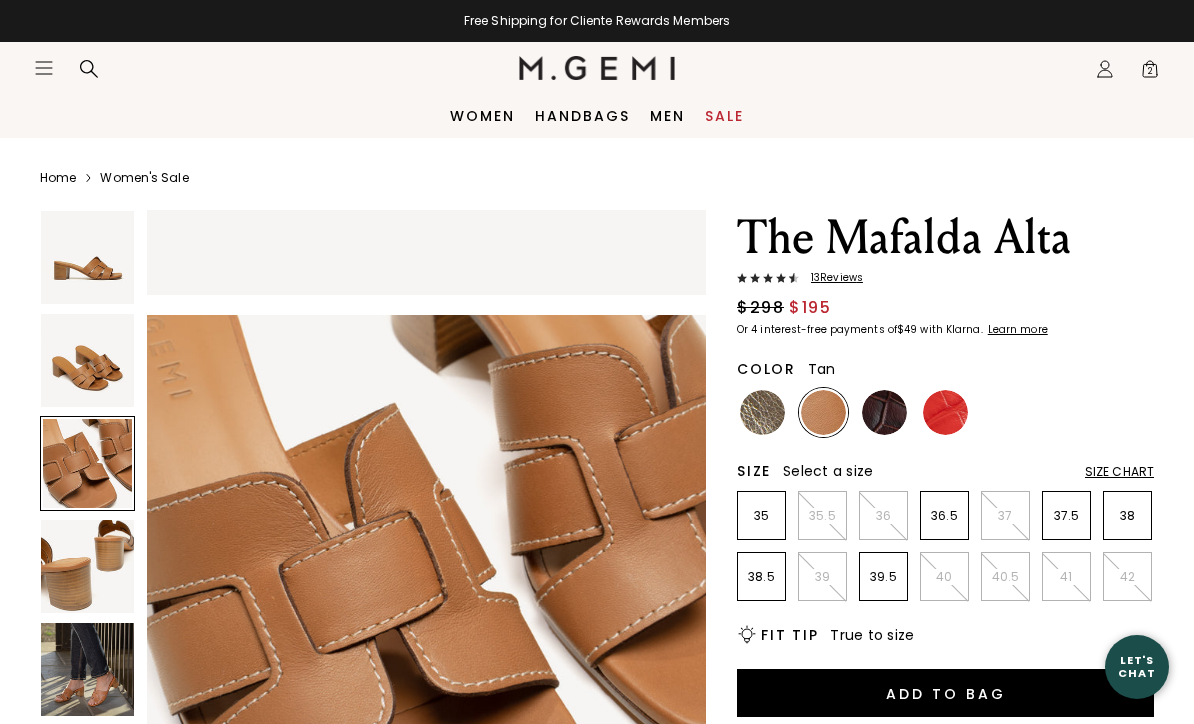 scroll, scrollTop: 1158, scrollLeft: 0, axis: vertical 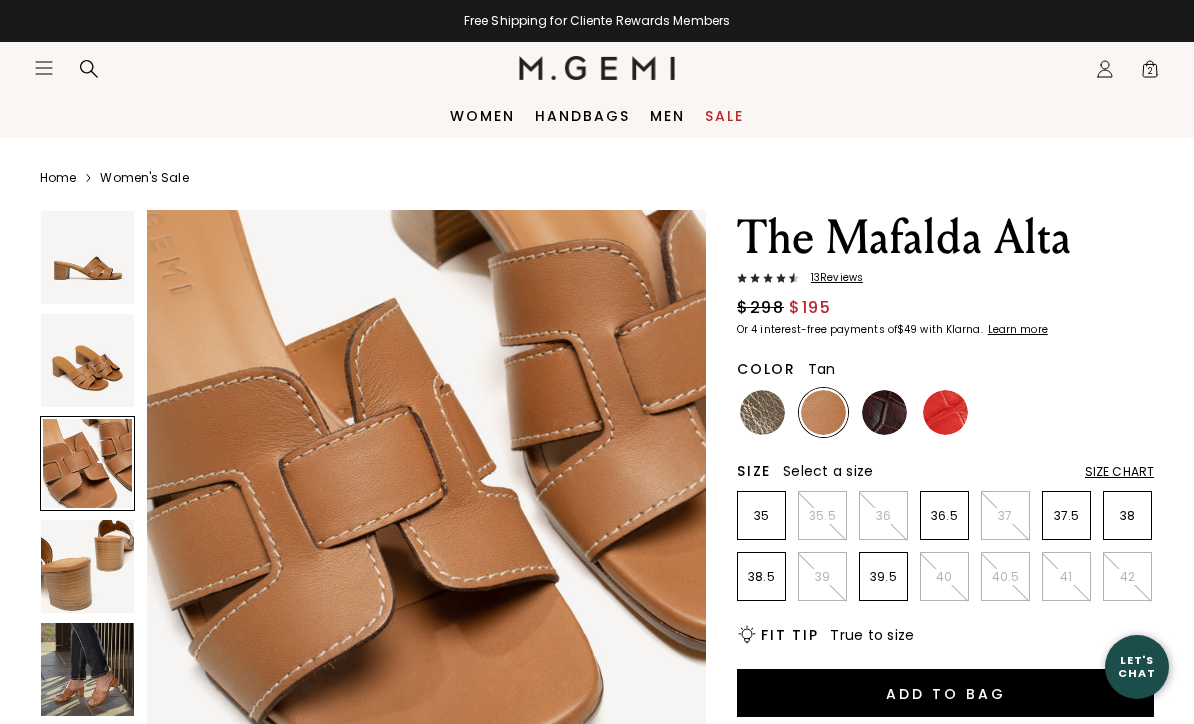 click at bounding box center (87, 669) 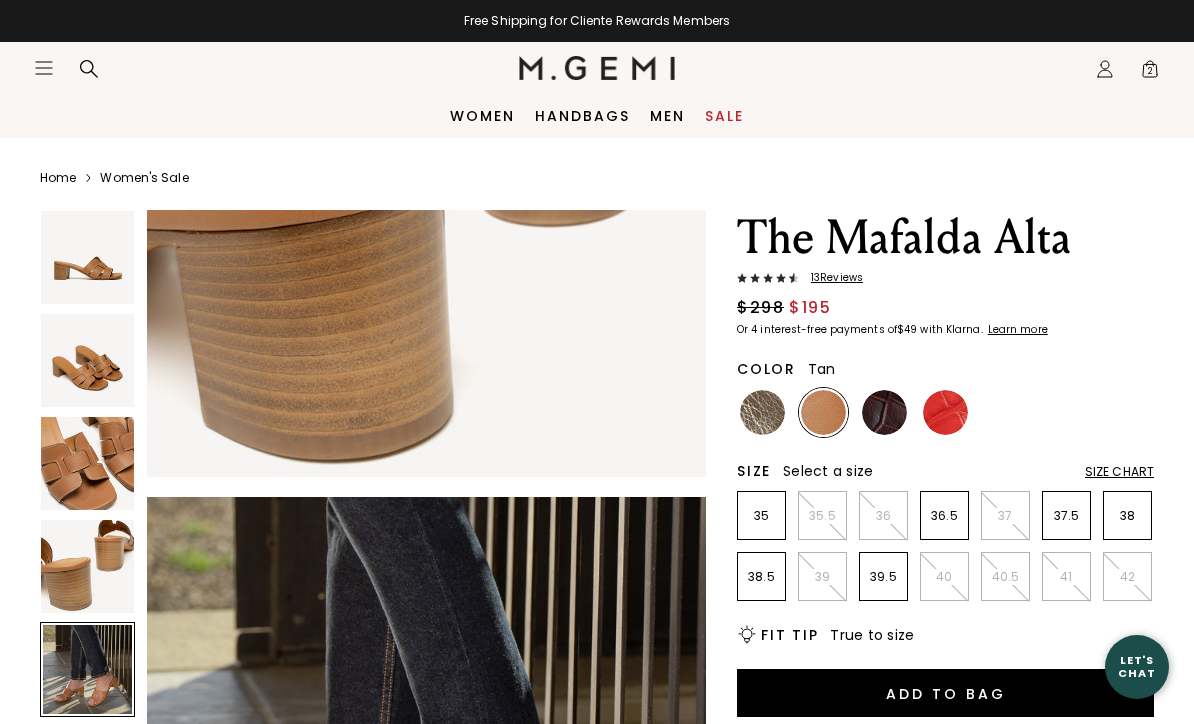 scroll, scrollTop: 2316, scrollLeft: 0, axis: vertical 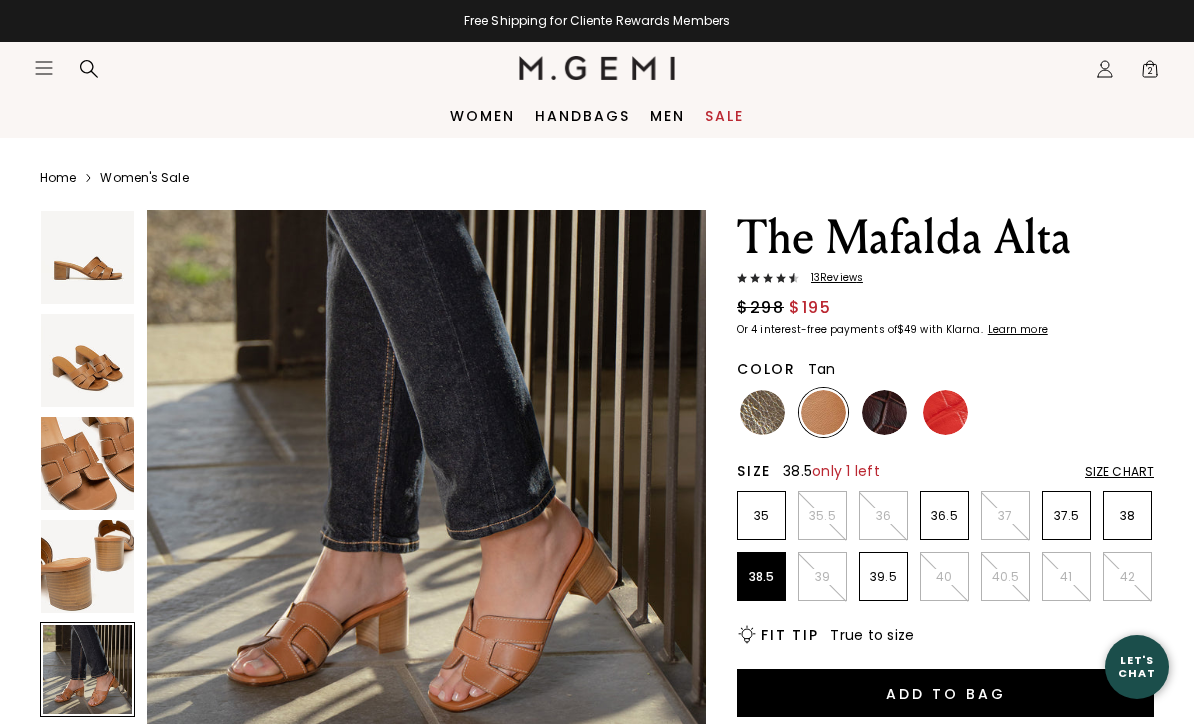 click on "38.5" at bounding box center [761, 577] 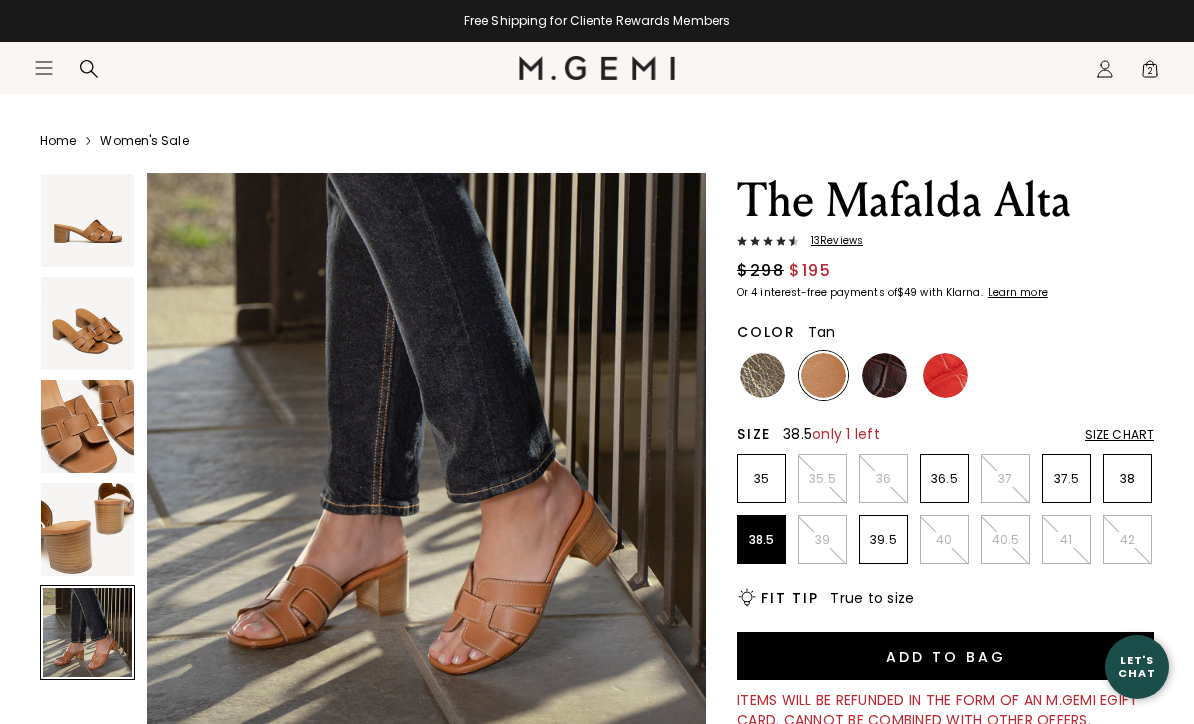 scroll, scrollTop: 40, scrollLeft: 0, axis: vertical 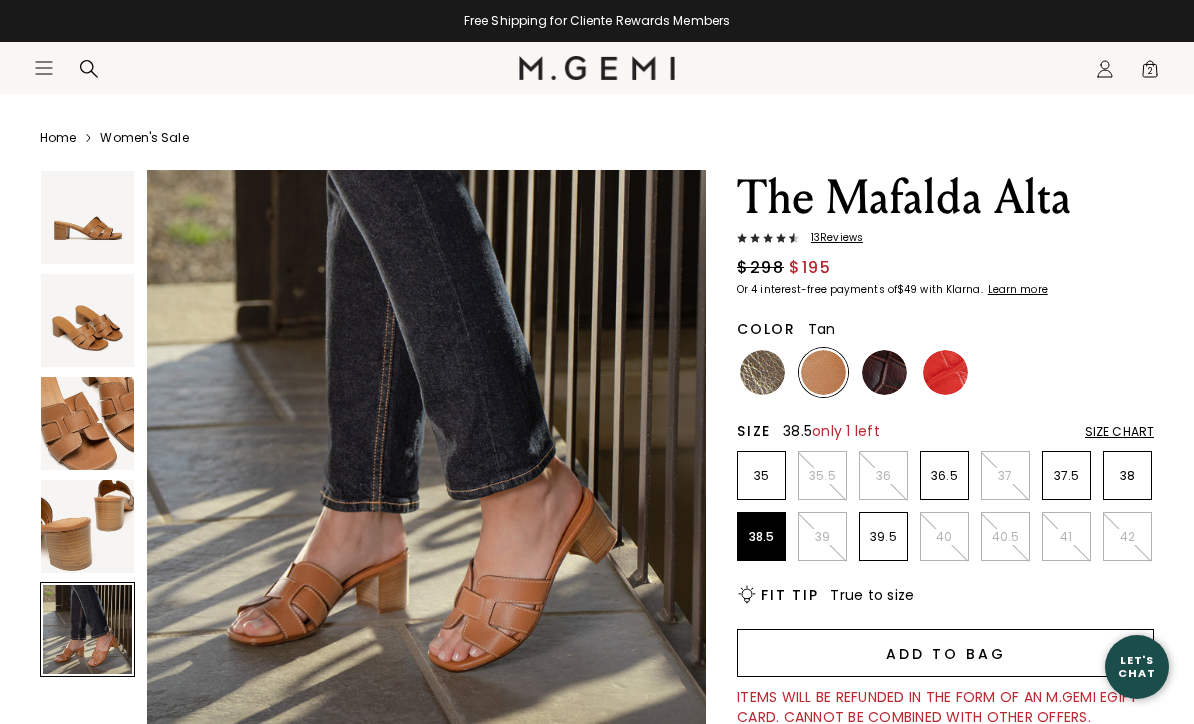 click on "Add to Bag" at bounding box center (945, 653) 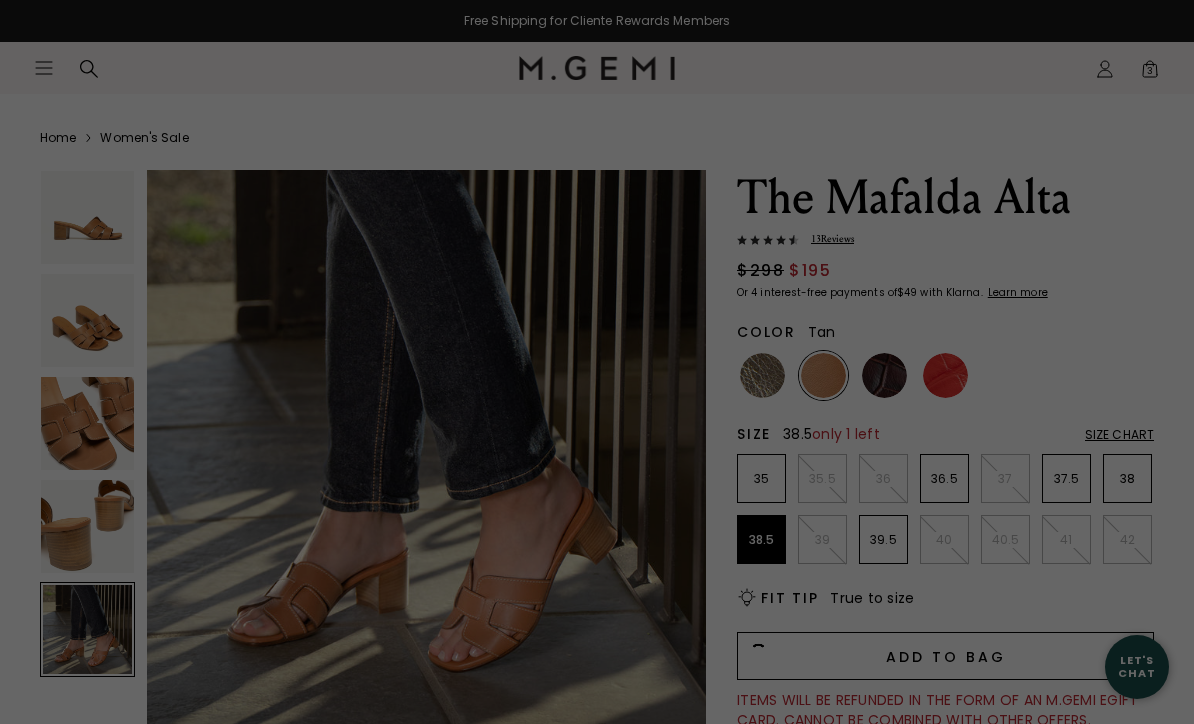 scroll, scrollTop: 0, scrollLeft: 0, axis: both 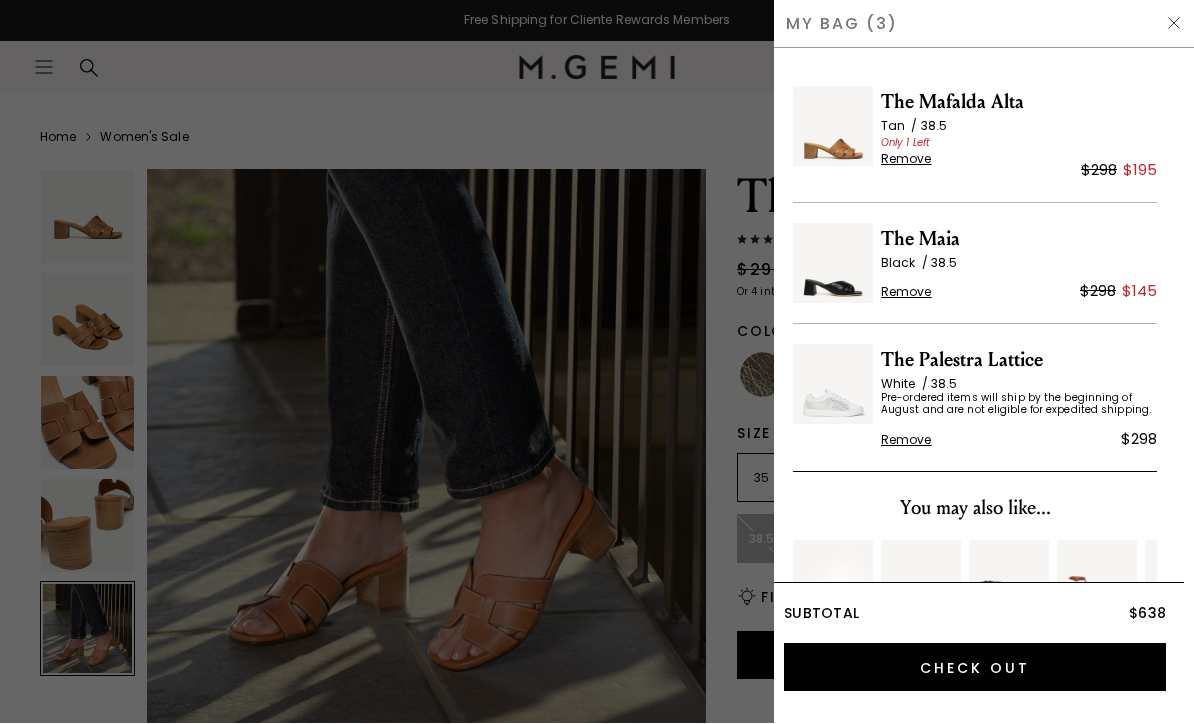 click on "My Bag (3)" at bounding box center (984, 24) 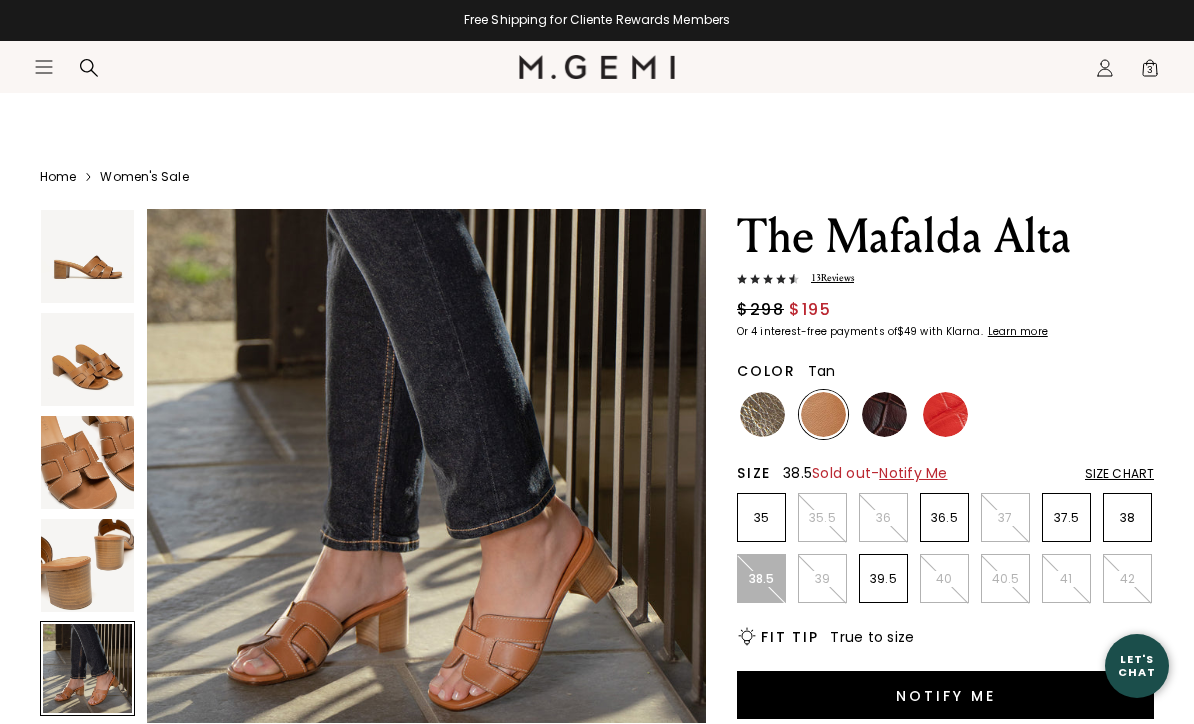 scroll, scrollTop: 40, scrollLeft: 0, axis: vertical 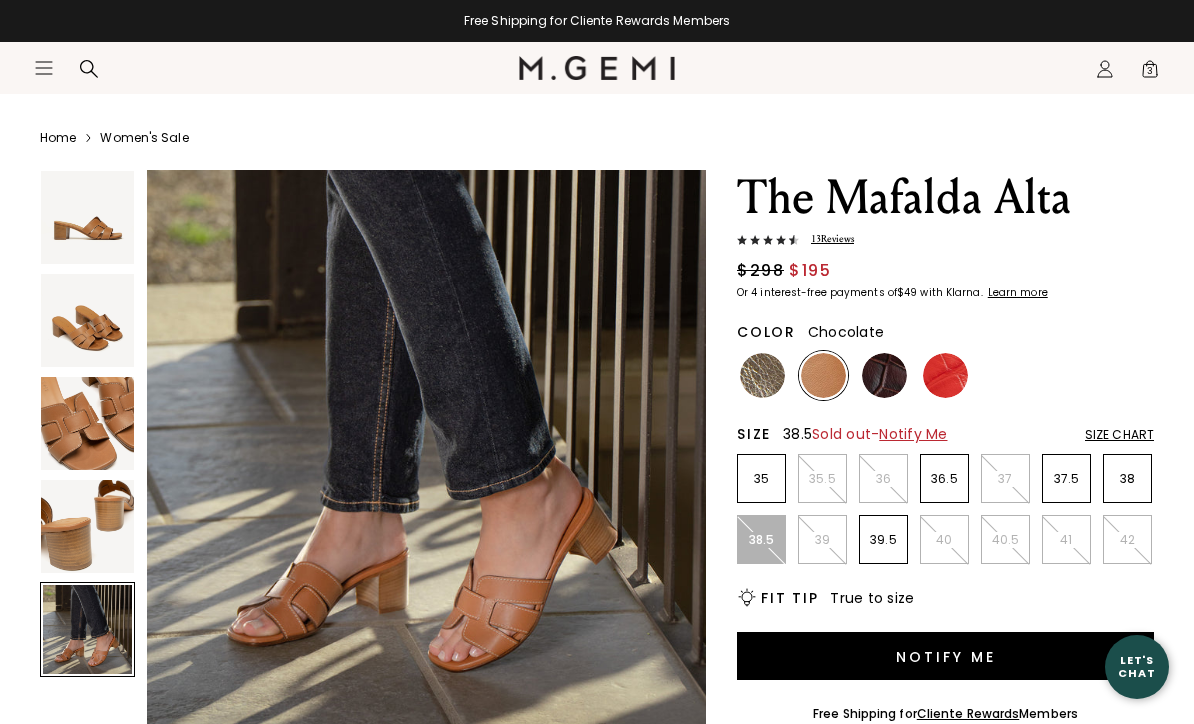 click at bounding box center (884, 375) 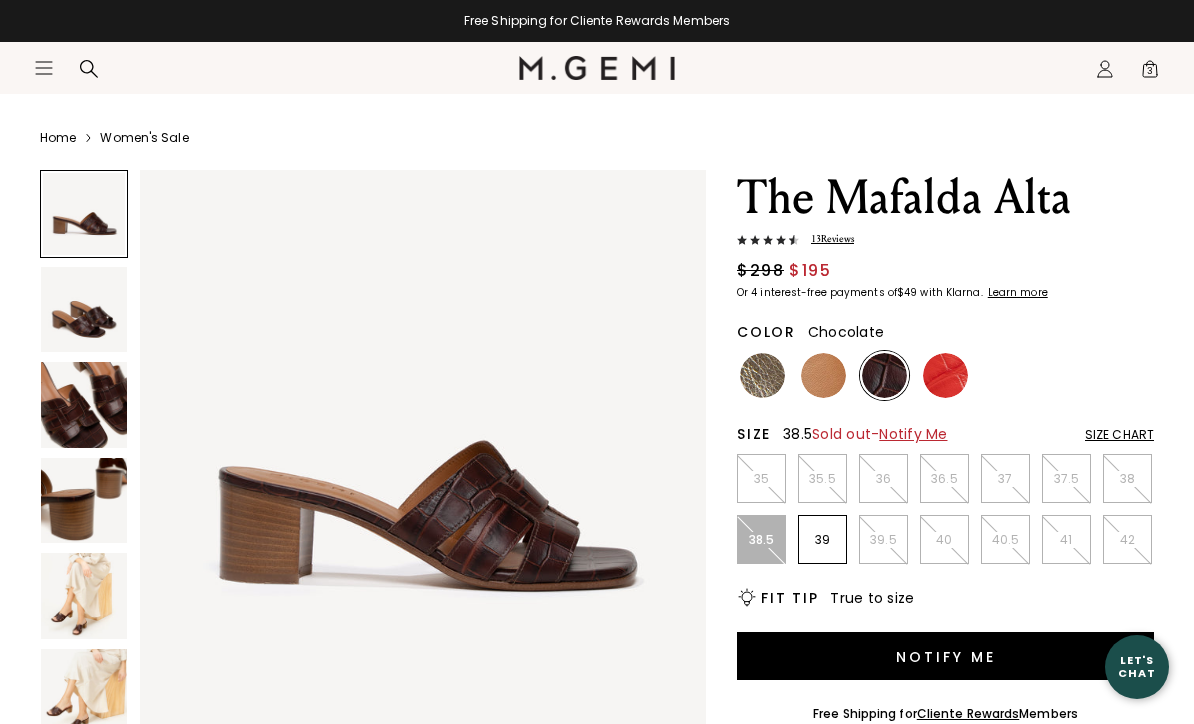 scroll, scrollTop: 0, scrollLeft: 0, axis: both 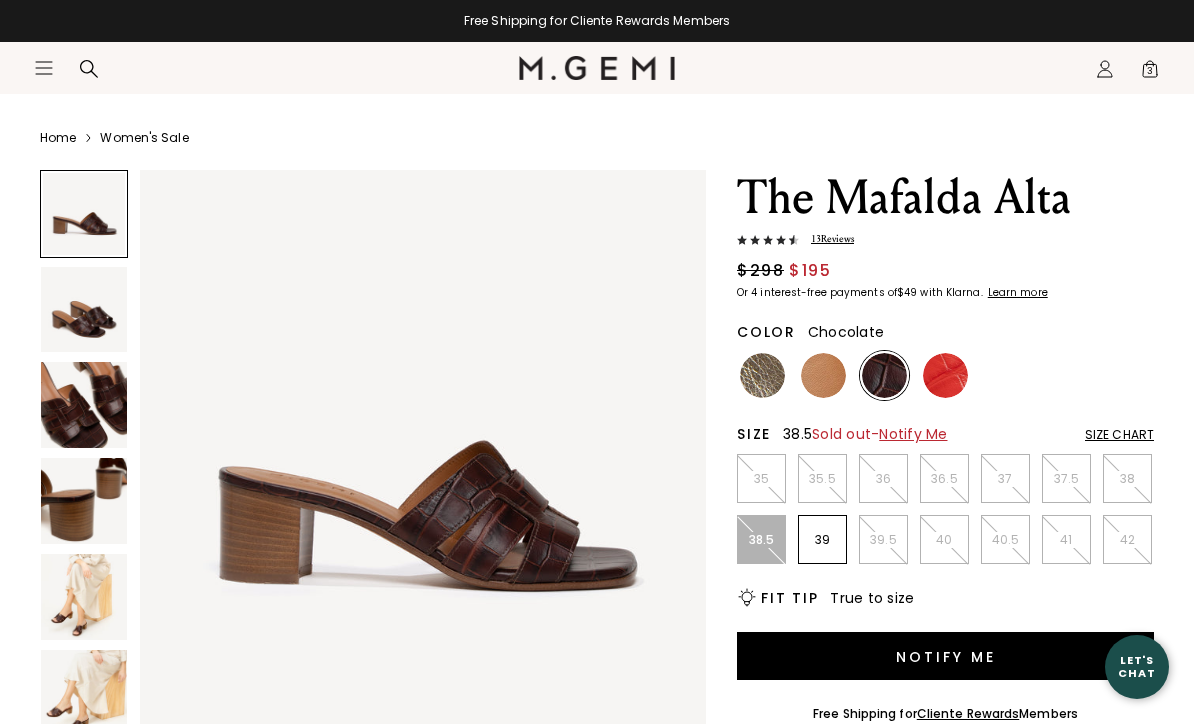 click at bounding box center [84, 597] 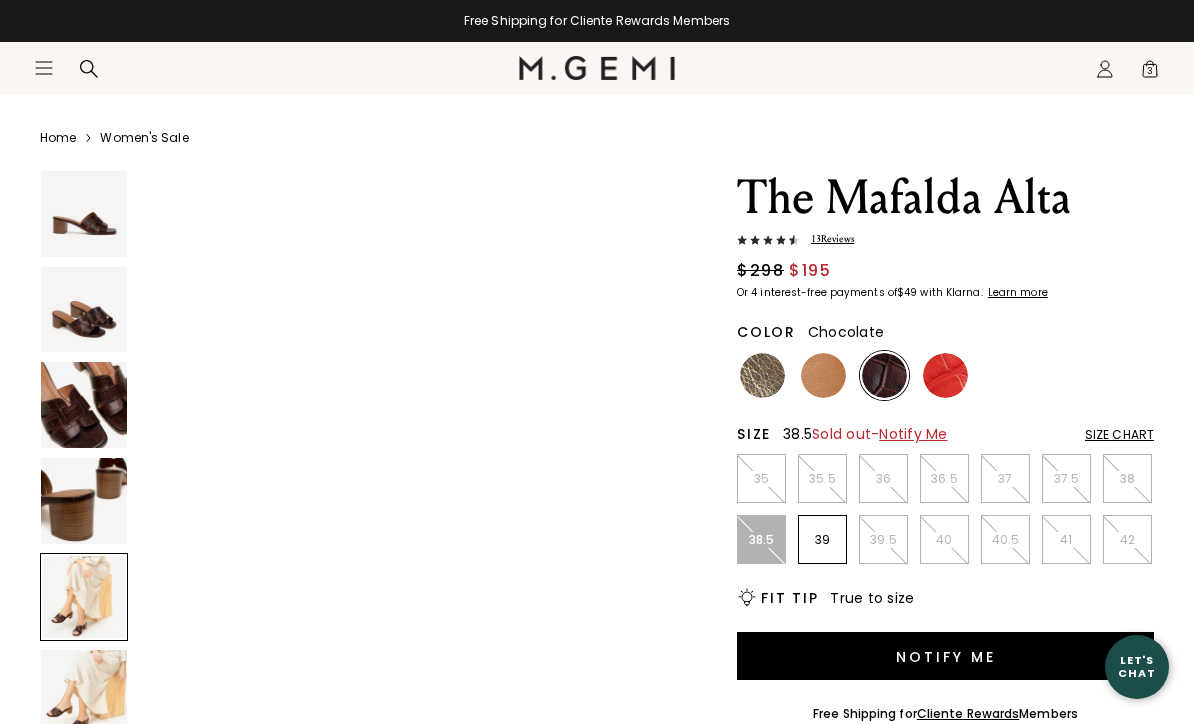 scroll, scrollTop: 2345, scrollLeft: 0, axis: vertical 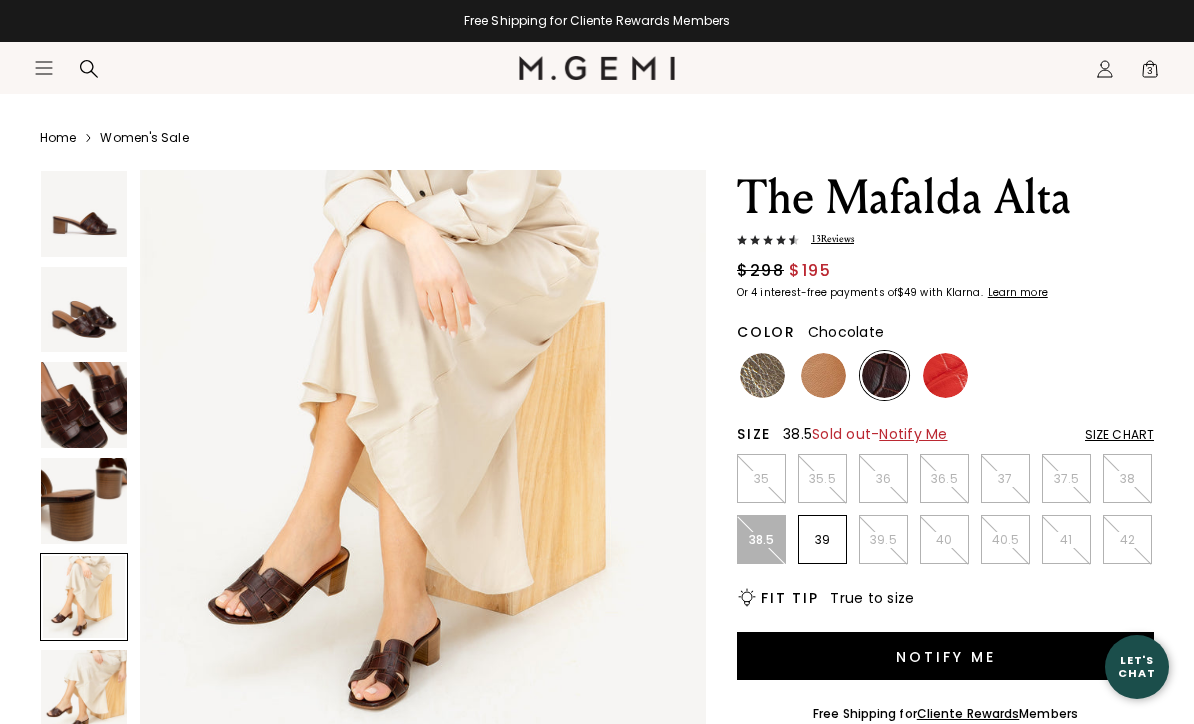 click at bounding box center (84, 693) 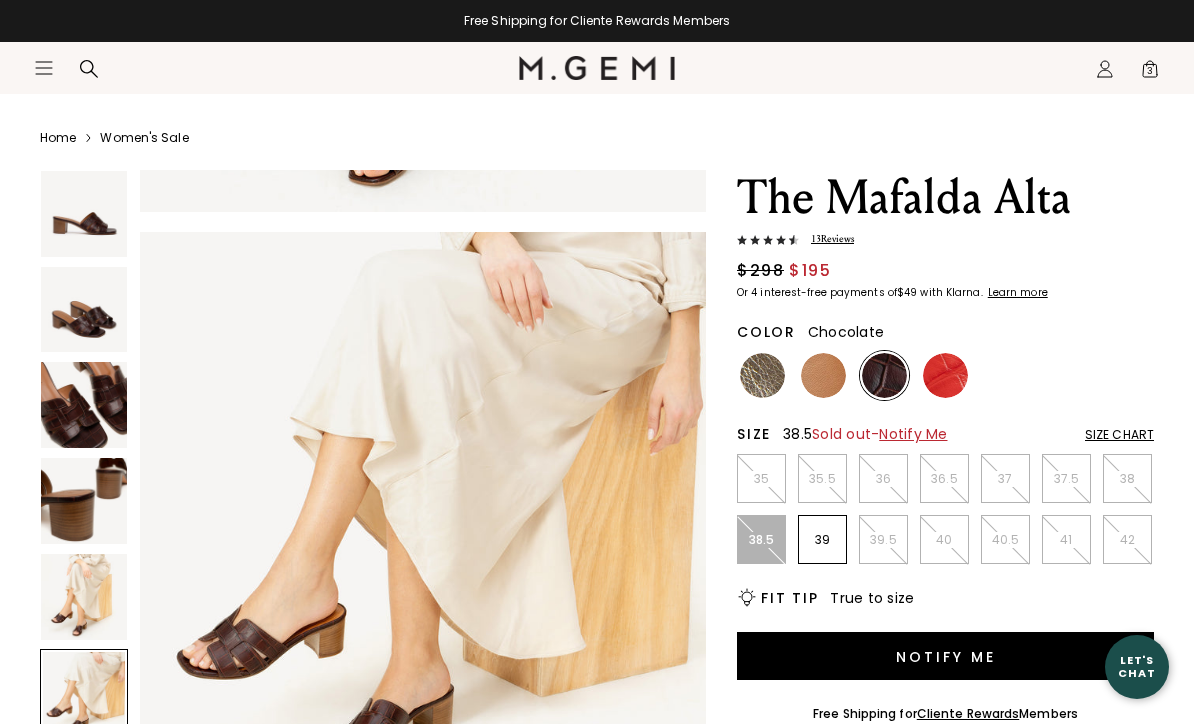 scroll, scrollTop: 2931, scrollLeft: 0, axis: vertical 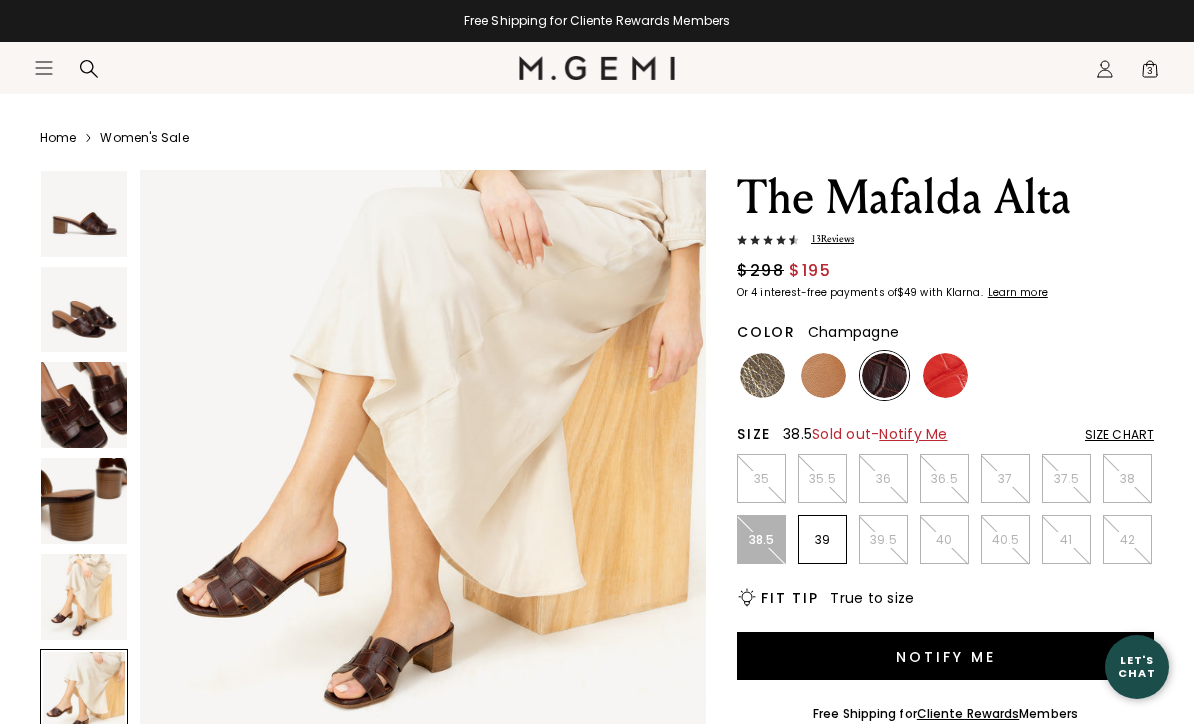 click at bounding box center (762, 375) 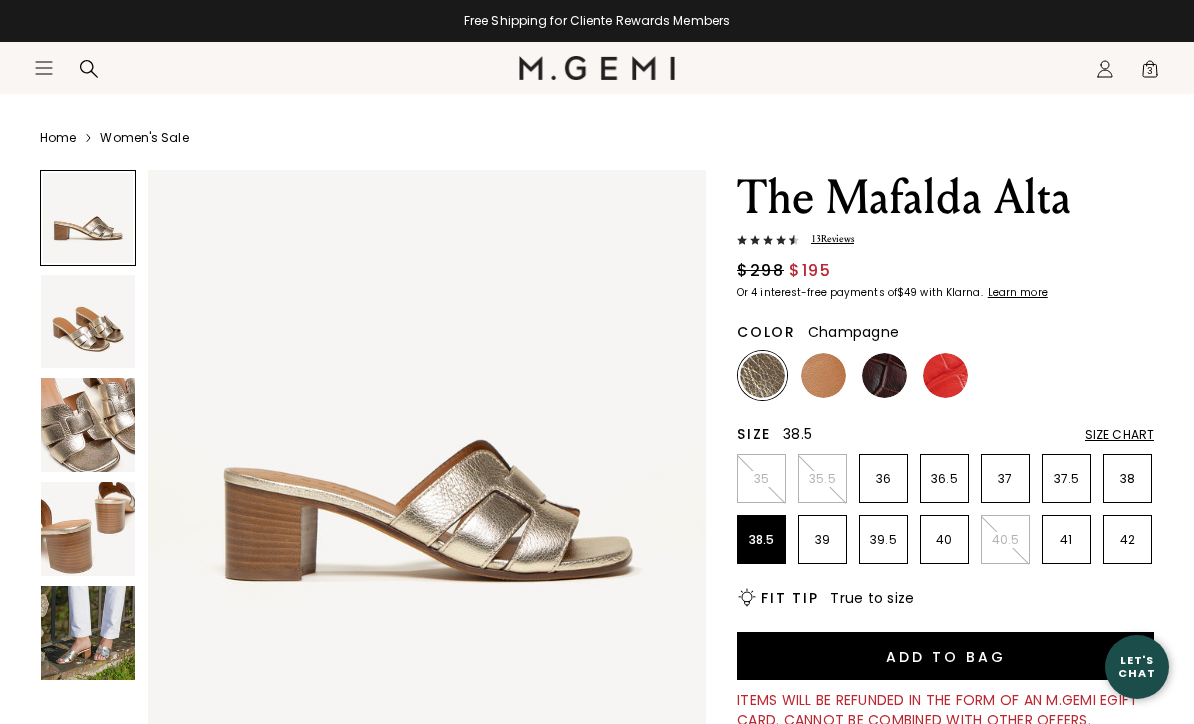 scroll, scrollTop: 0, scrollLeft: 0, axis: both 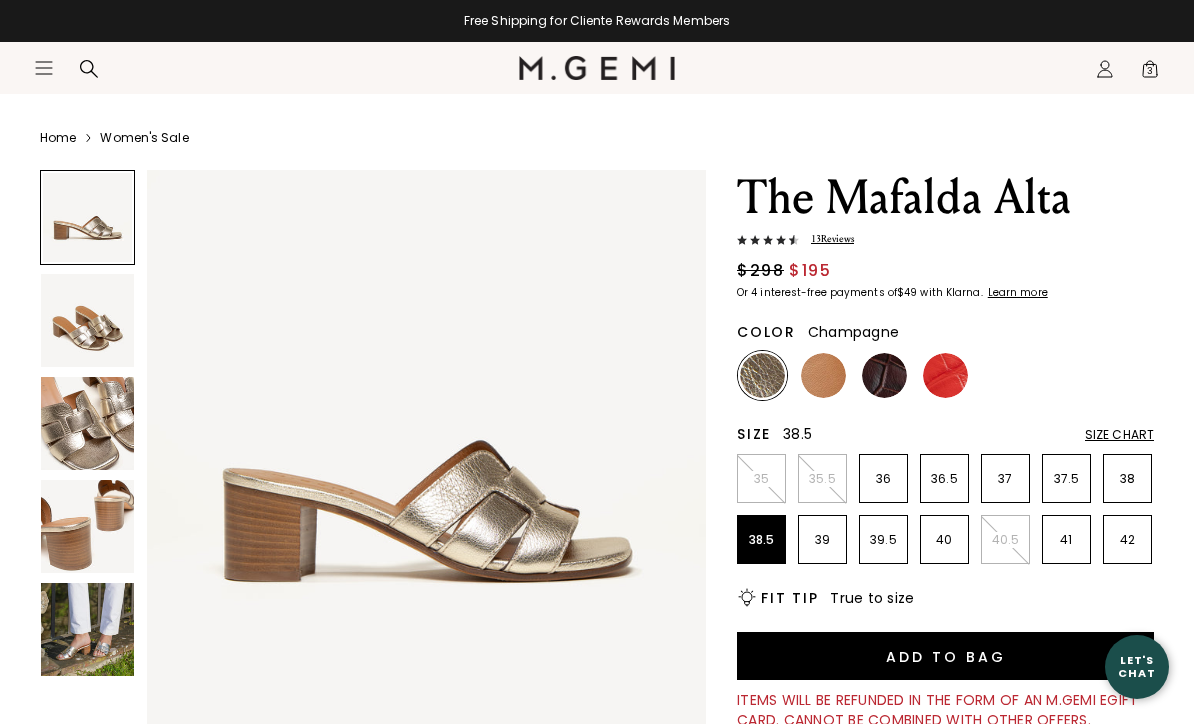 click at bounding box center (87, 629) 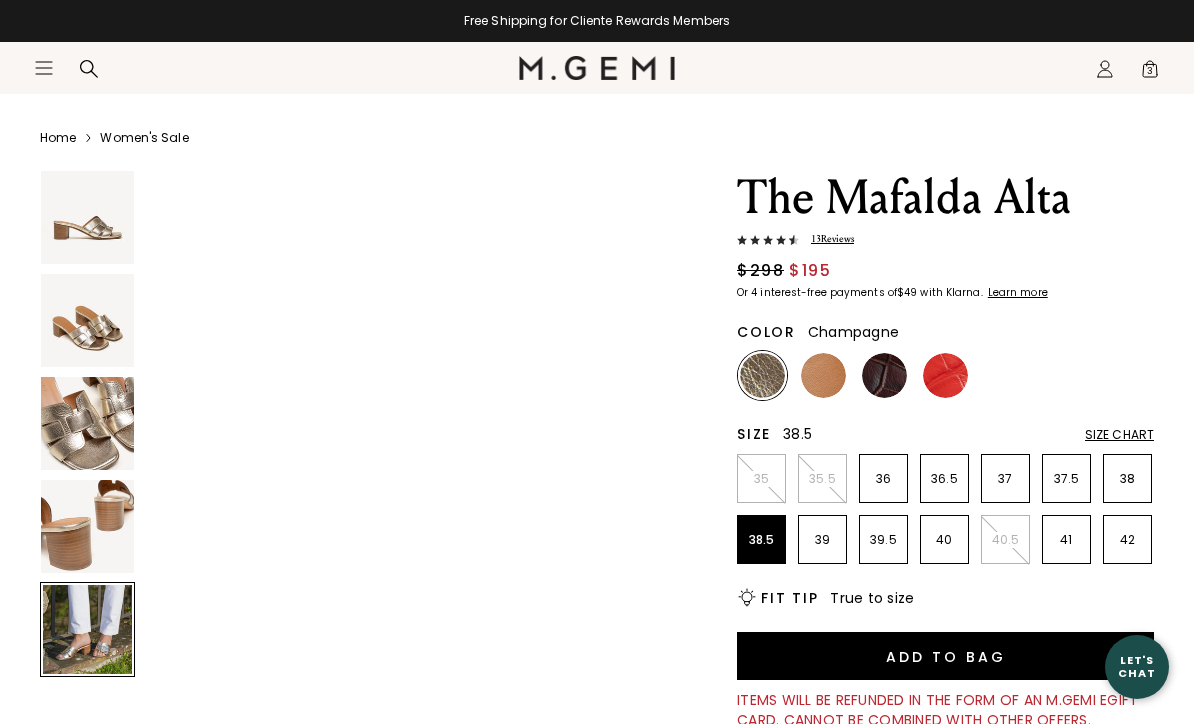 scroll, scrollTop: 2316, scrollLeft: 0, axis: vertical 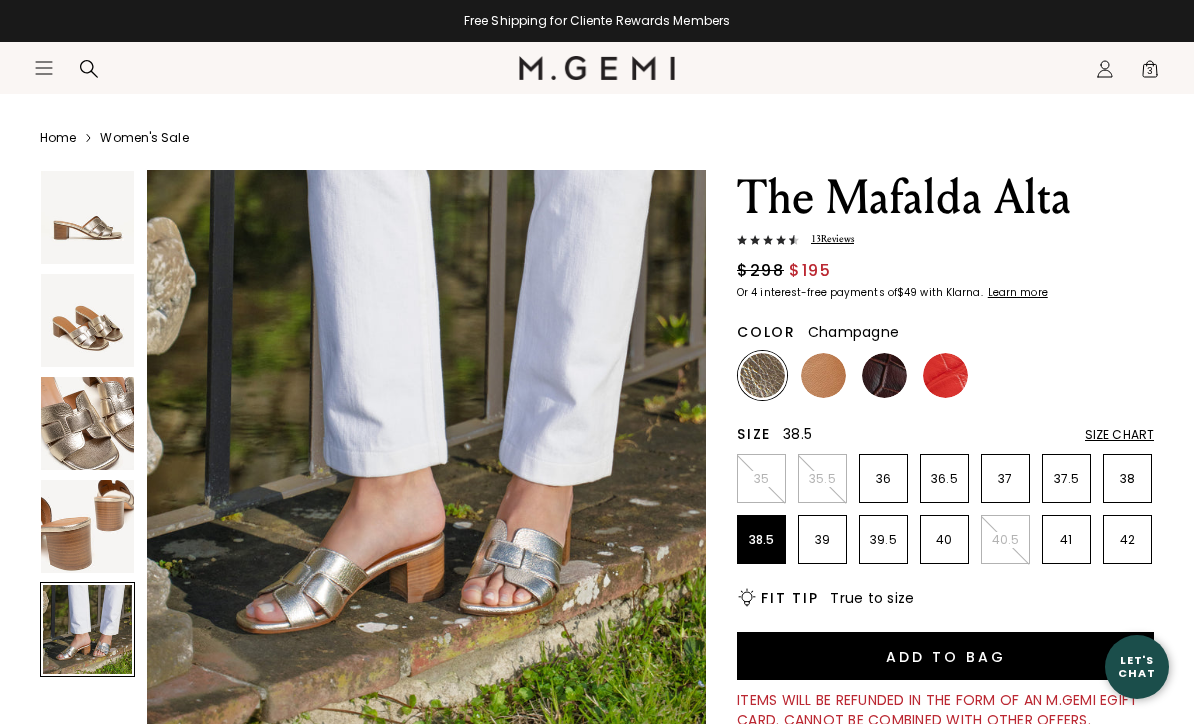 click on "Size 38.5" at bounding box center [905, 434] 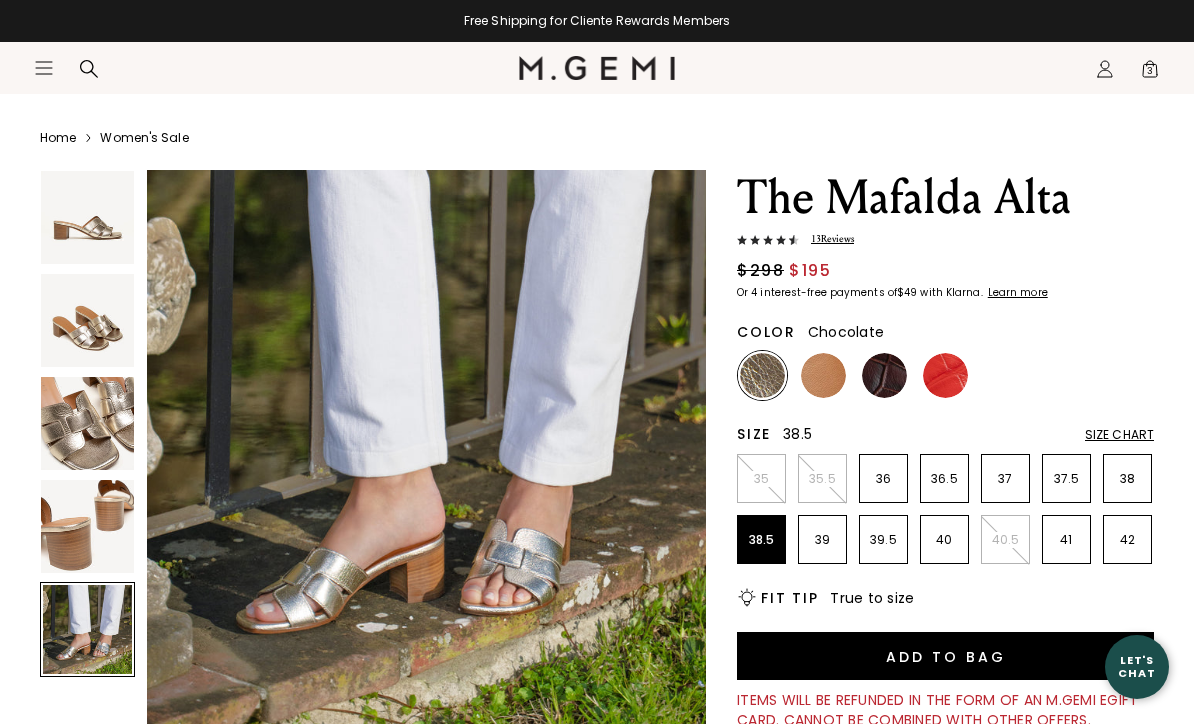 click at bounding box center [884, 375] 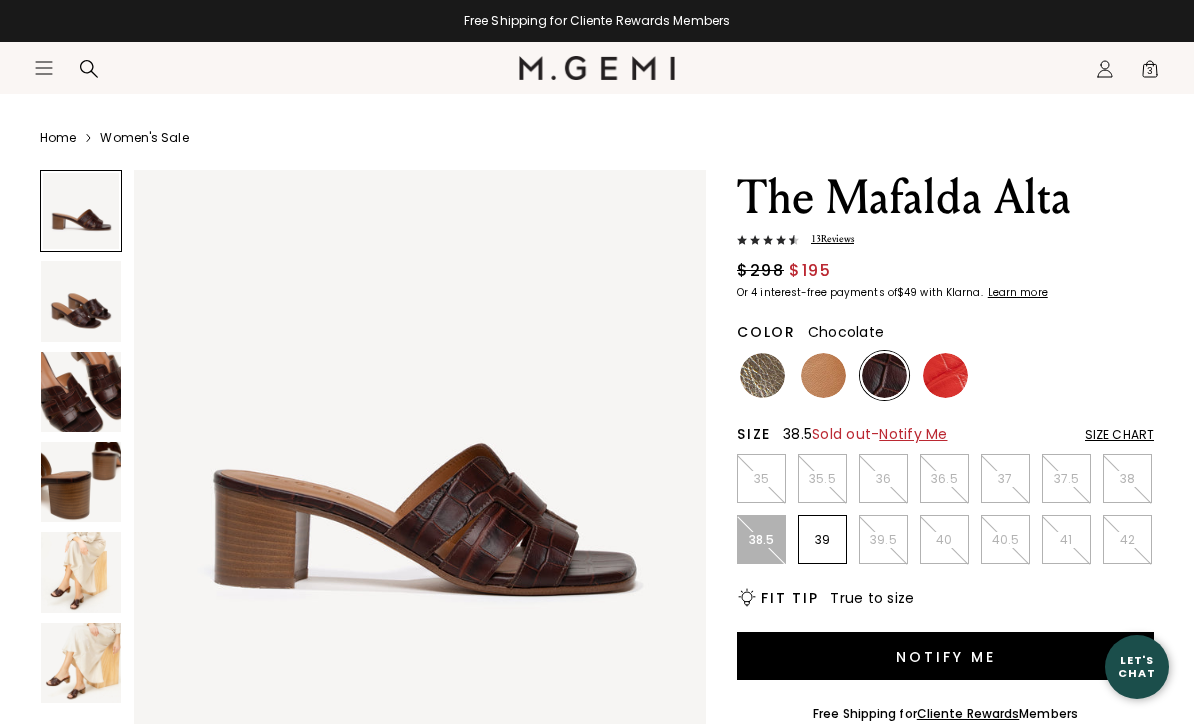 scroll, scrollTop: 0, scrollLeft: 0, axis: both 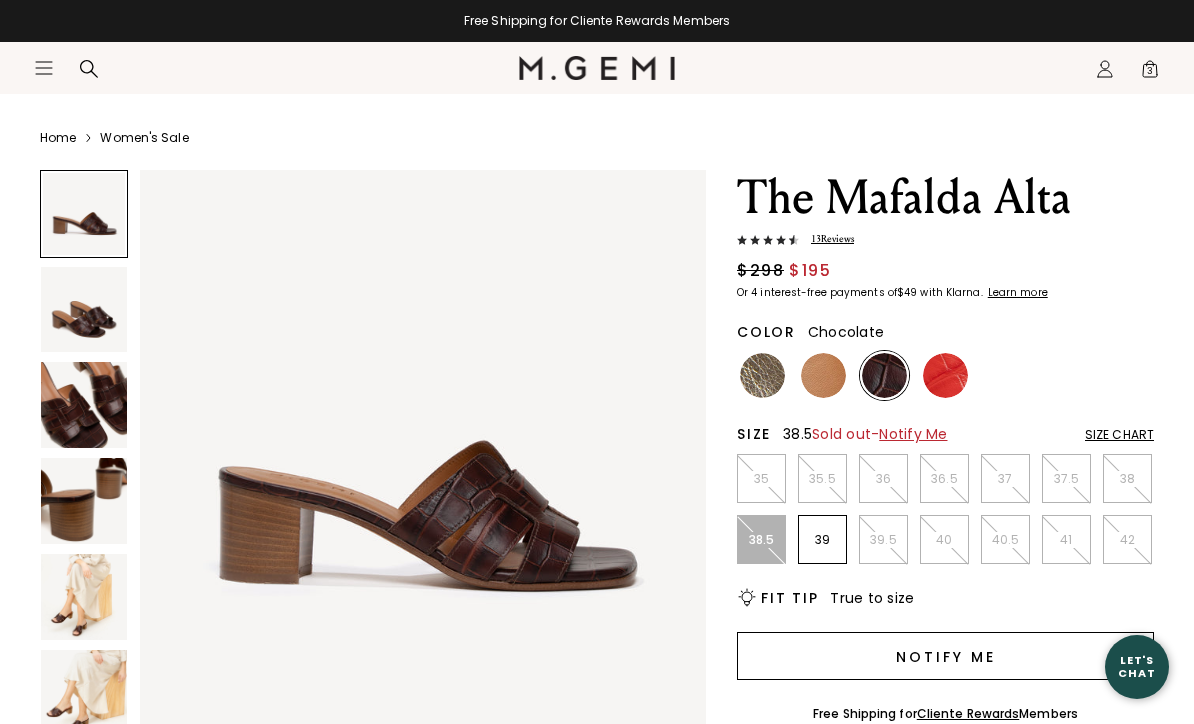 click on "Notify Me" at bounding box center (945, 656) 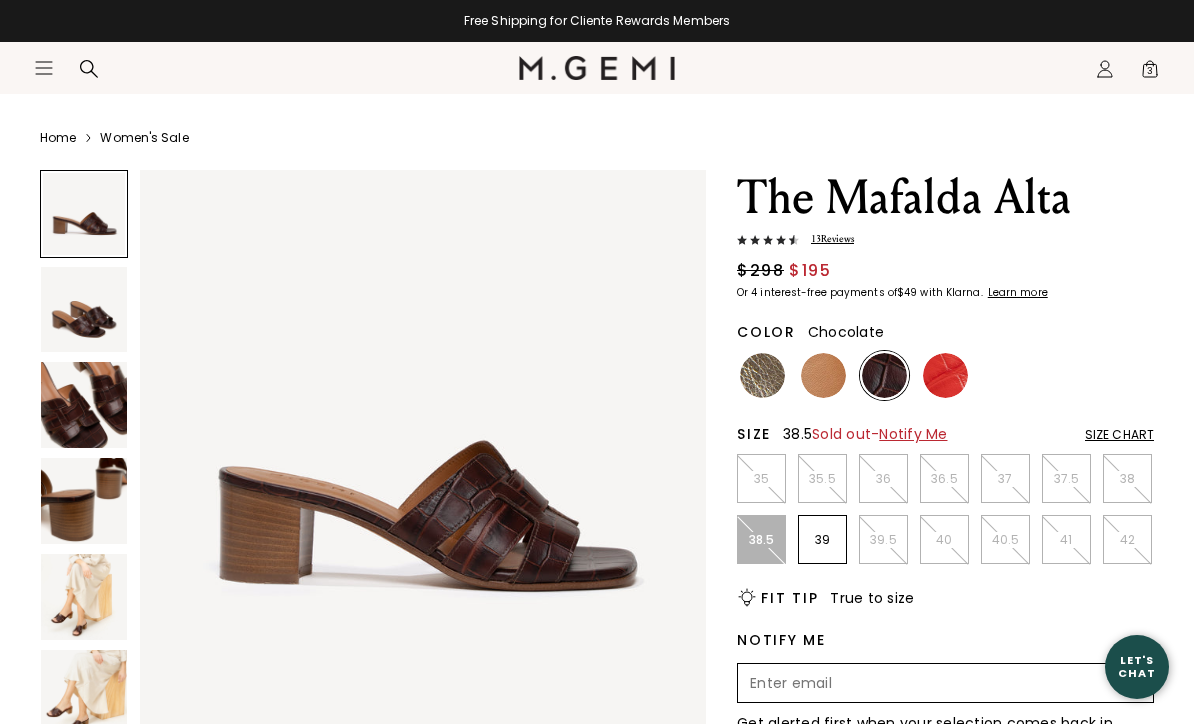 click at bounding box center (928, 683) 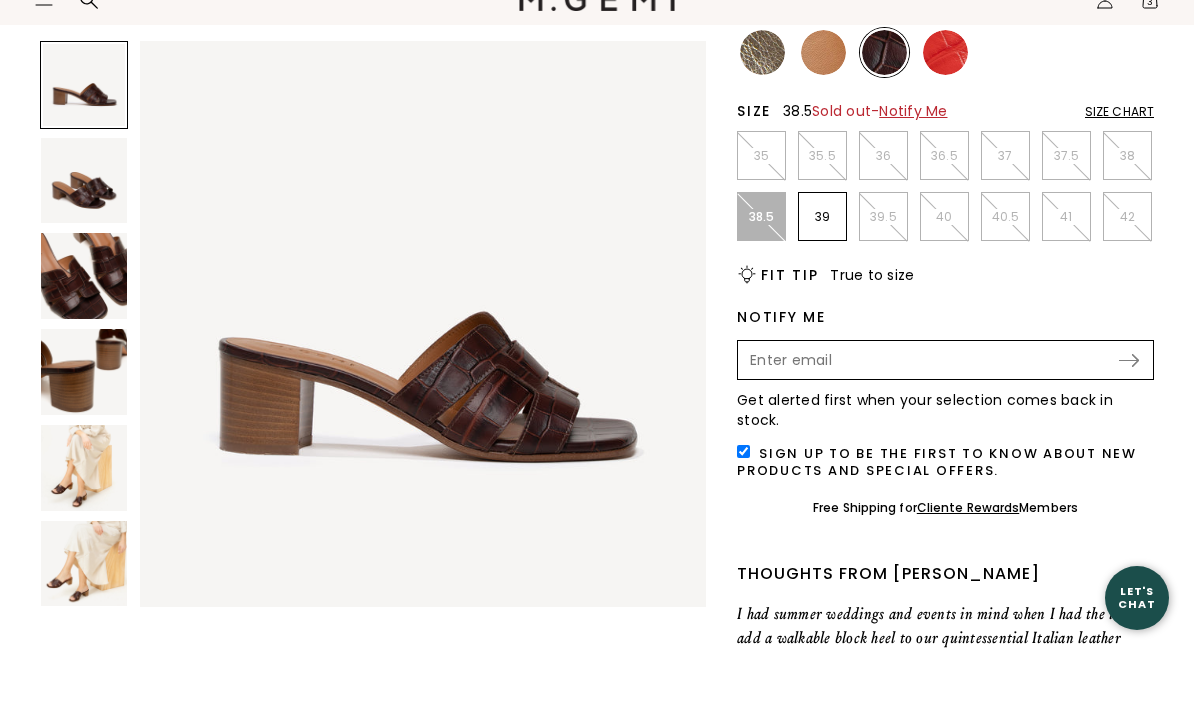 type on "dbrennan327@gmail.com" 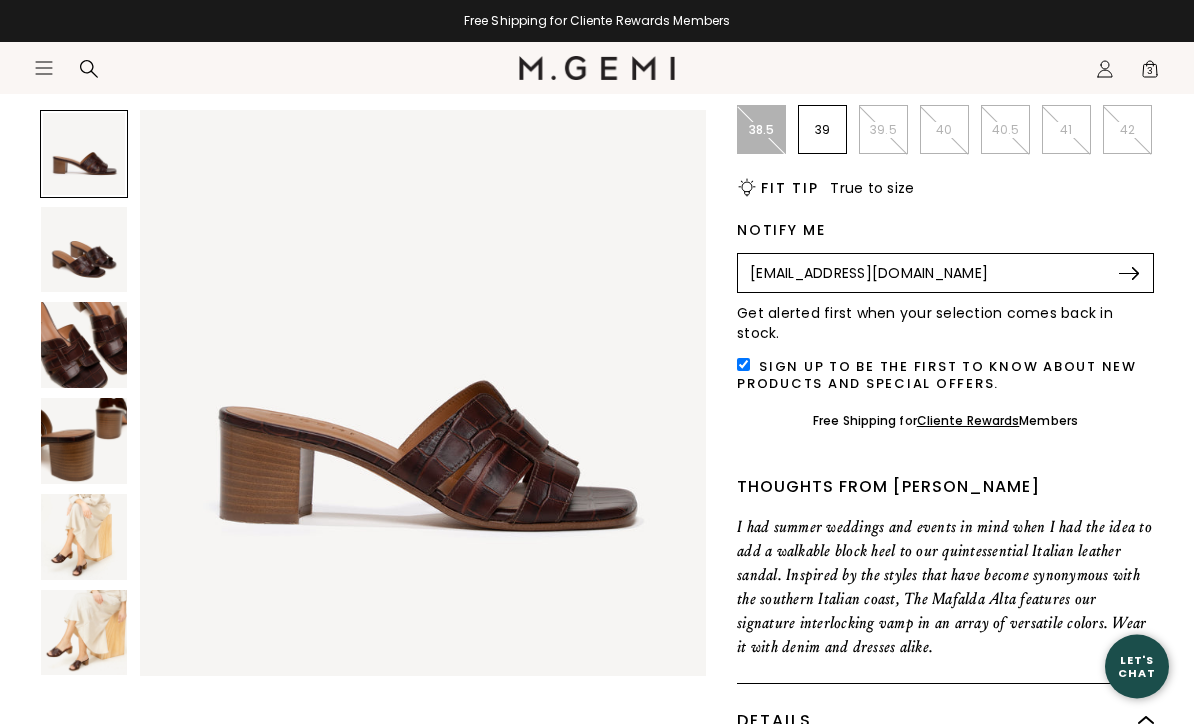 scroll, scrollTop: 450, scrollLeft: 0, axis: vertical 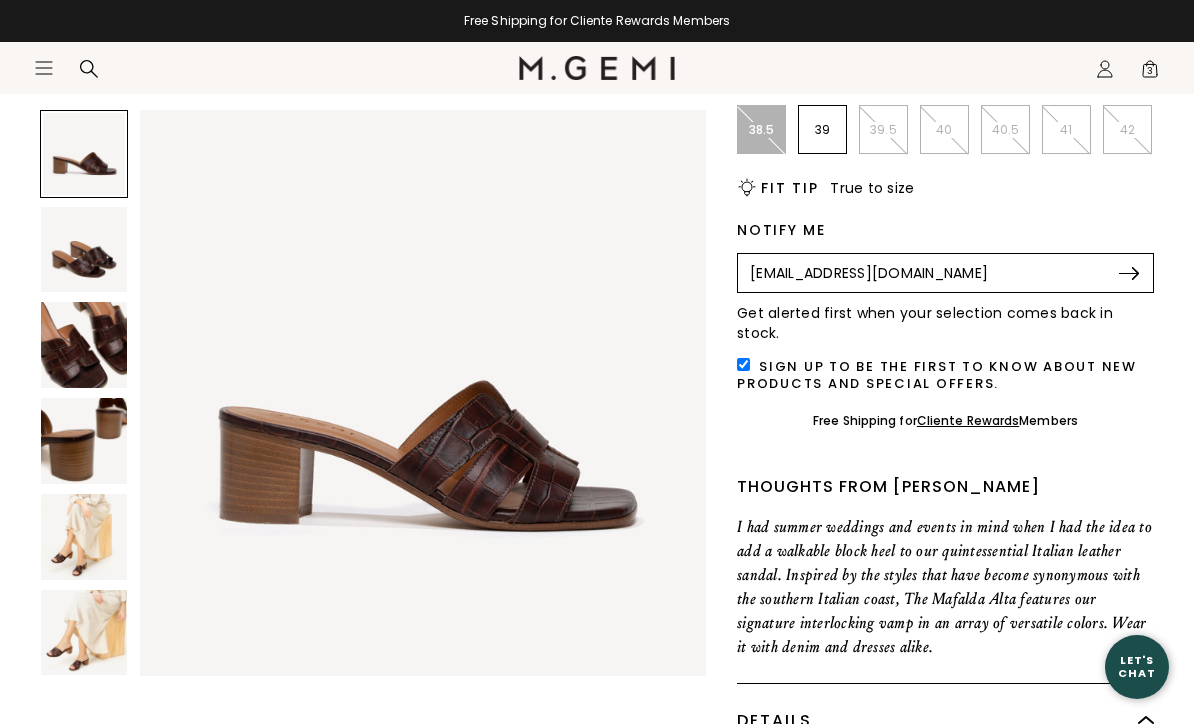 click at bounding box center [1129, 273] 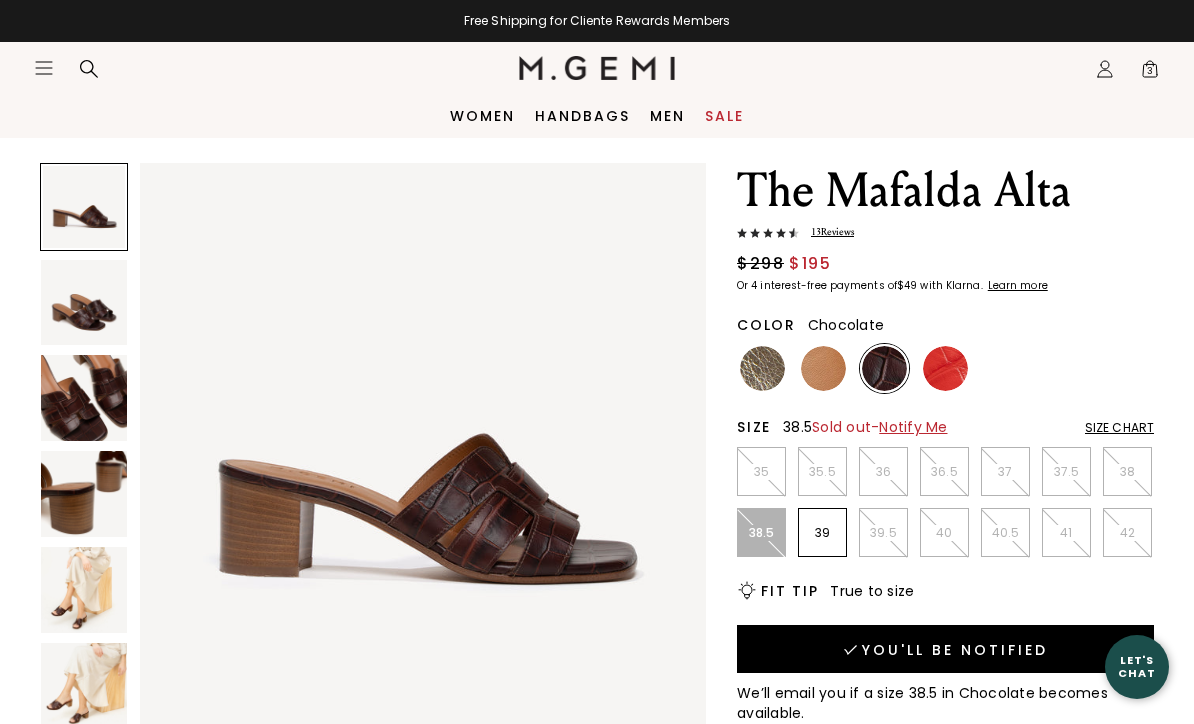scroll, scrollTop: 0, scrollLeft: 0, axis: both 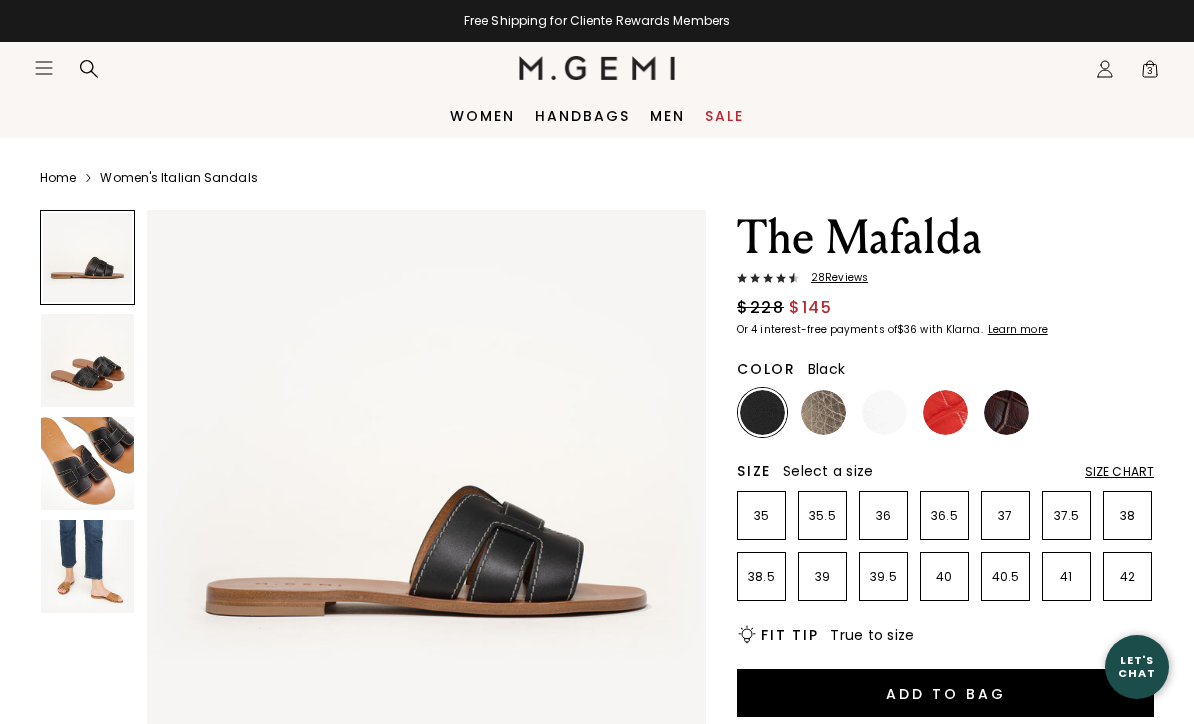 click at bounding box center (87, 566) 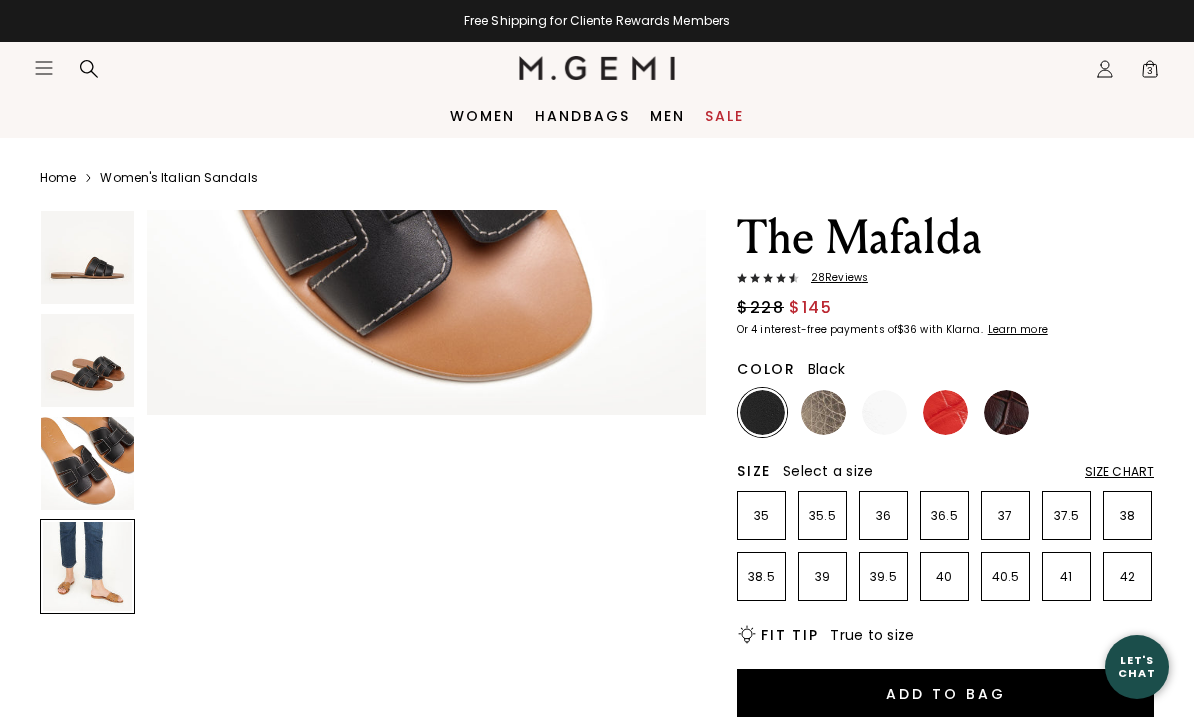 scroll, scrollTop: 1737, scrollLeft: 0, axis: vertical 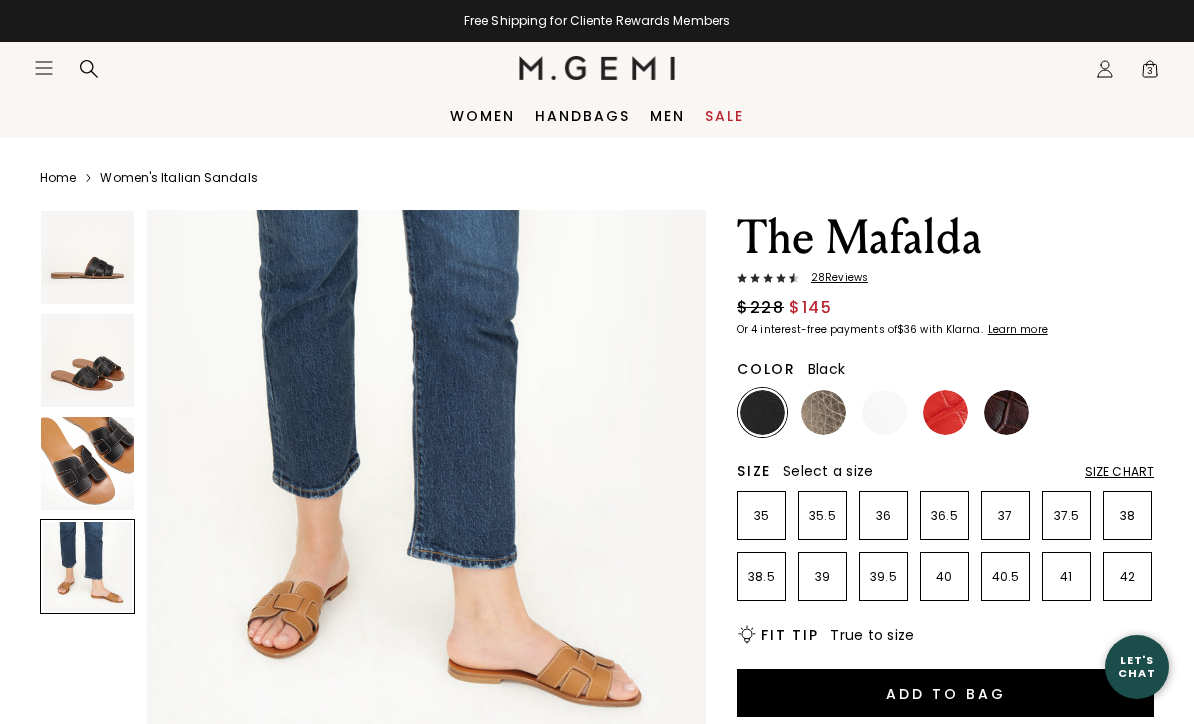 click on "28  Review s" at bounding box center [833, 278] 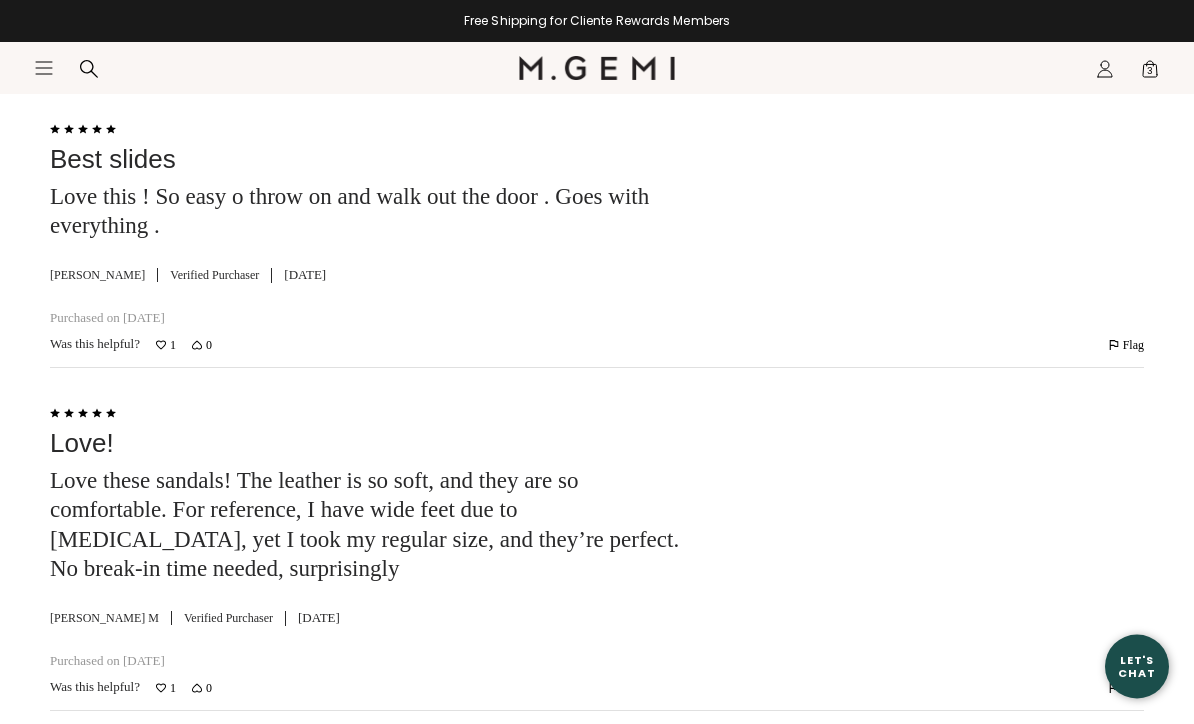 scroll, scrollTop: 6619, scrollLeft: 0, axis: vertical 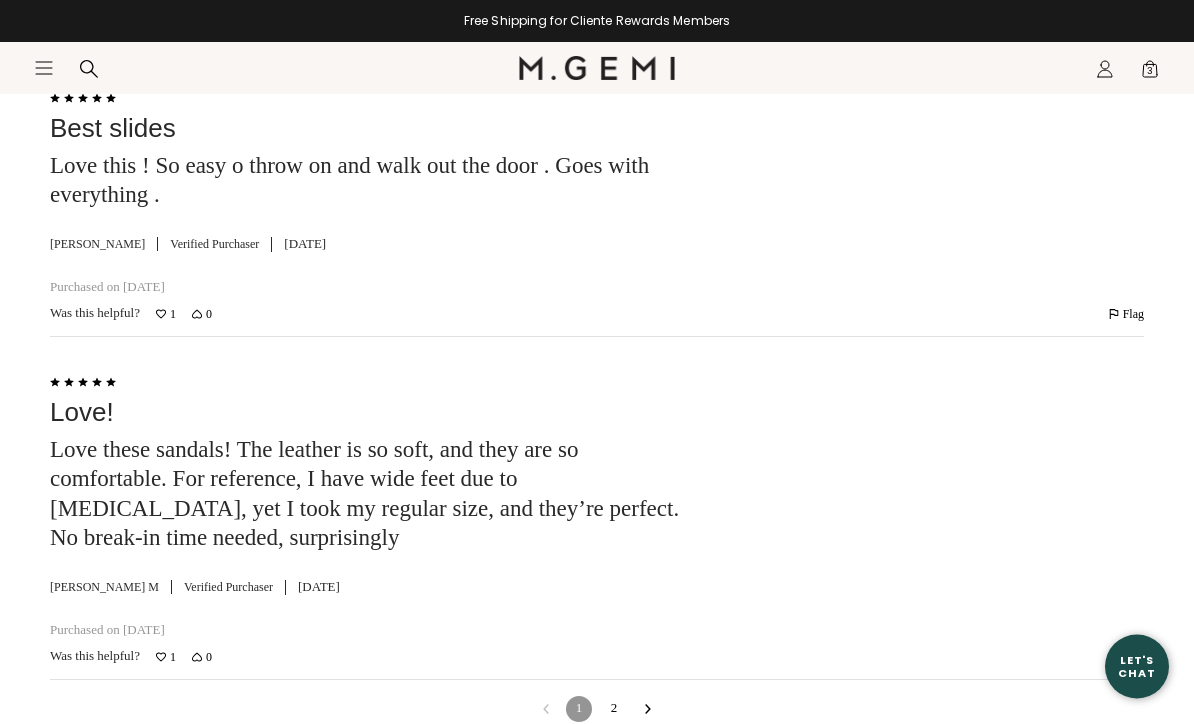 click 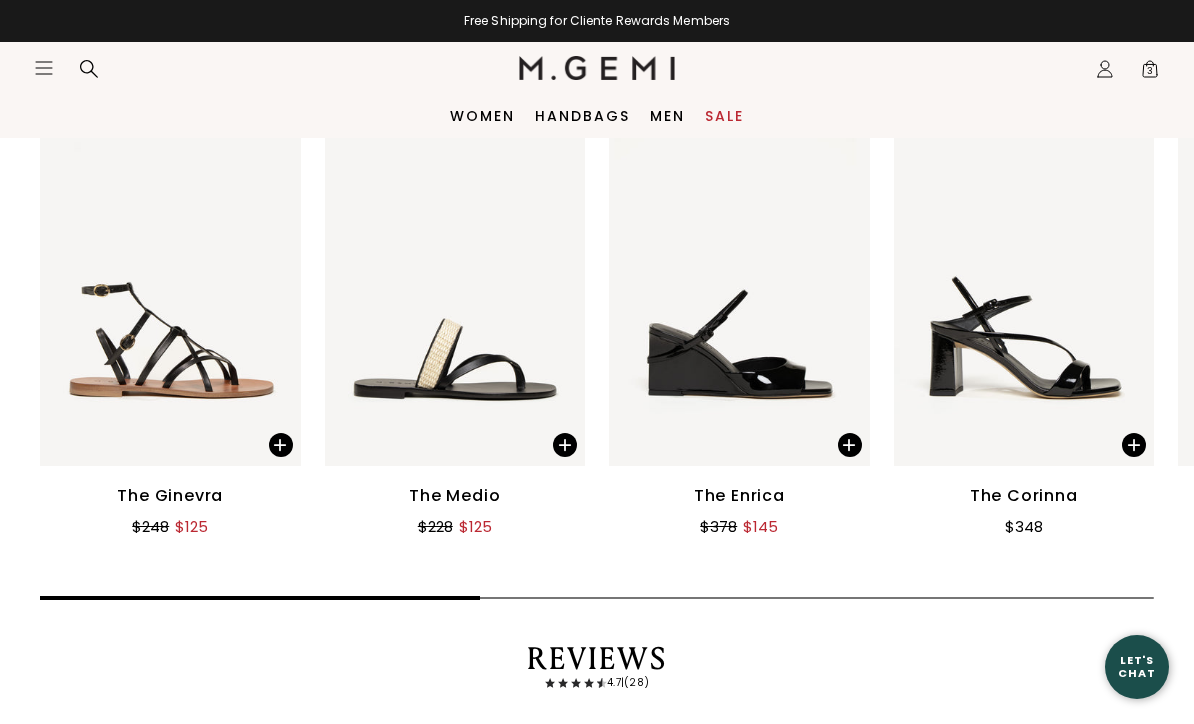 scroll, scrollTop: 3190, scrollLeft: 0, axis: vertical 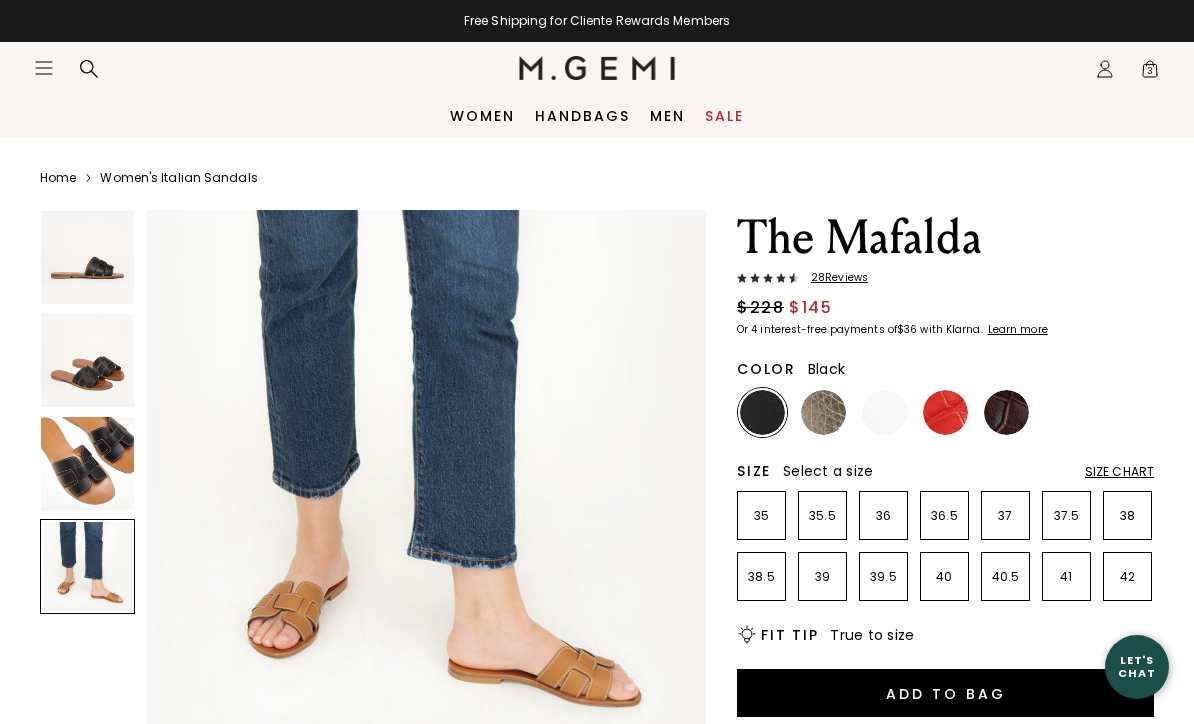 click at bounding box center (823, 412) 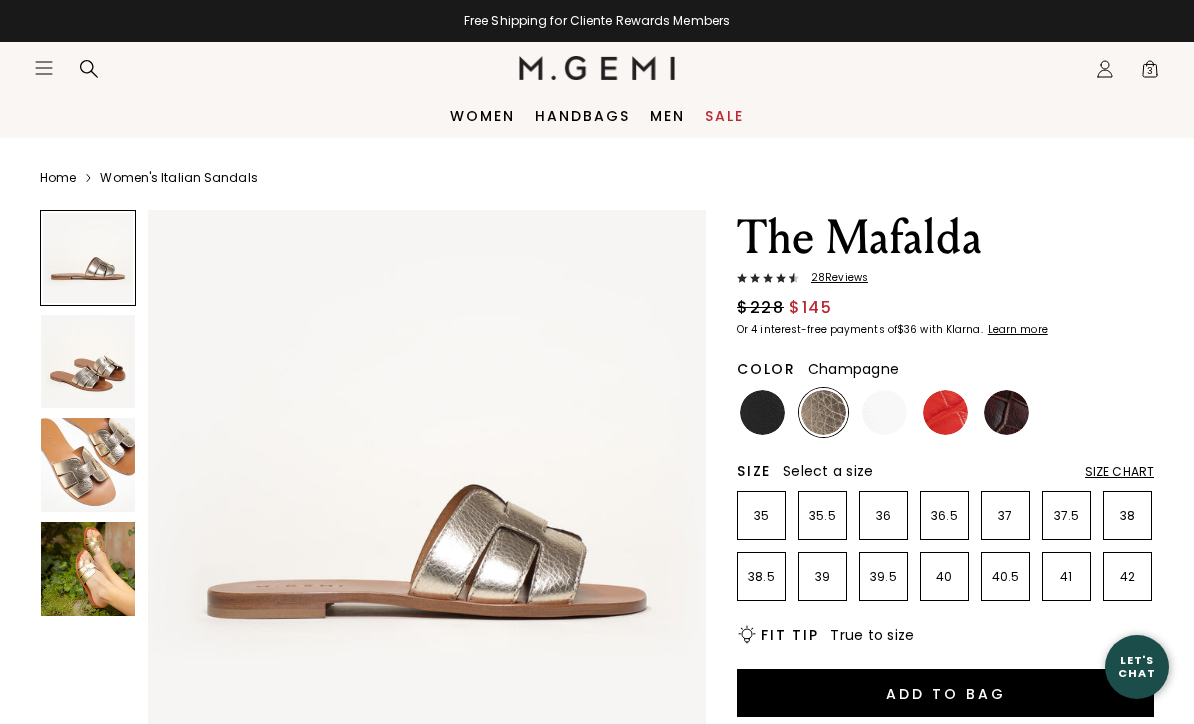 scroll, scrollTop: 0, scrollLeft: 0, axis: both 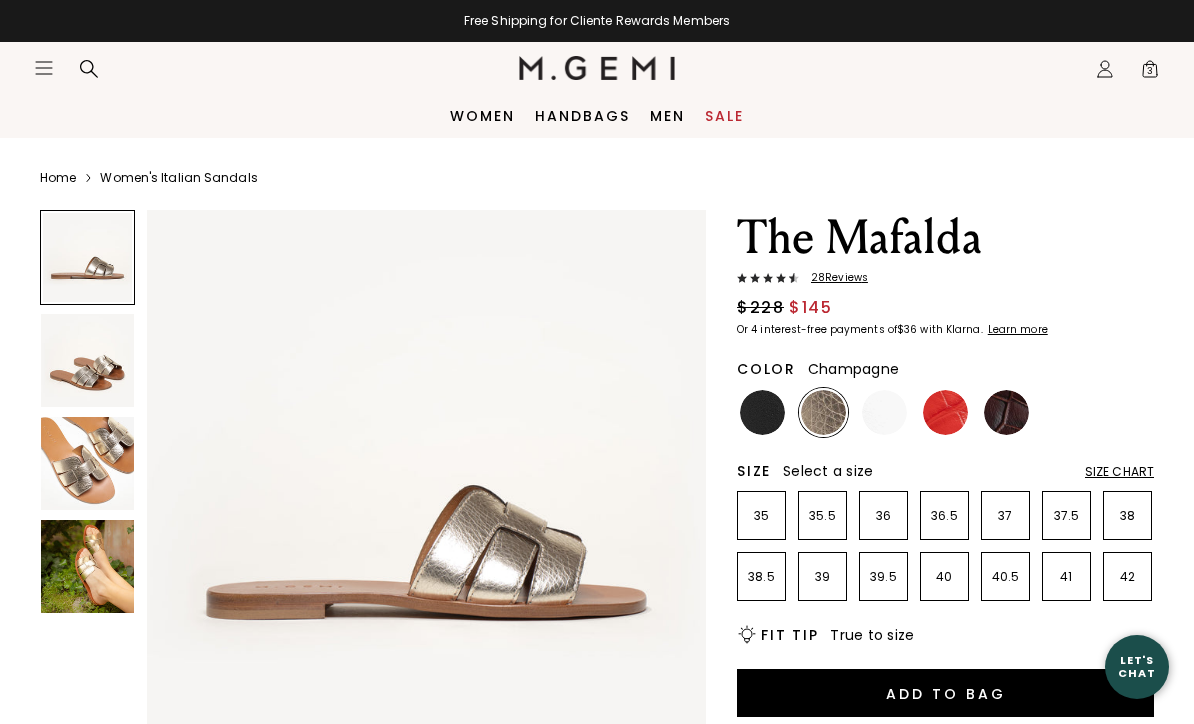 click at bounding box center [1006, 412] 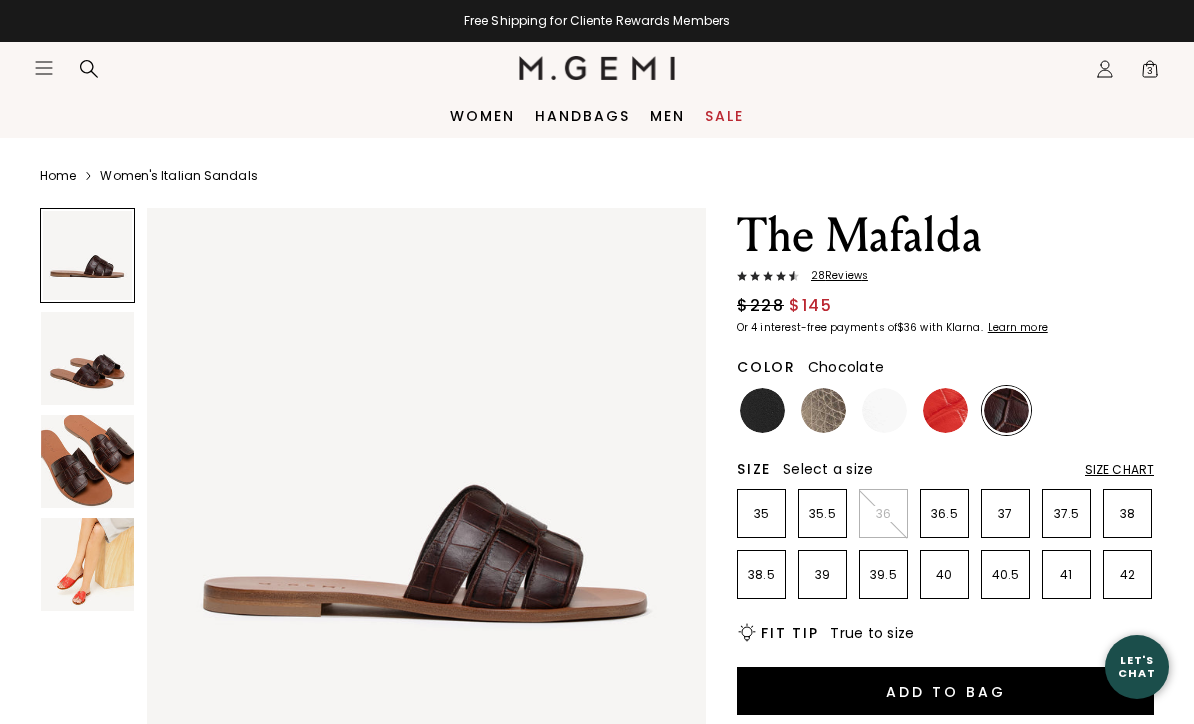scroll, scrollTop: 0, scrollLeft: 0, axis: both 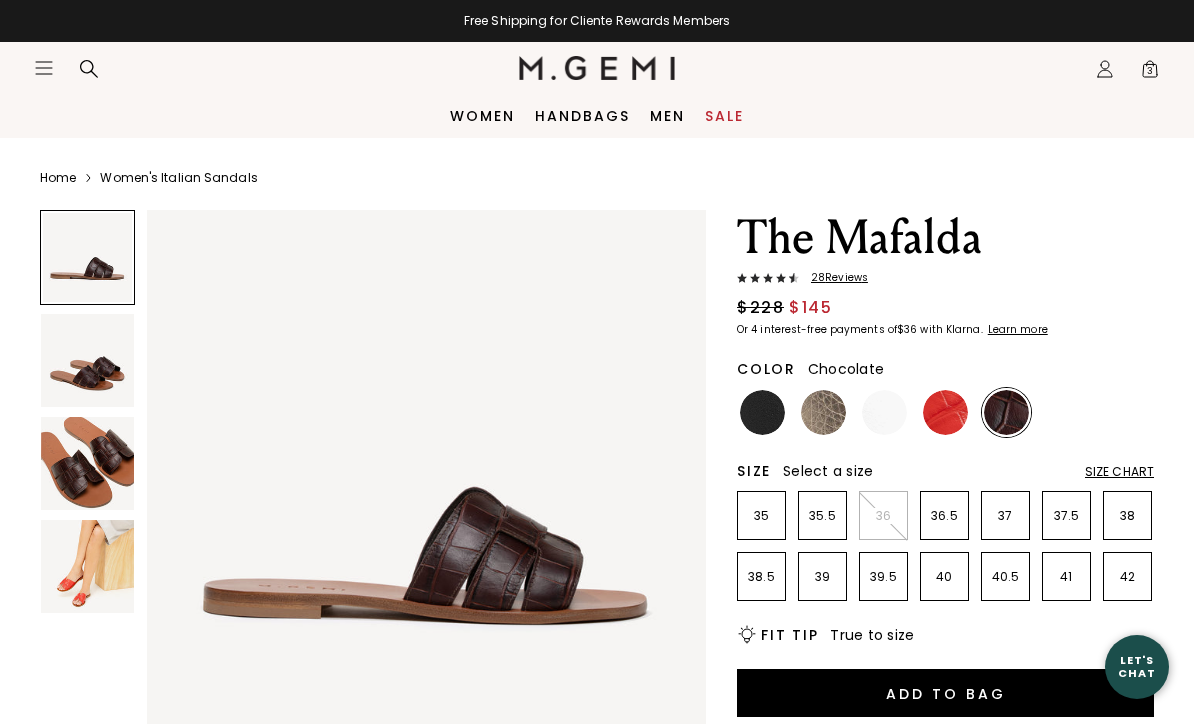 click at bounding box center [87, 463] 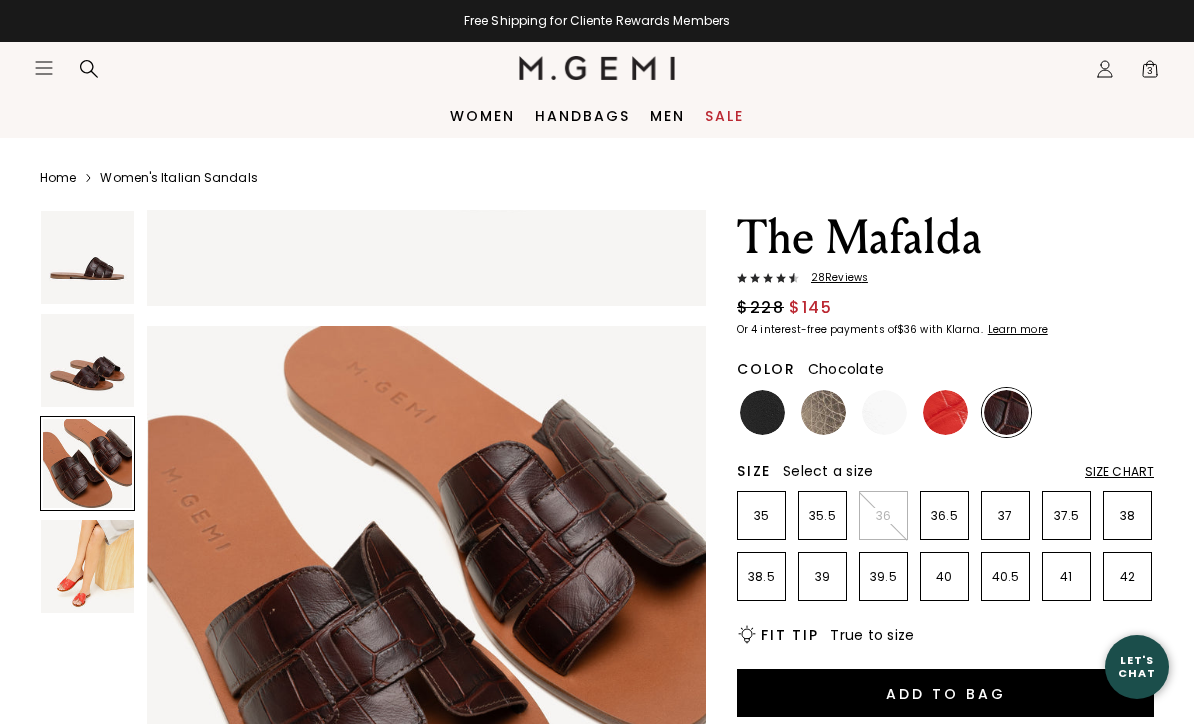 scroll, scrollTop: 1158, scrollLeft: 0, axis: vertical 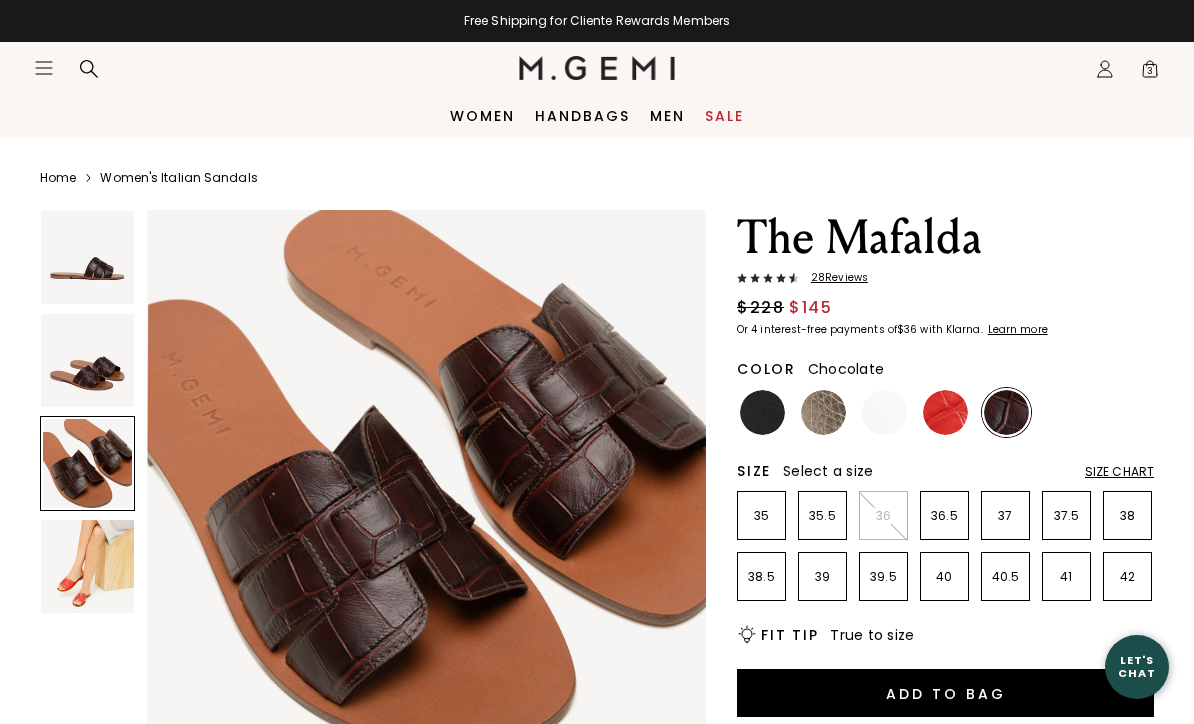 click at bounding box center (762, 412) 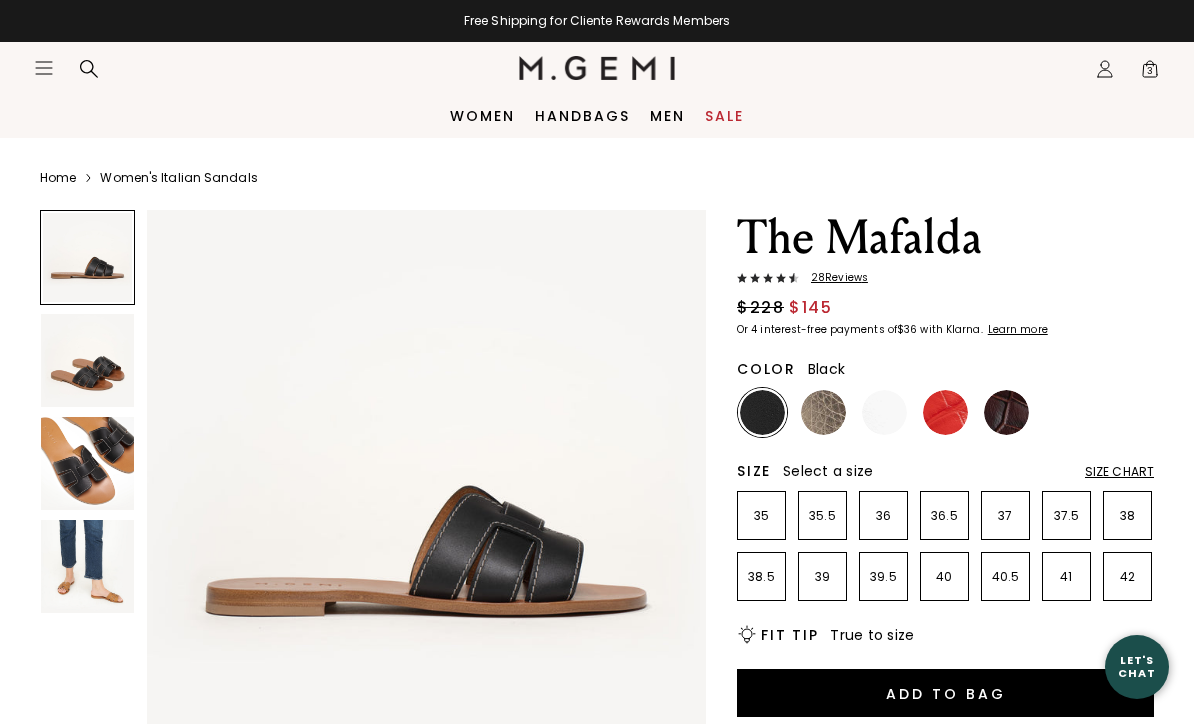 scroll, scrollTop: 0, scrollLeft: 0, axis: both 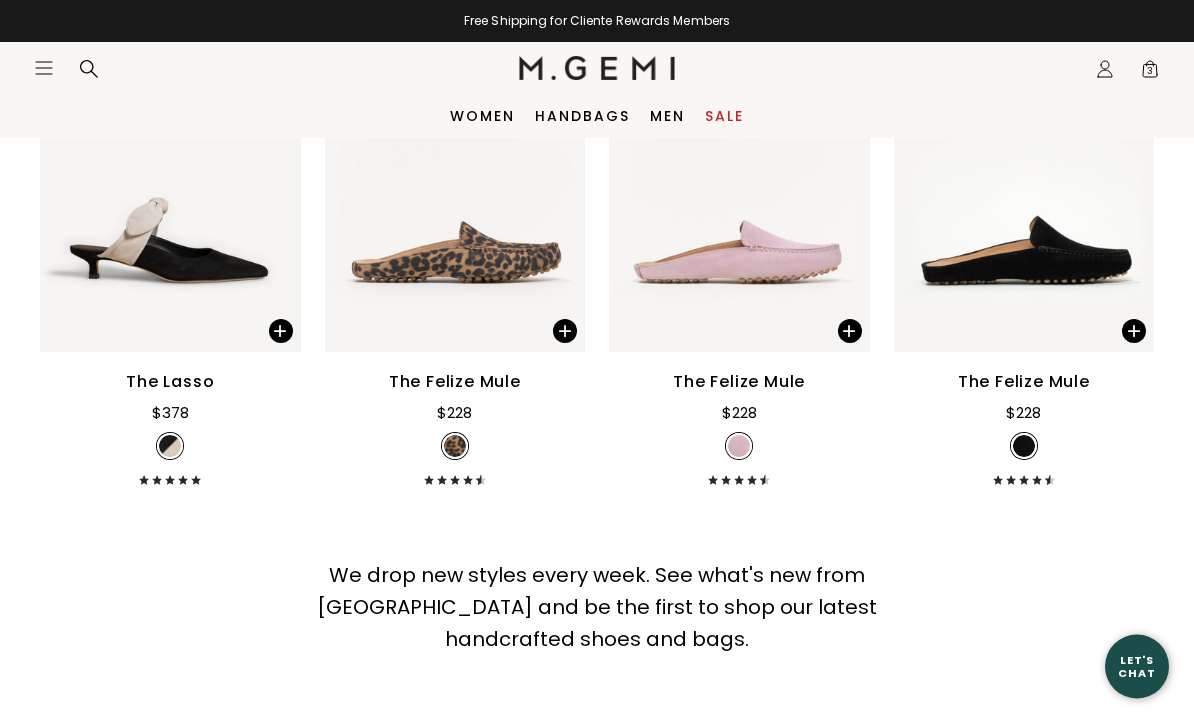 click on "3" at bounding box center (1150, 73) 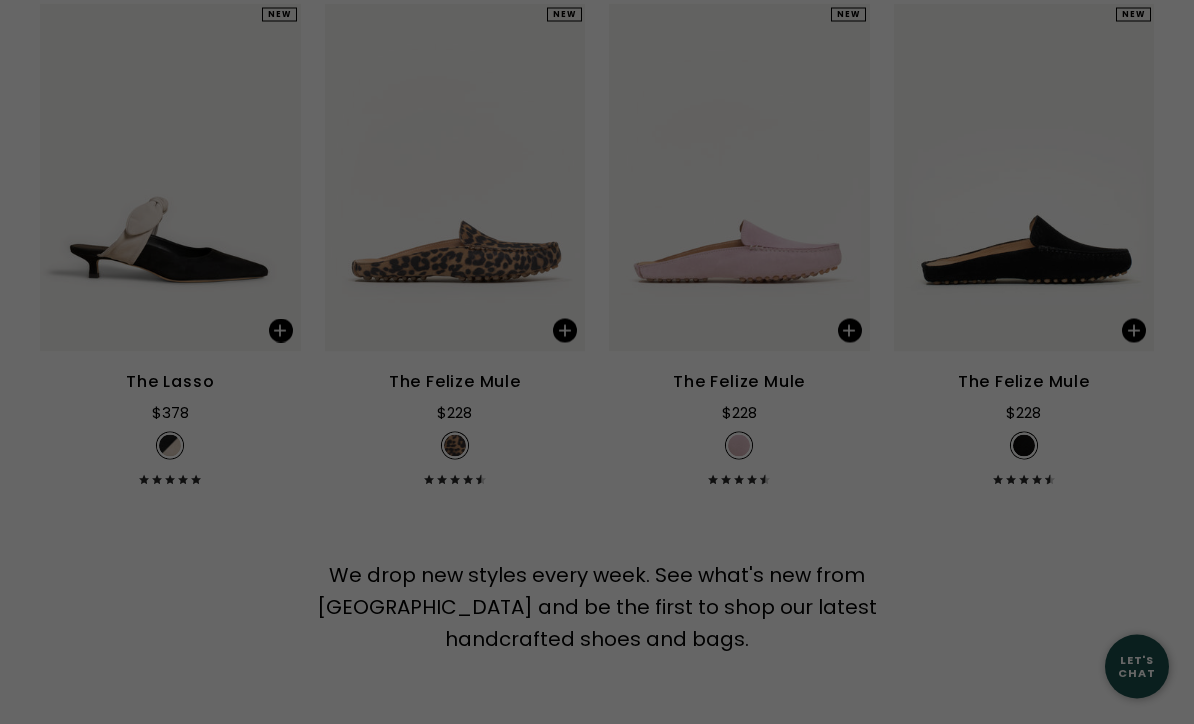 scroll, scrollTop: 66, scrollLeft: 0, axis: vertical 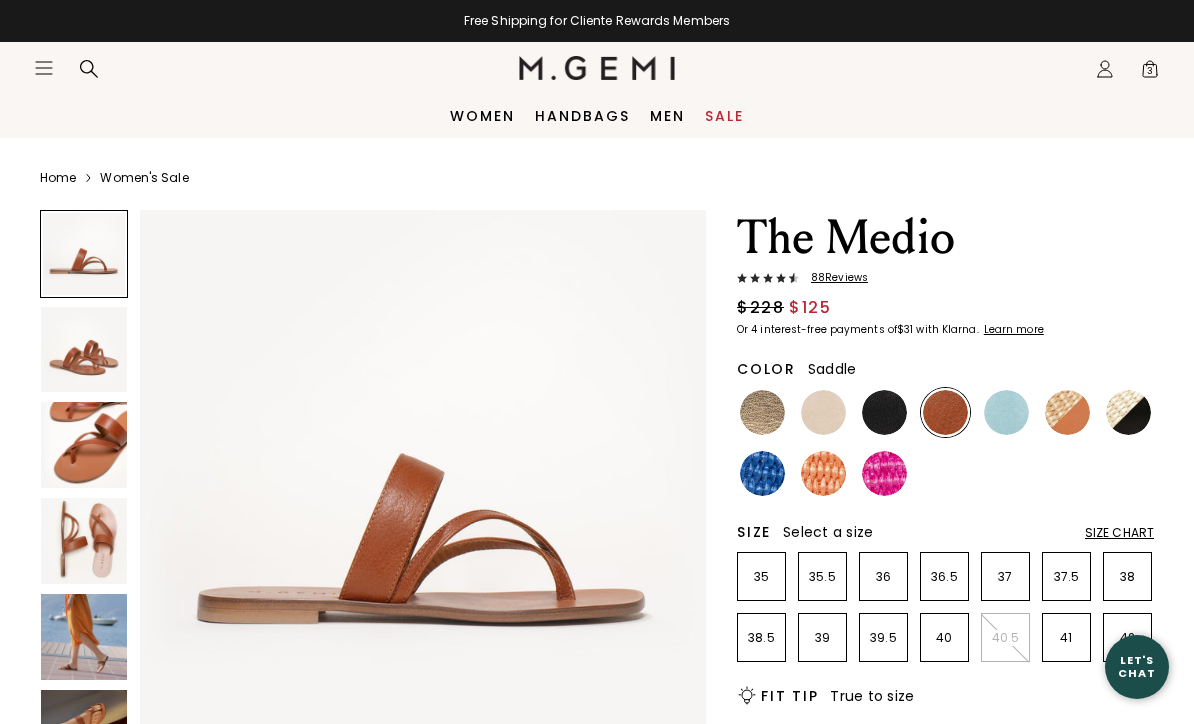 click at bounding box center [84, 637] 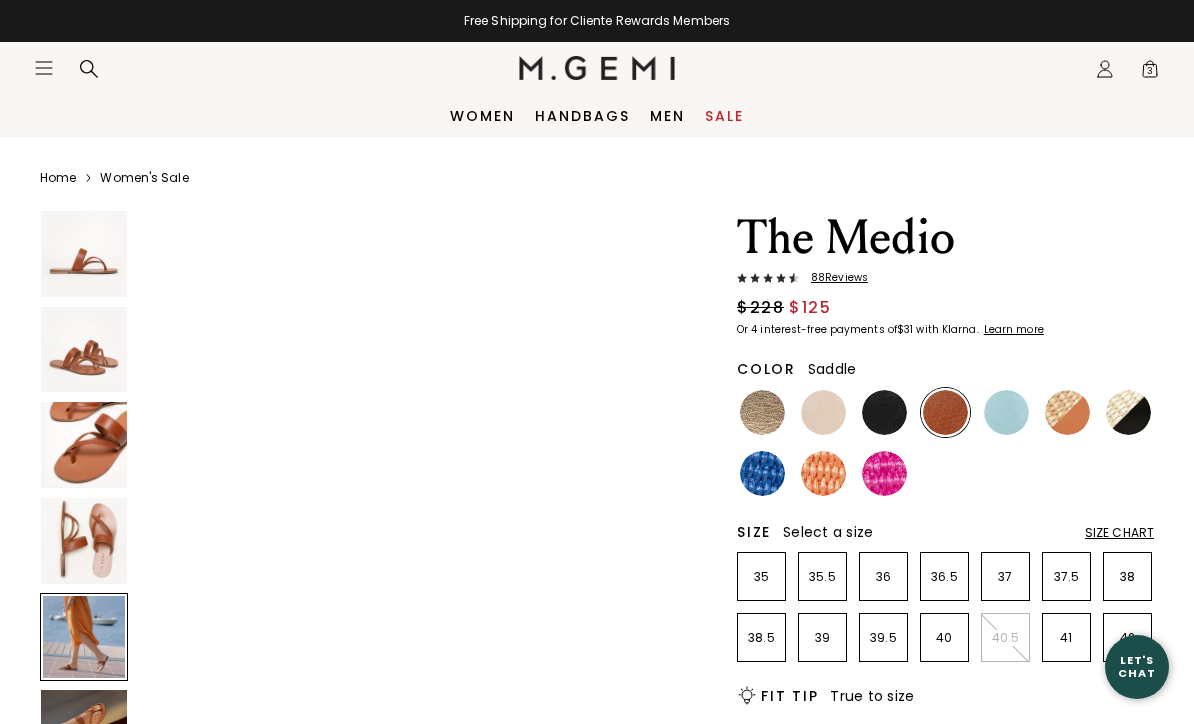 scroll, scrollTop: 2345, scrollLeft: 0, axis: vertical 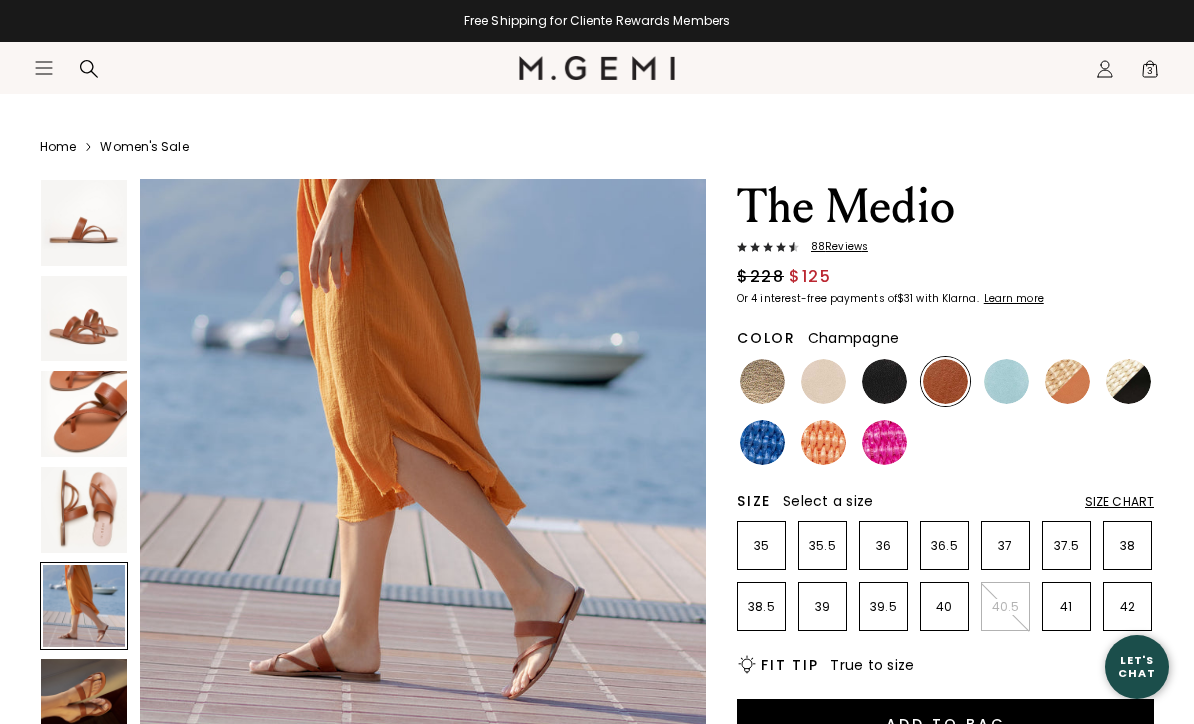 click at bounding box center (762, 381) 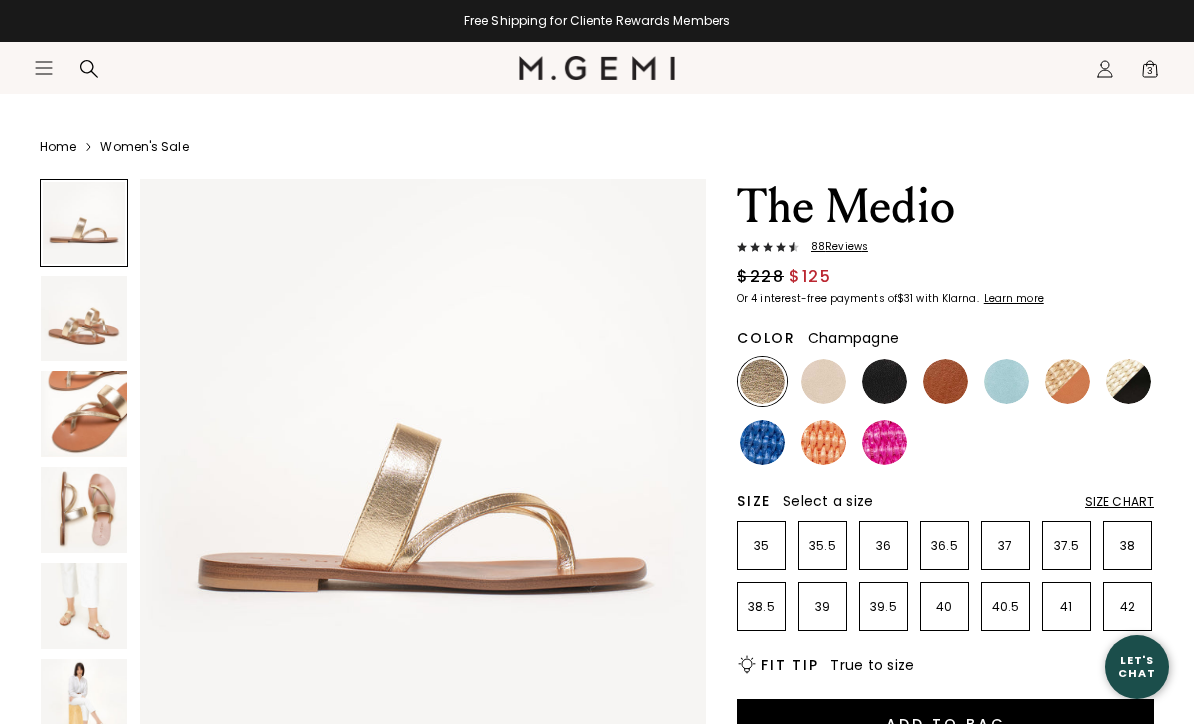 click at bounding box center (823, 381) 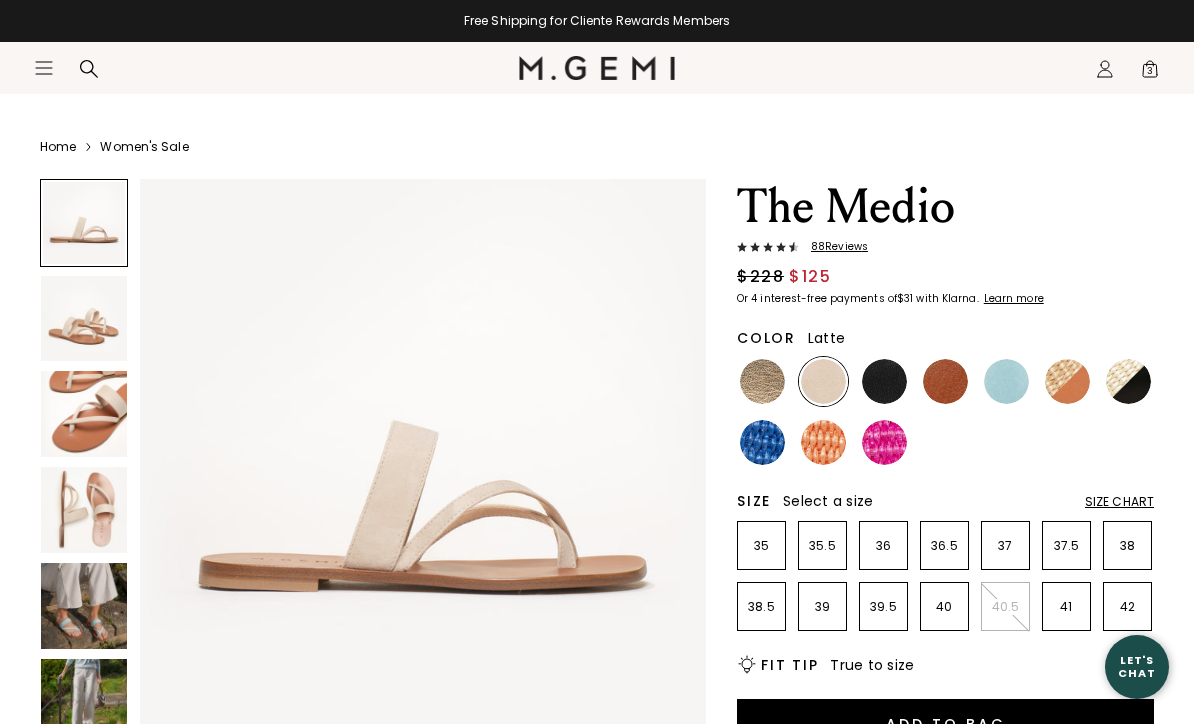 click at bounding box center [84, 606] 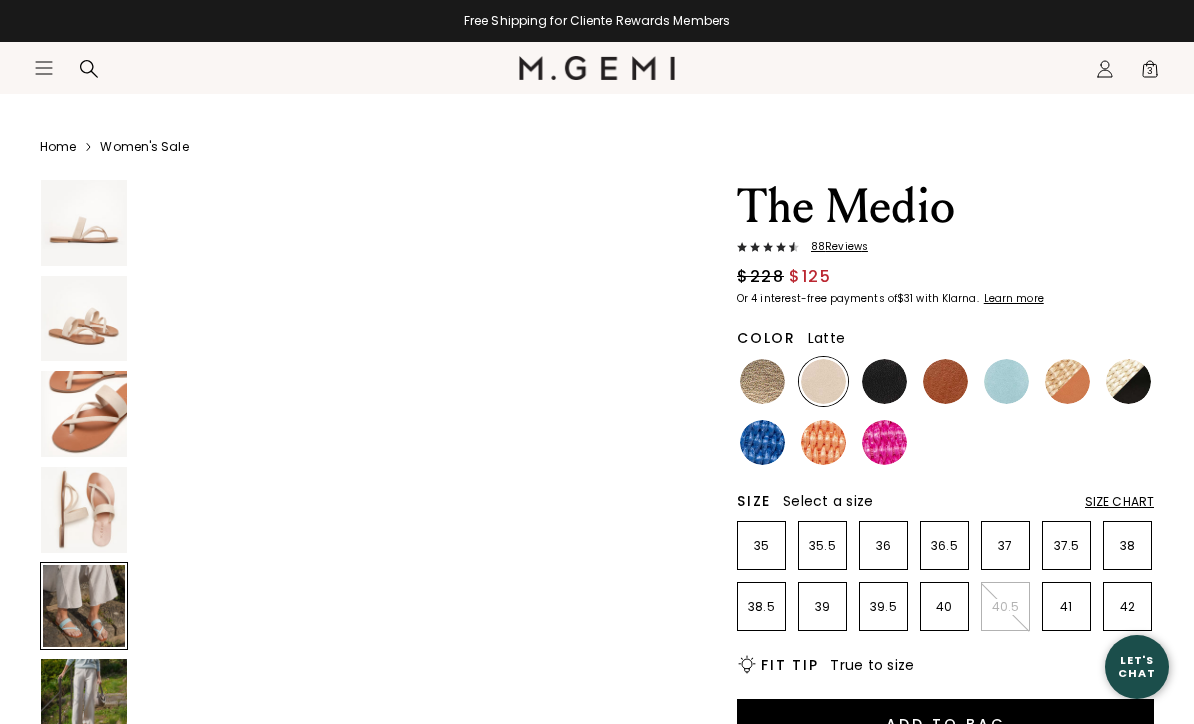 scroll, scrollTop: 2345, scrollLeft: 0, axis: vertical 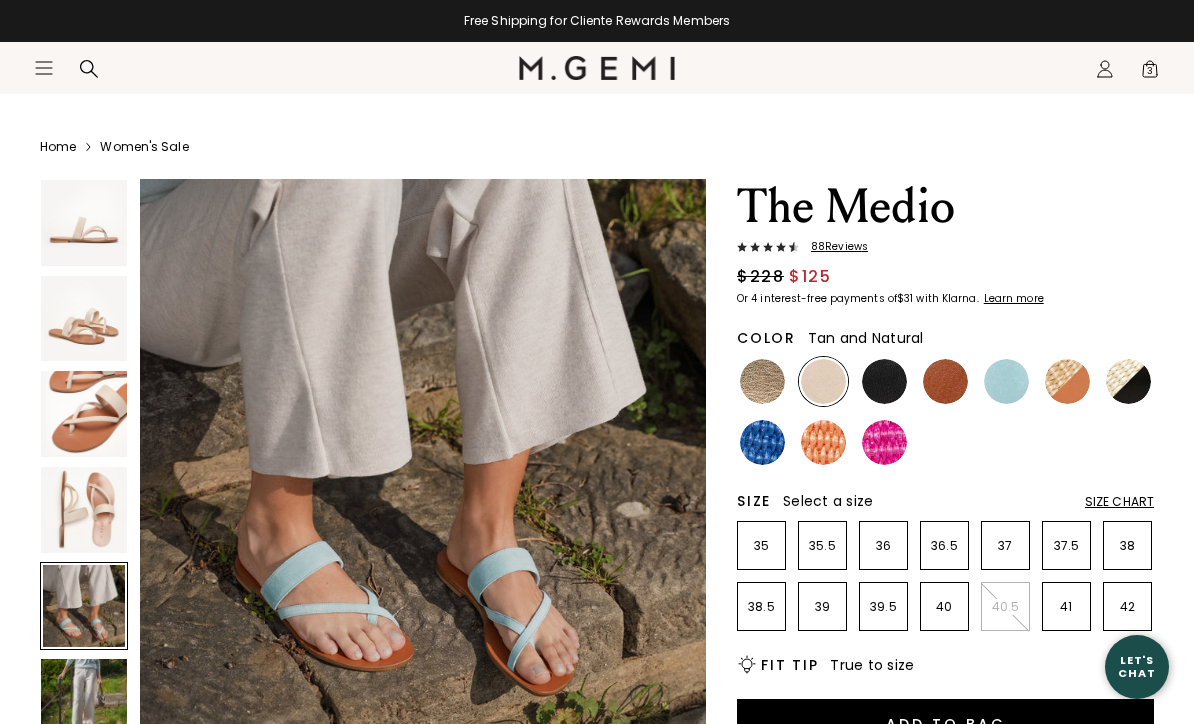 click at bounding box center [1067, 381] 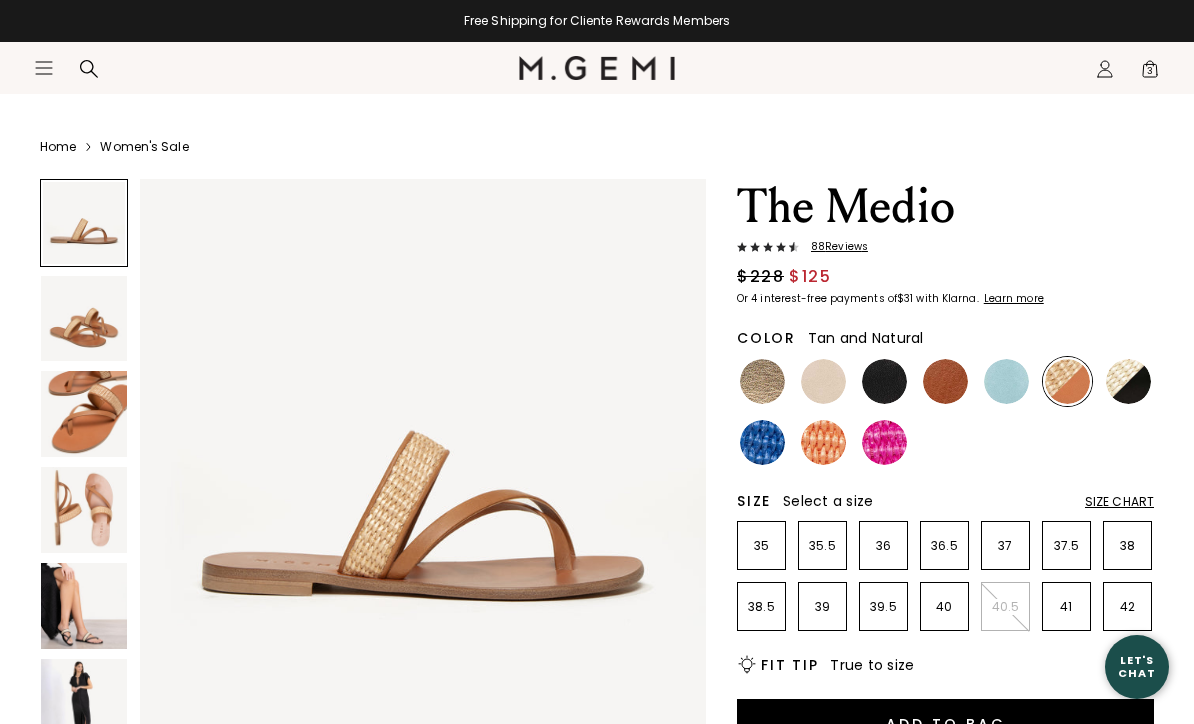 click at bounding box center (84, 606) 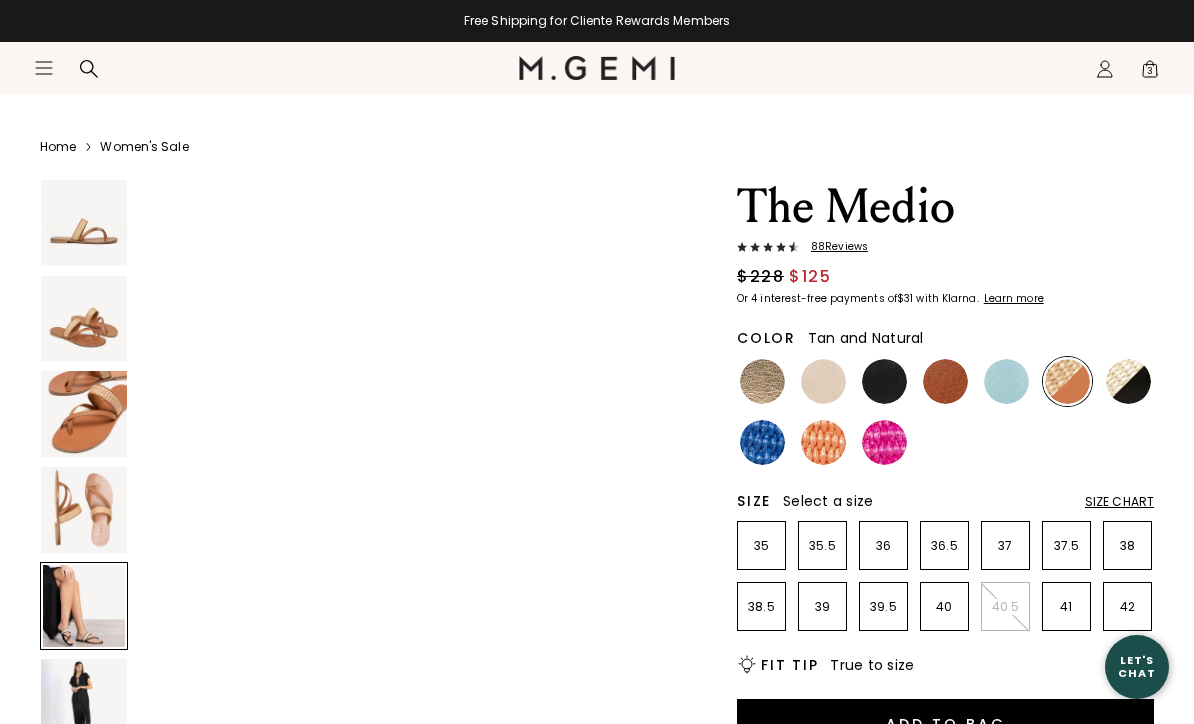scroll, scrollTop: 2345, scrollLeft: 0, axis: vertical 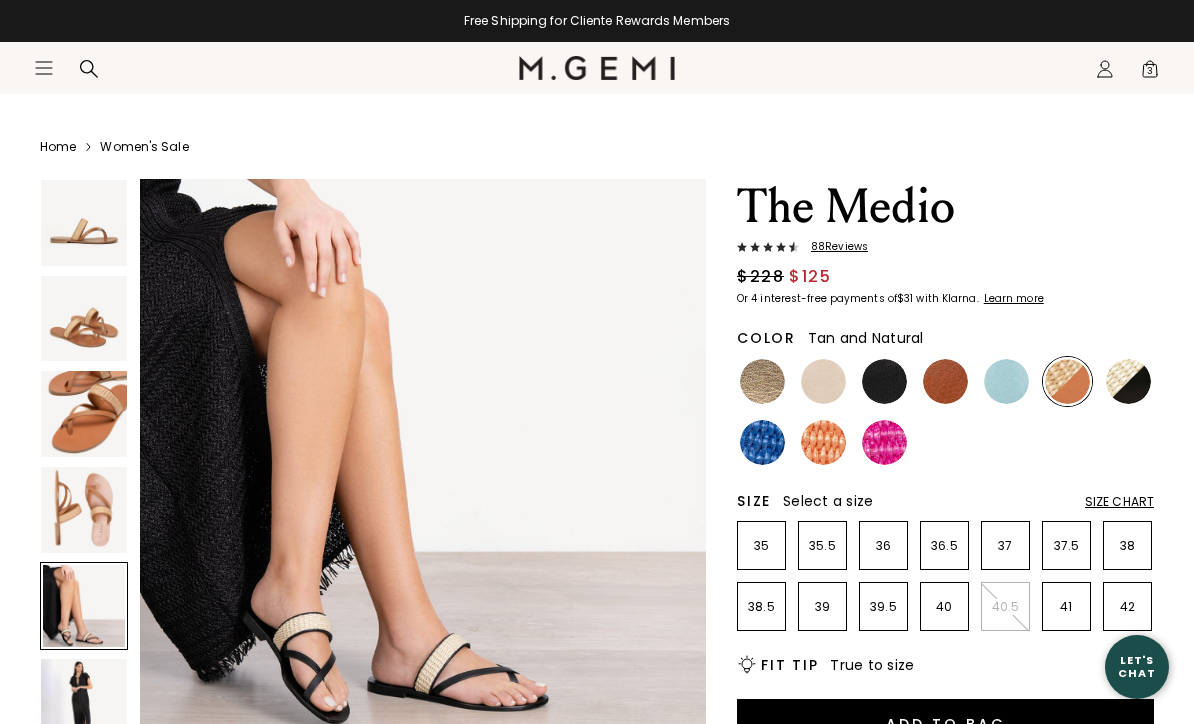 click at bounding box center (84, 510) 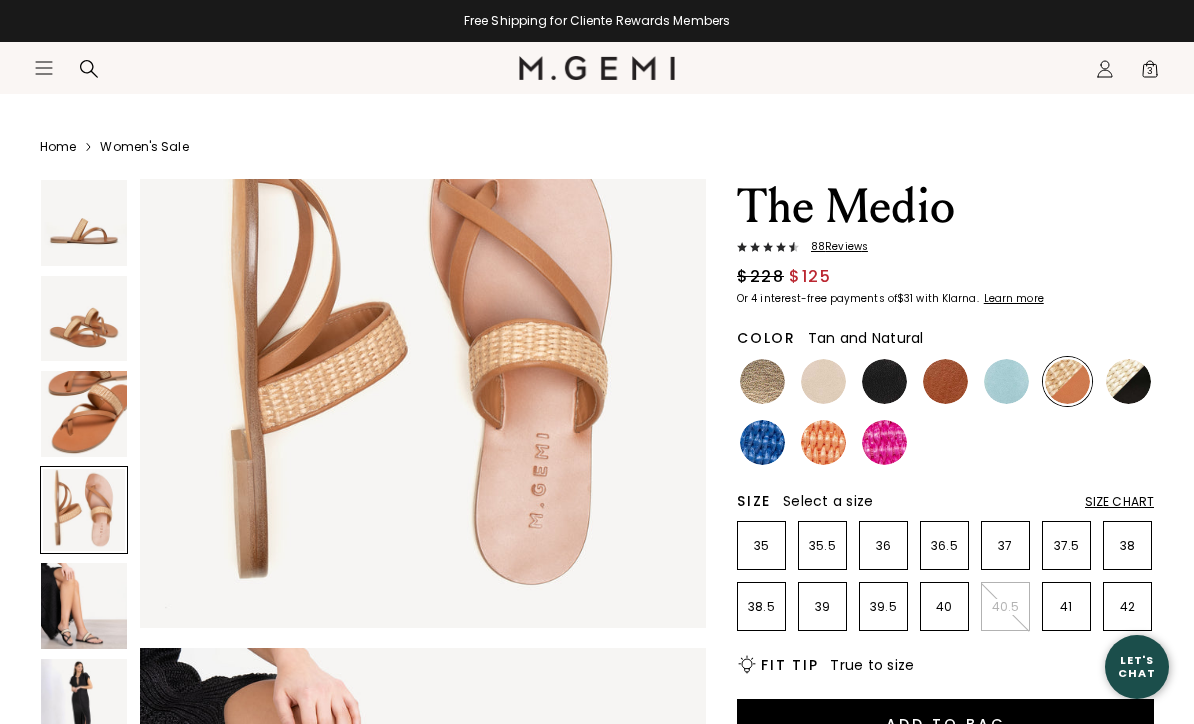 scroll, scrollTop: 1759, scrollLeft: 0, axis: vertical 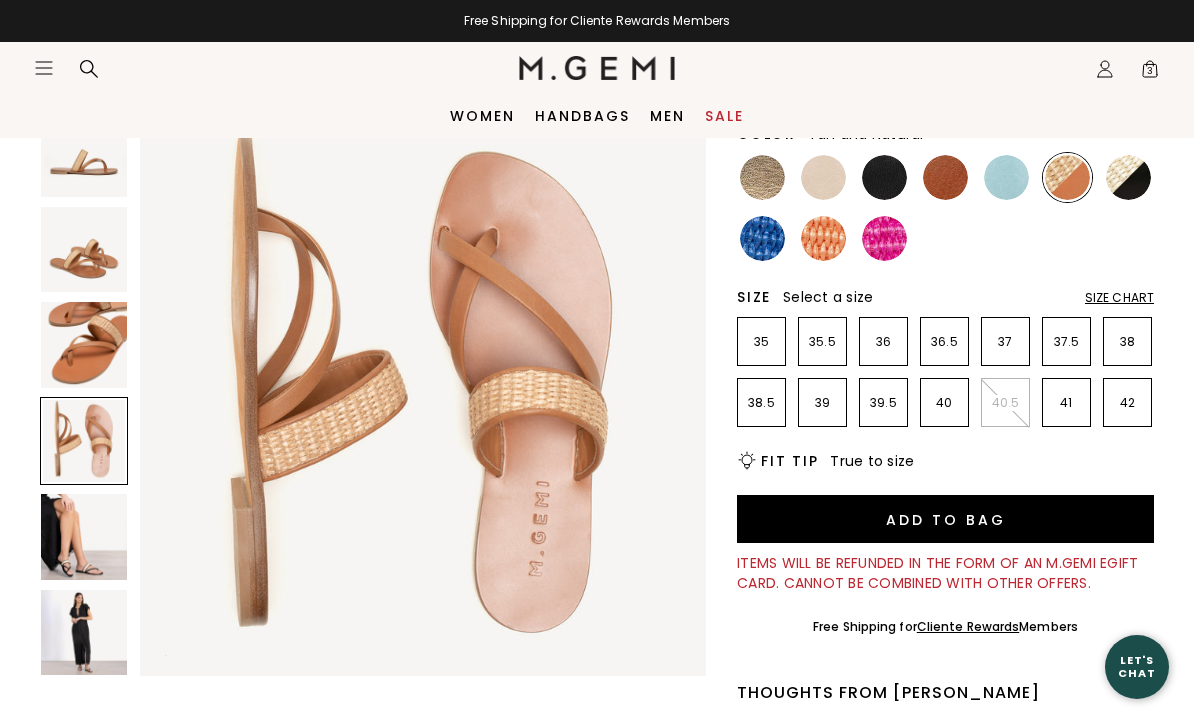 click at bounding box center [84, 633] 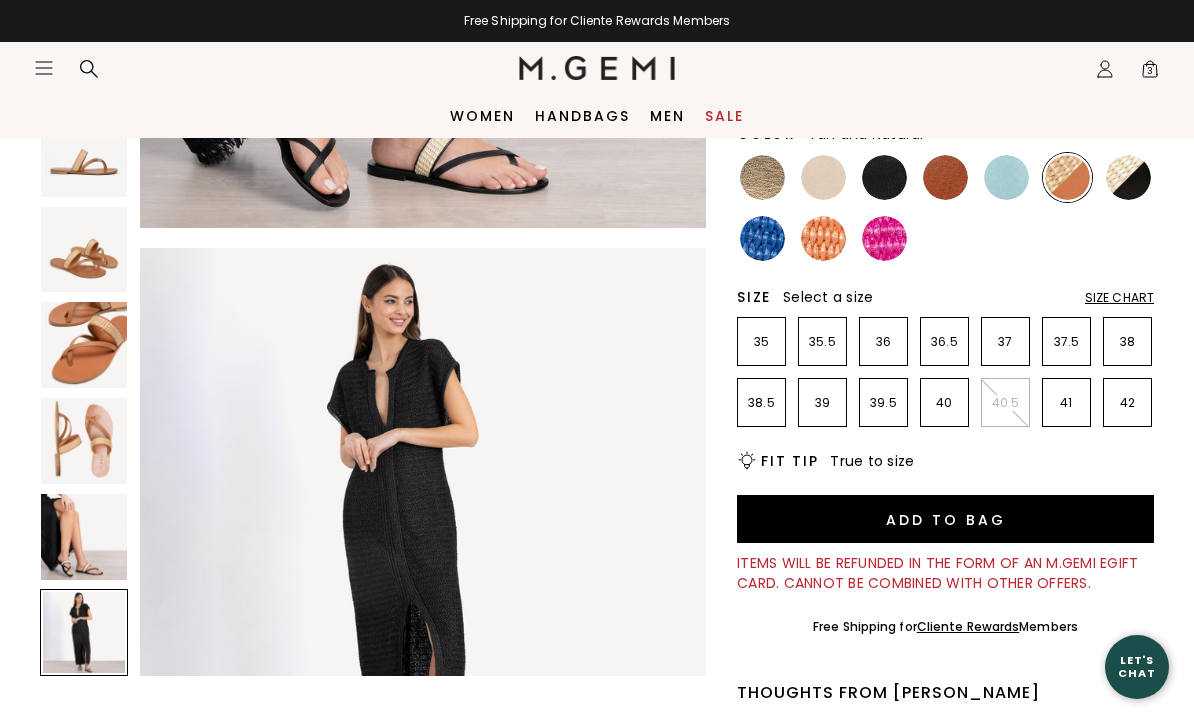 scroll, scrollTop: 2931, scrollLeft: 0, axis: vertical 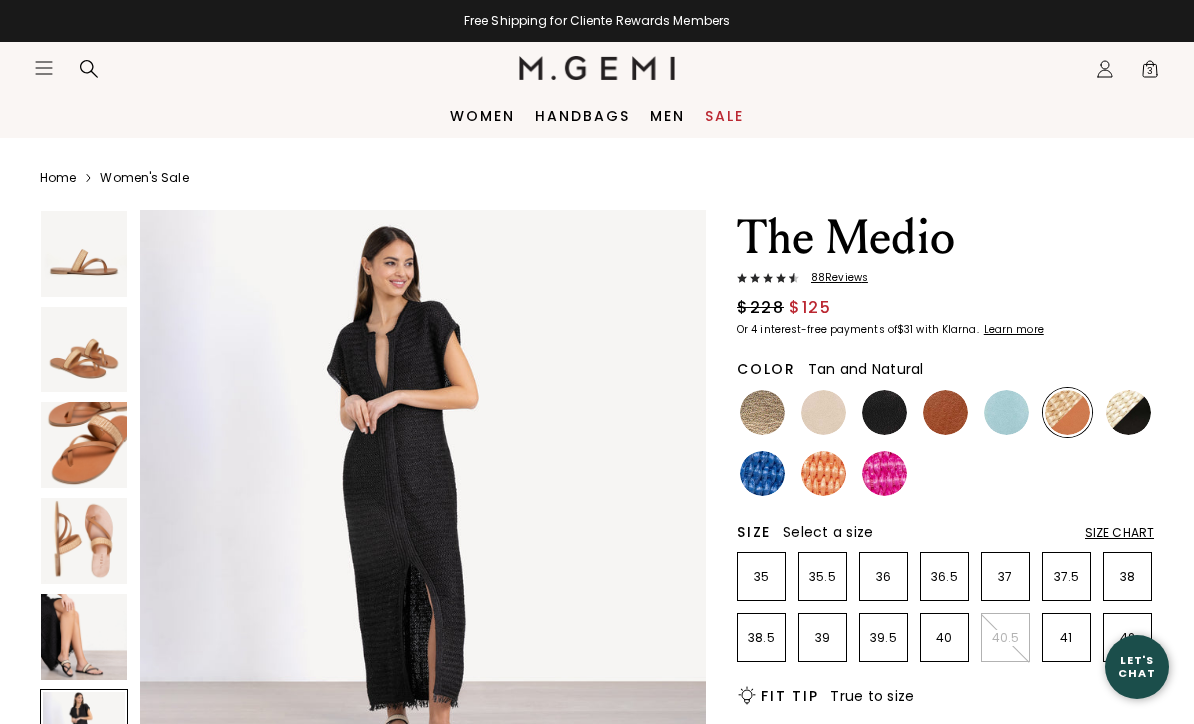 click on "3" at bounding box center [1150, 73] 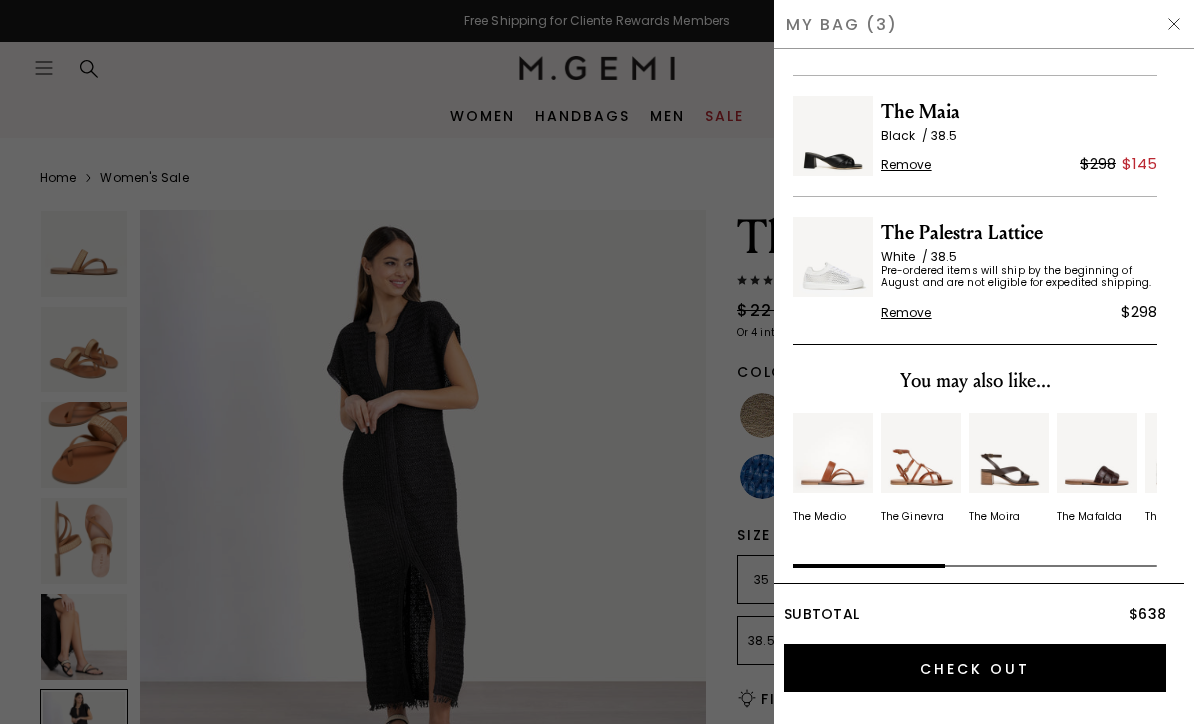 scroll, scrollTop: 126, scrollLeft: 0, axis: vertical 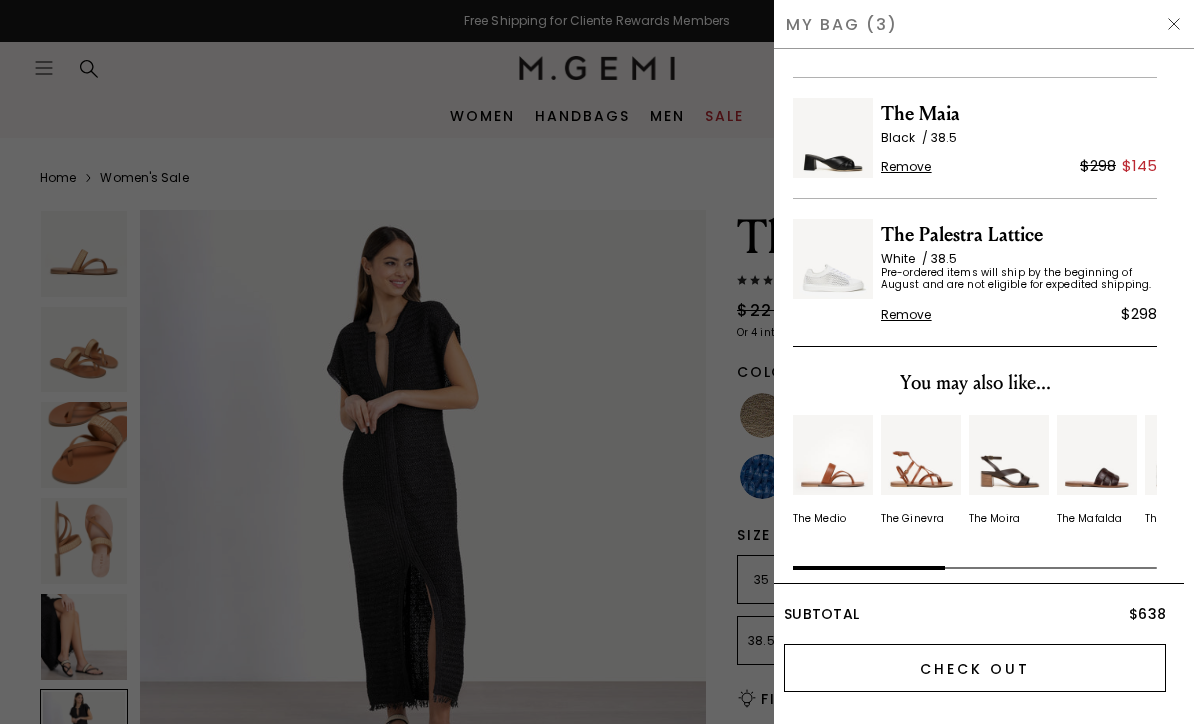 click on "Check Out" at bounding box center (975, 668) 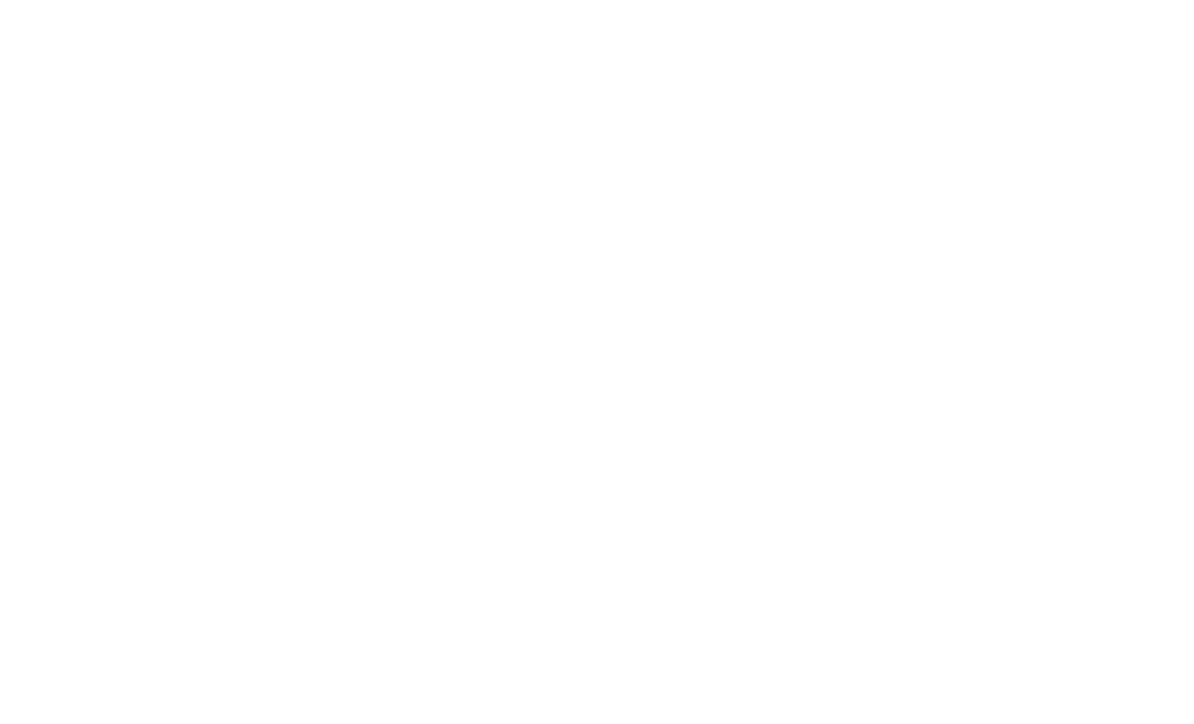 scroll, scrollTop: 0, scrollLeft: 0, axis: both 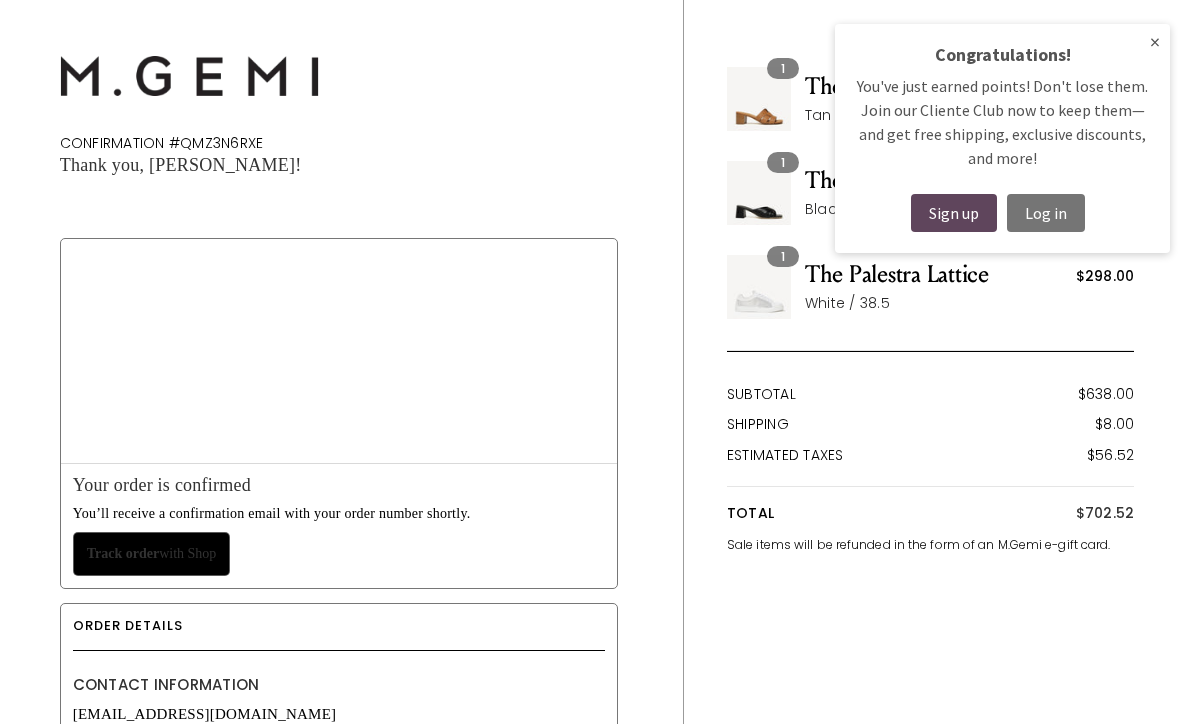 click on "Sign up" at bounding box center [954, 213] 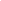 scroll, scrollTop: 0, scrollLeft: 0, axis: both 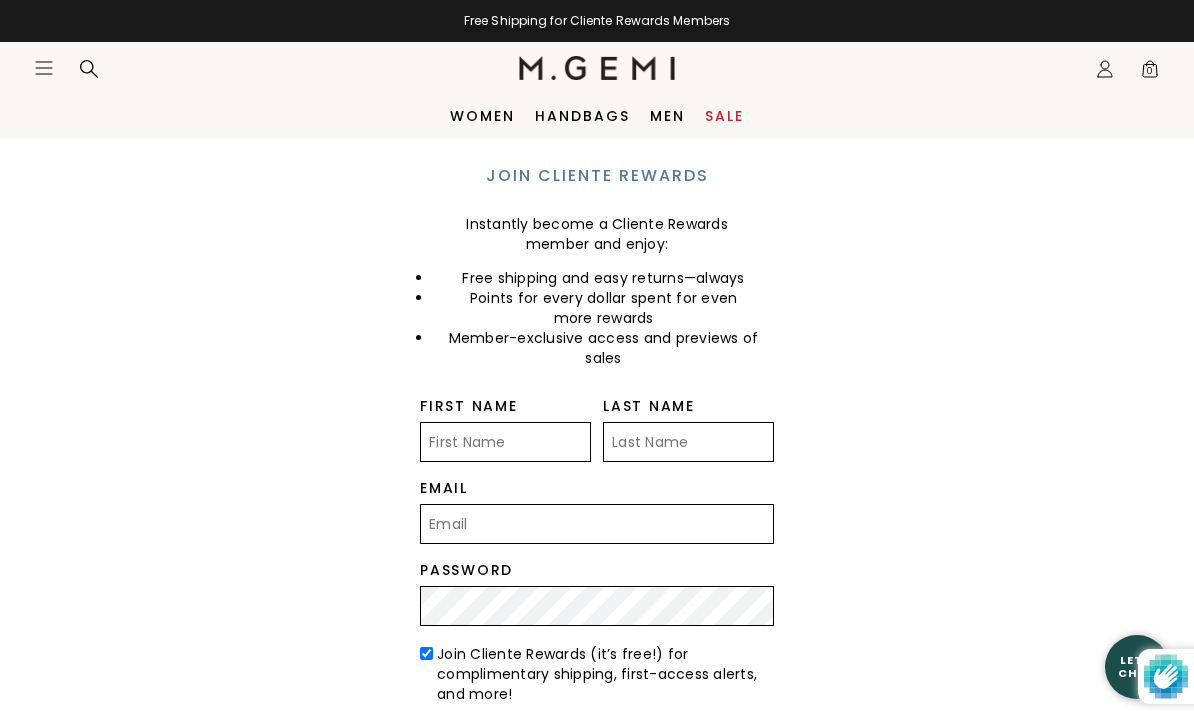 type on "[PERSON_NAME]" 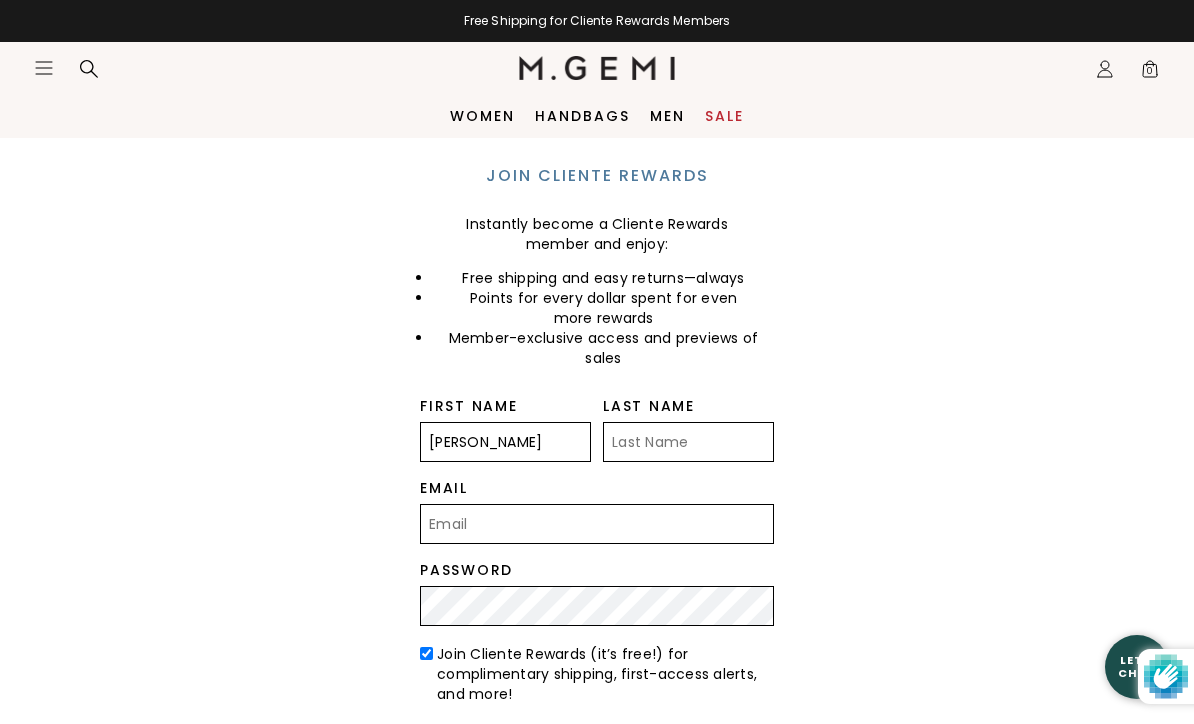 type on "[PERSON_NAME]" 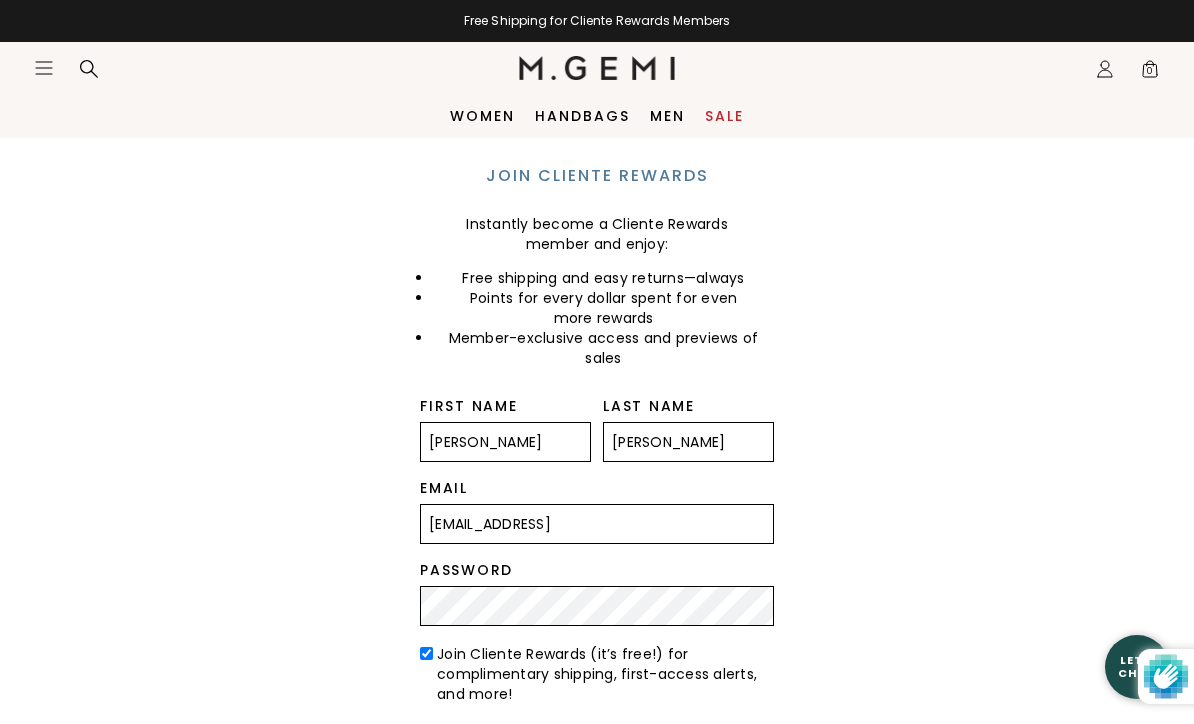 type on "[EMAIL_ADDRESS][DOMAIN_NAME]" 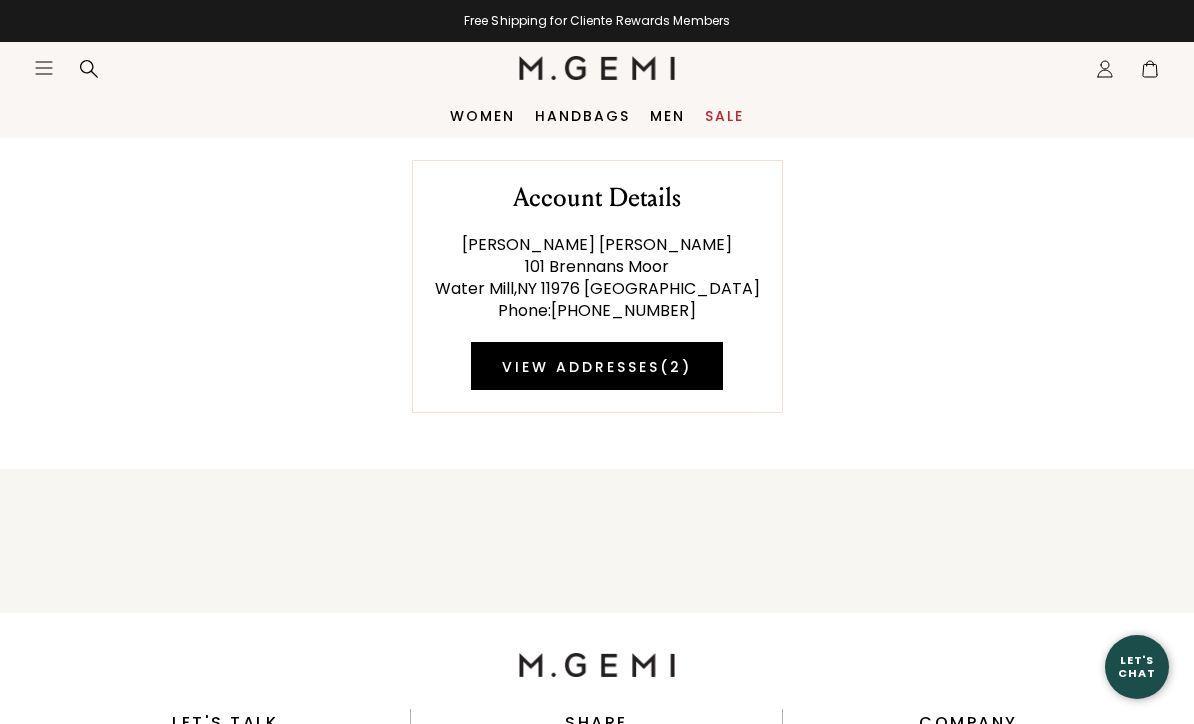scroll, scrollTop: 0, scrollLeft: 0, axis: both 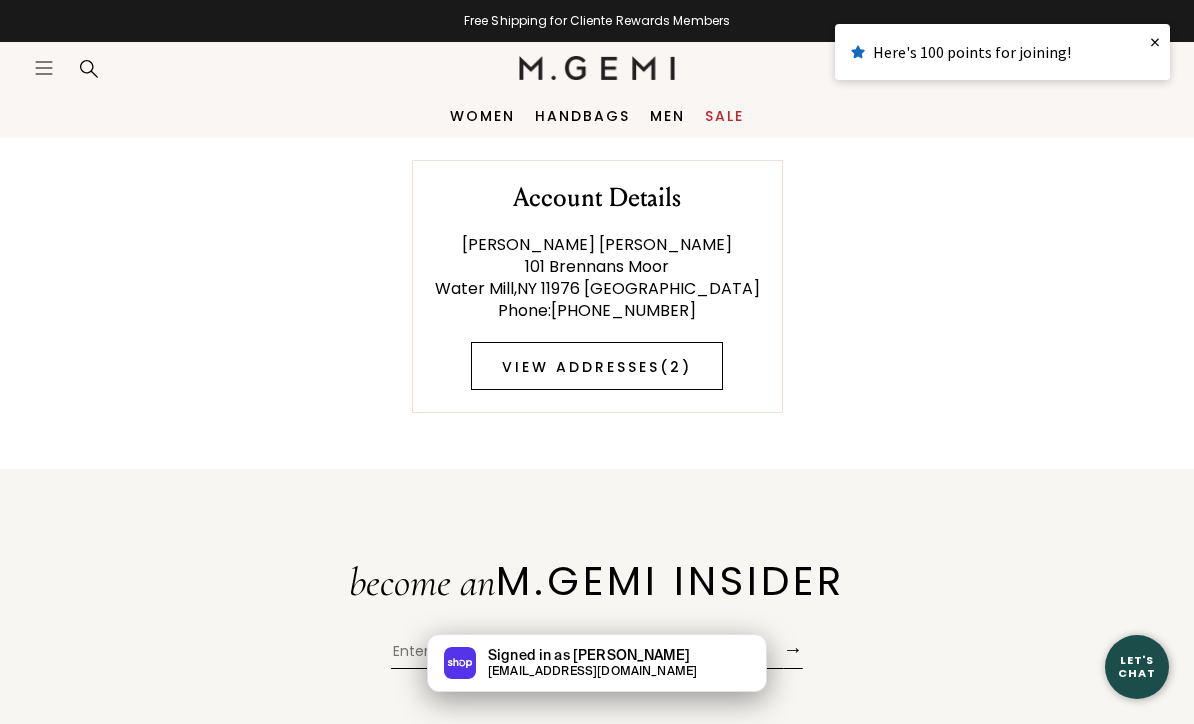 click on "View Addresses  ( 2 )" at bounding box center (597, 366) 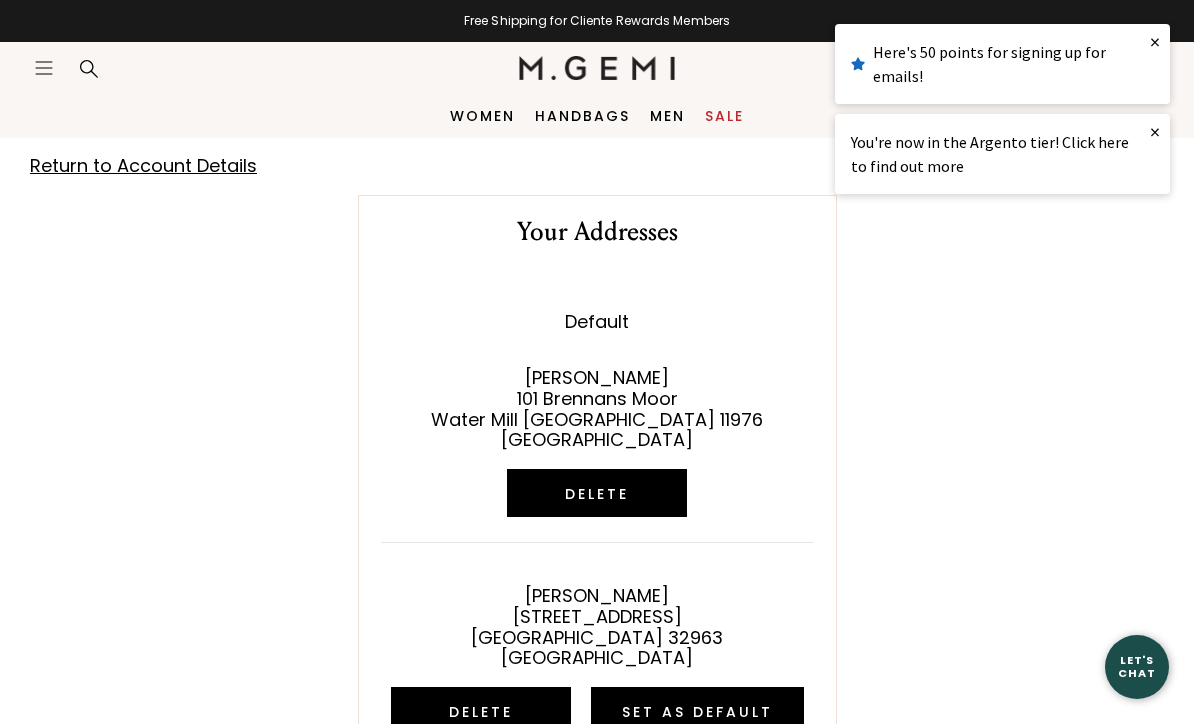 scroll, scrollTop: 0, scrollLeft: 0, axis: both 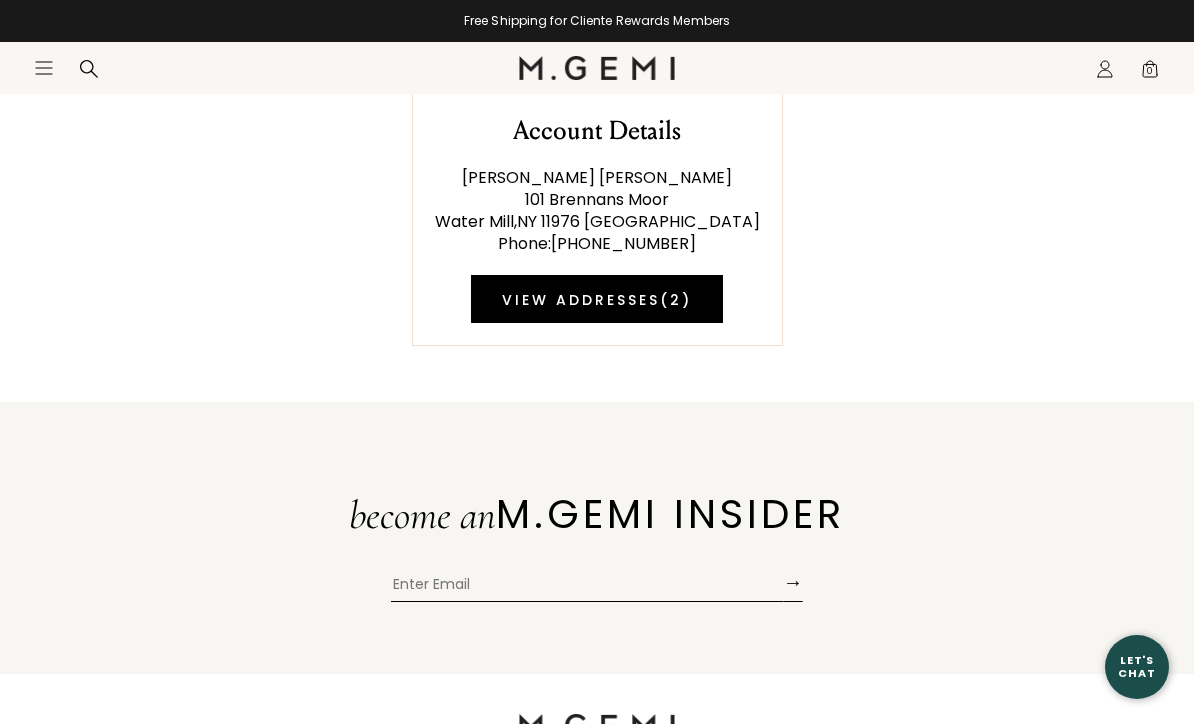click at bounding box center (587, 587) 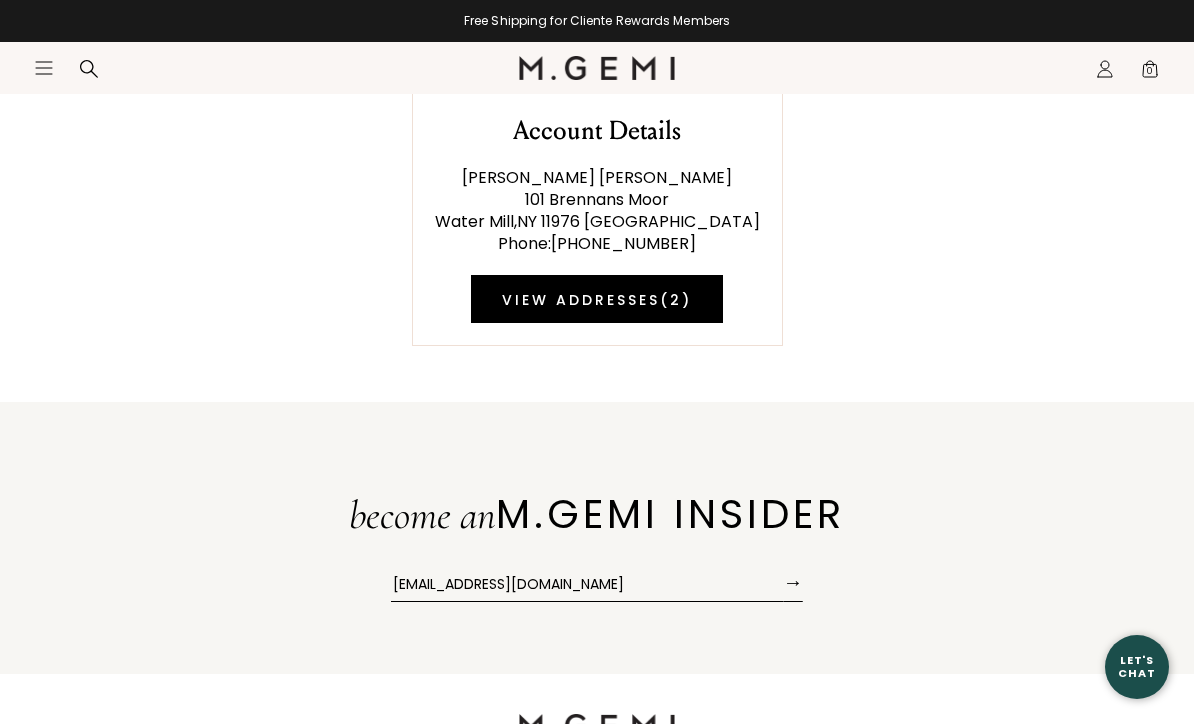 click on "→" at bounding box center [793, 582] 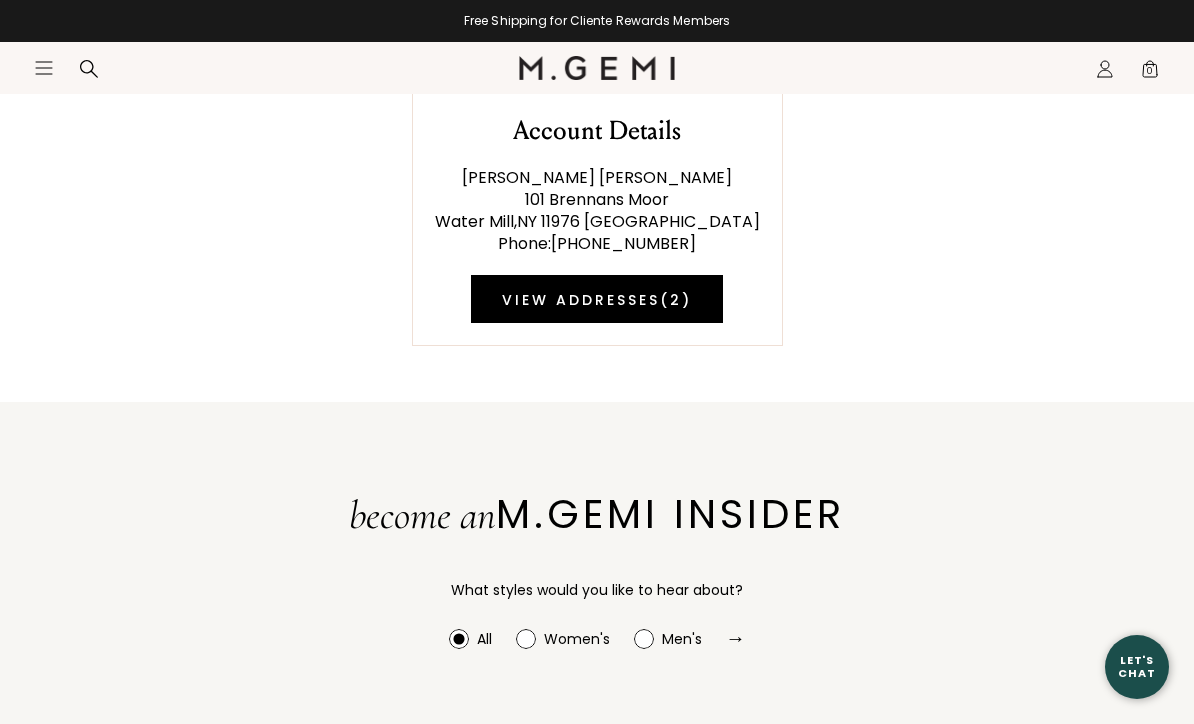 click on "→" at bounding box center (736, 638) 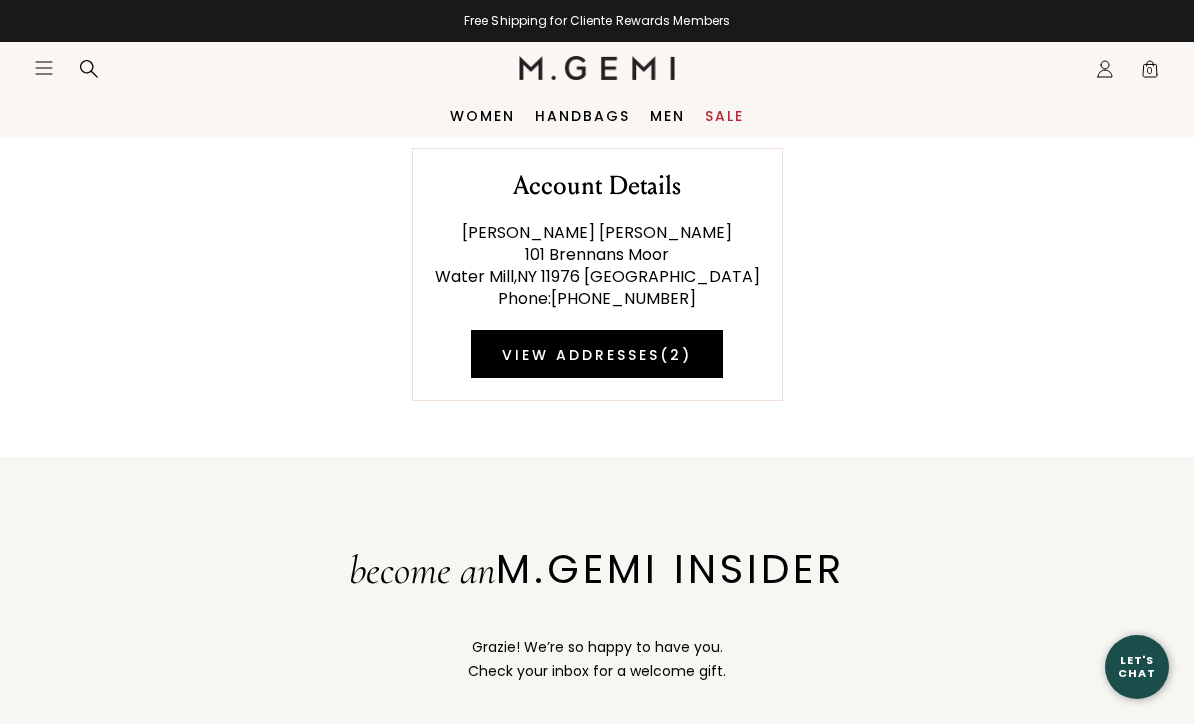 scroll, scrollTop: 0, scrollLeft: 0, axis: both 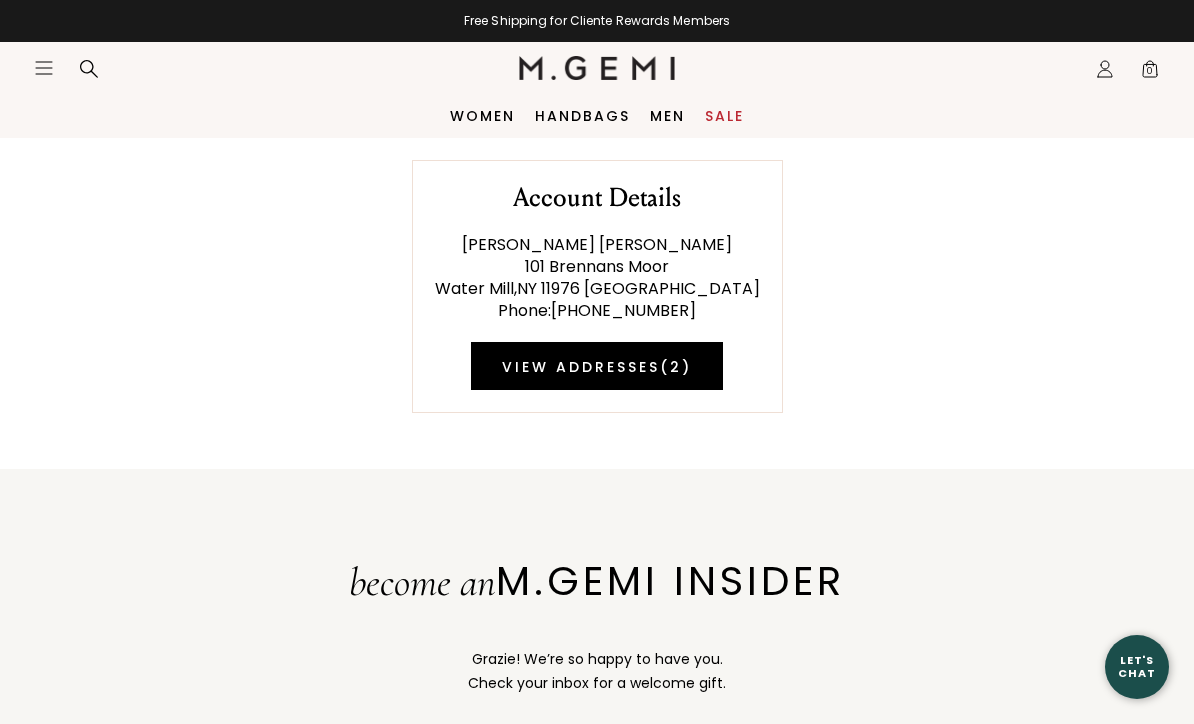 click on "Icons/20x20/profile@2x" 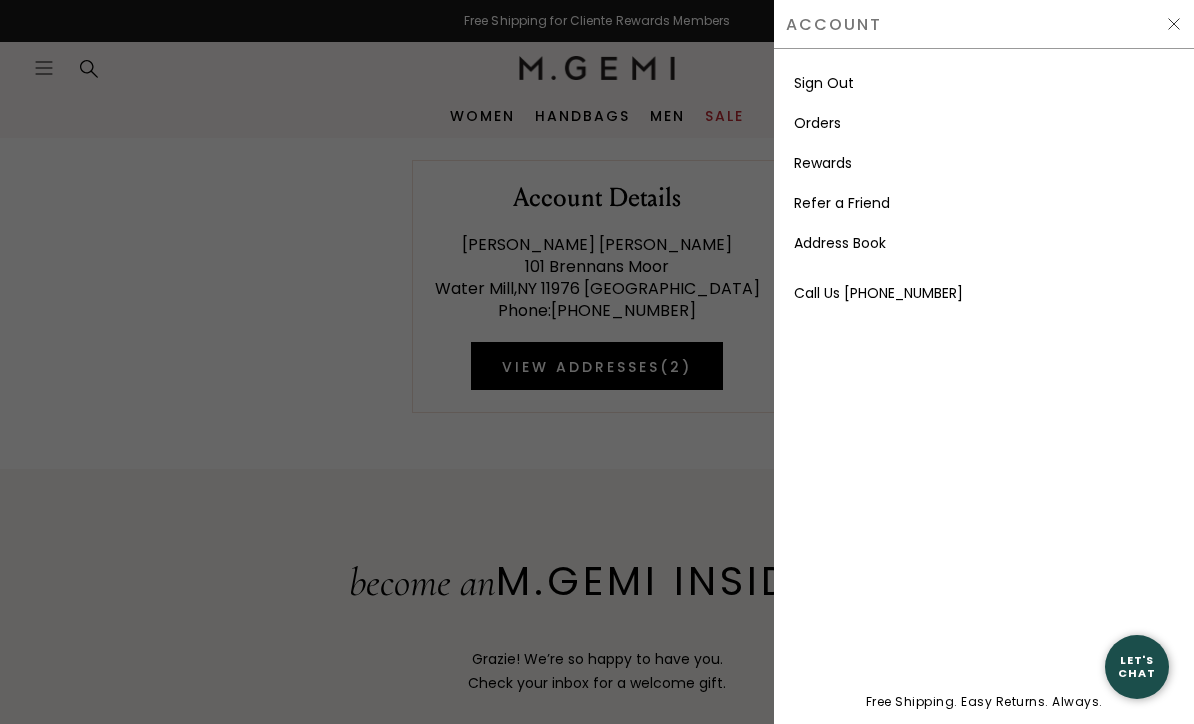 click on "Orders" at bounding box center (817, 123) 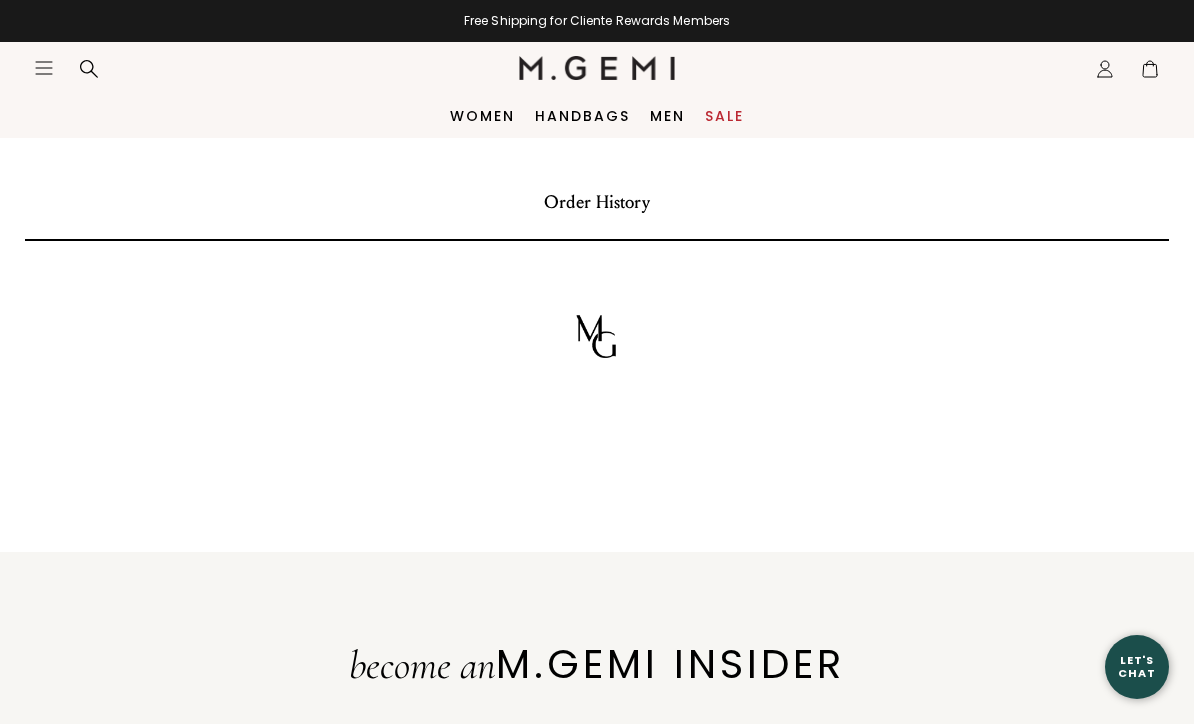 scroll, scrollTop: 0, scrollLeft: 0, axis: both 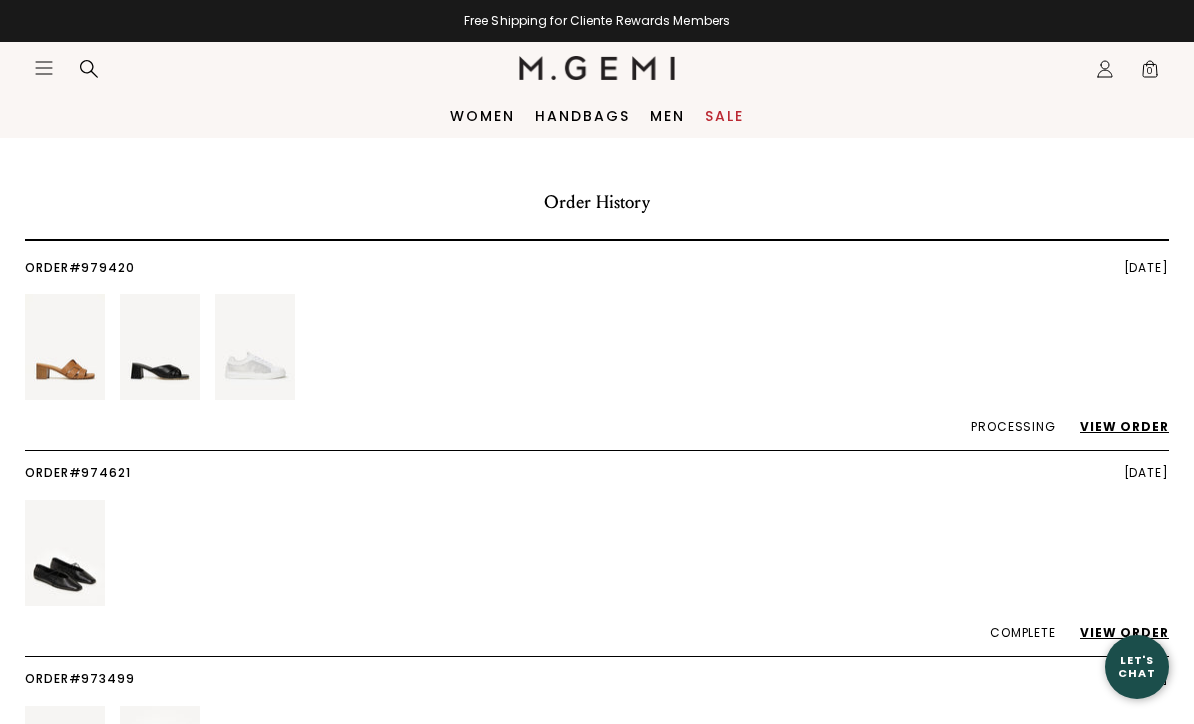 click on "Icons/20x20/profile@2x
Sign Out
Orders
Rewards
Refer a Friend
Address Book
Call Us
+1-844-574-4364" at bounding box center [1105, 69] 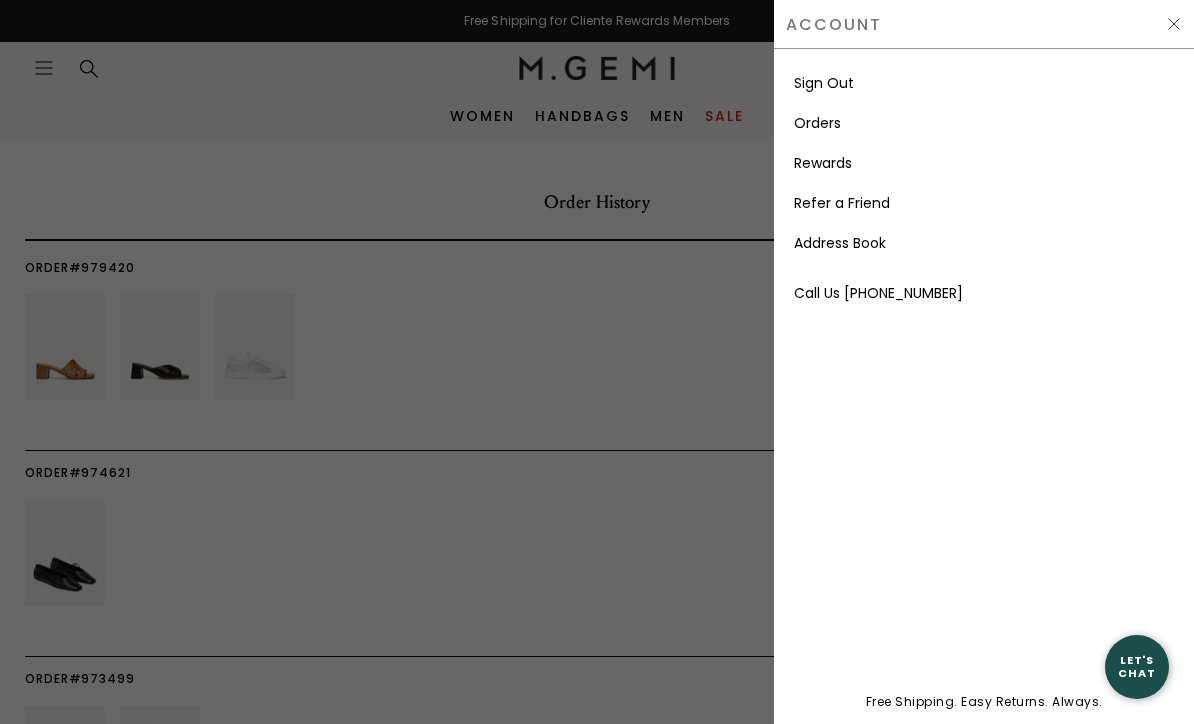 click on "Rewards" at bounding box center [823, 163] 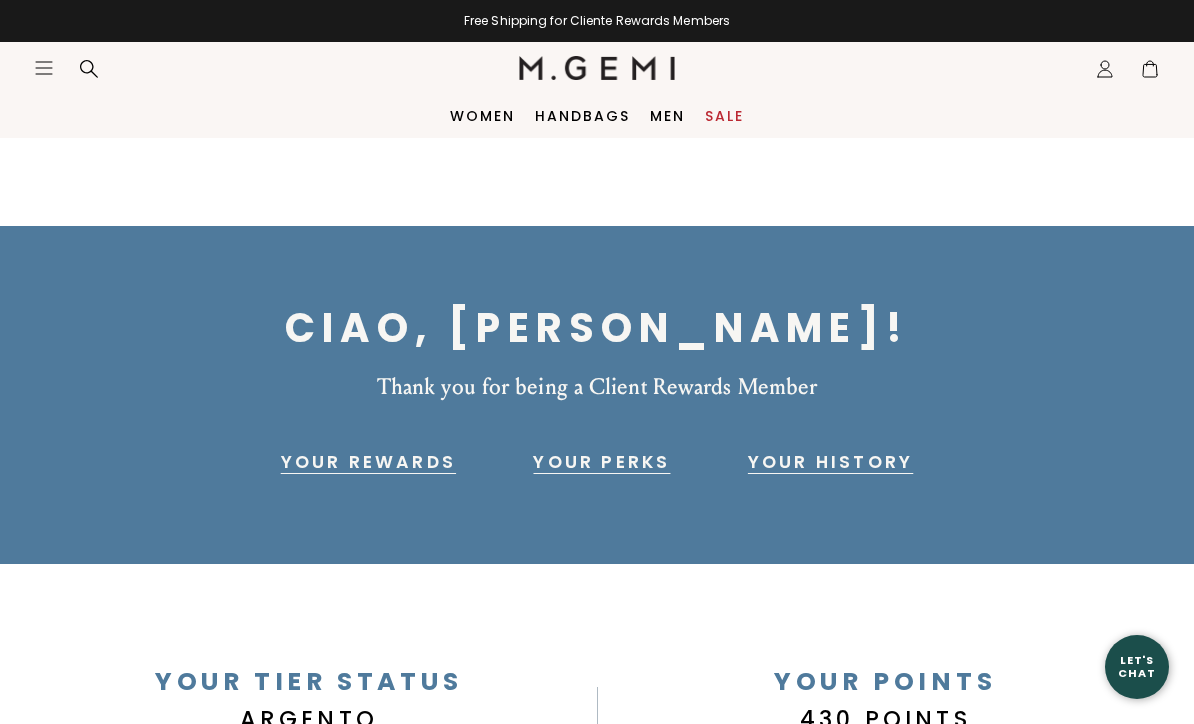 scroll, scrollTop: 0, scrollLeft: 0, axis: both 